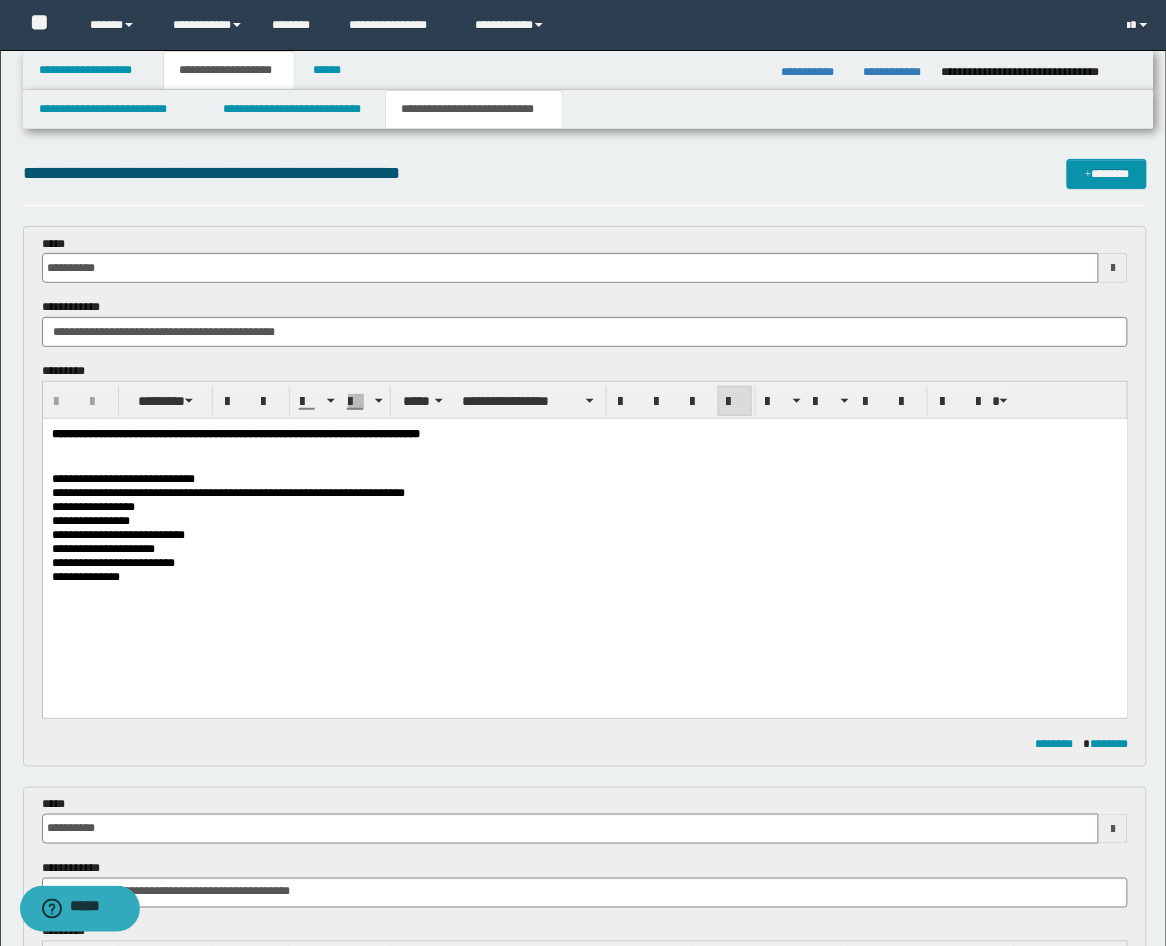scroll, scrollTop: 0, scrollLeft: 0, axis: both 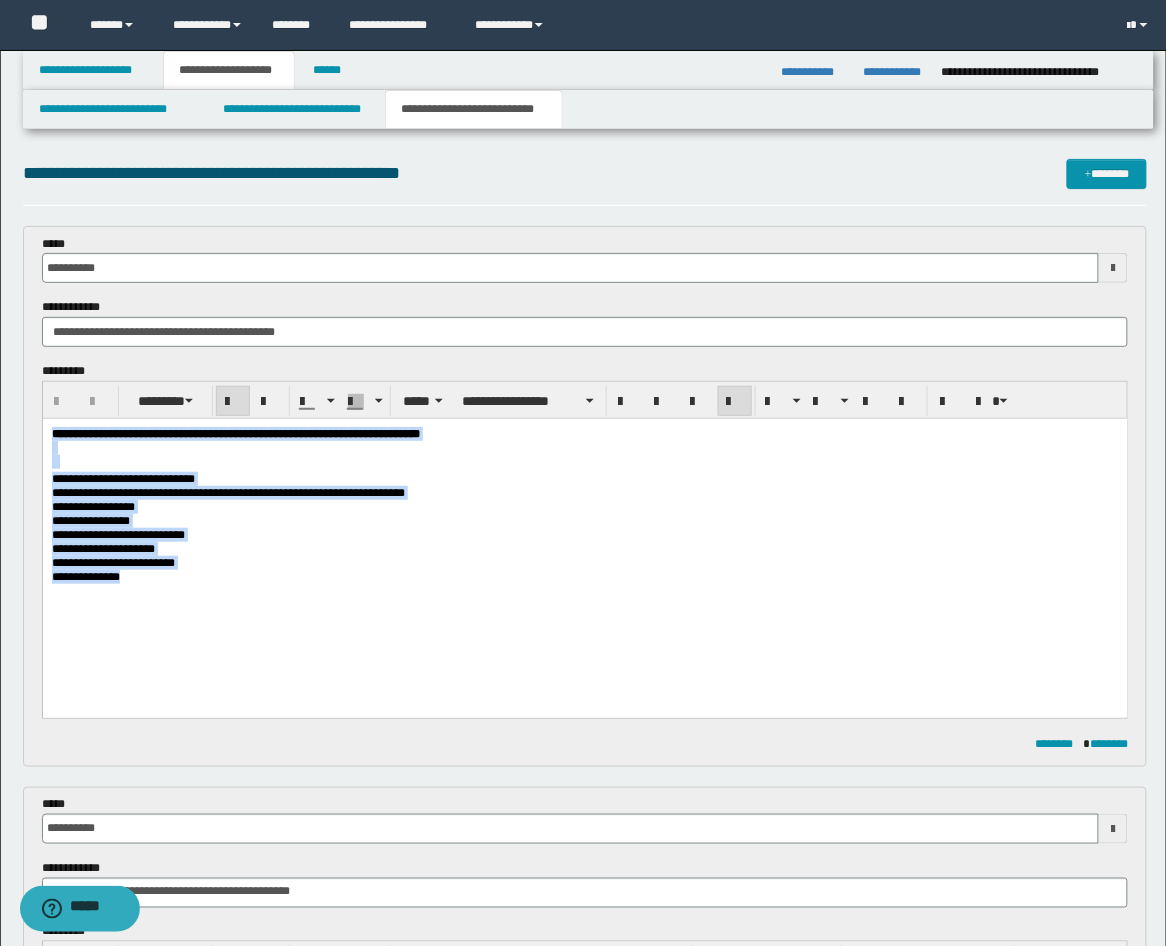 drag, startPoint x: 144, startPoint y: 600, endPoint x: 59, endPoint y: 792, distance: 209.9738 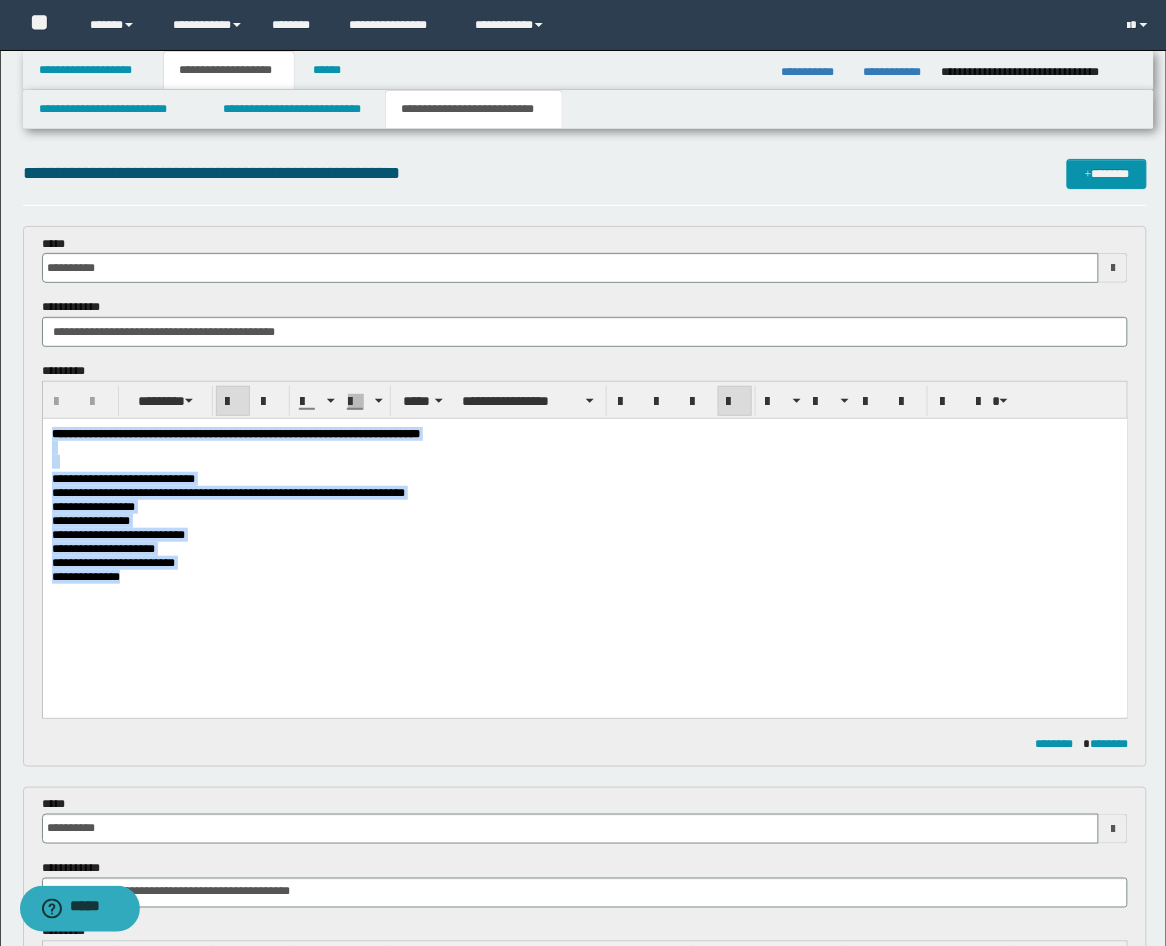 click on "**********" at bounding box center (584, 529) 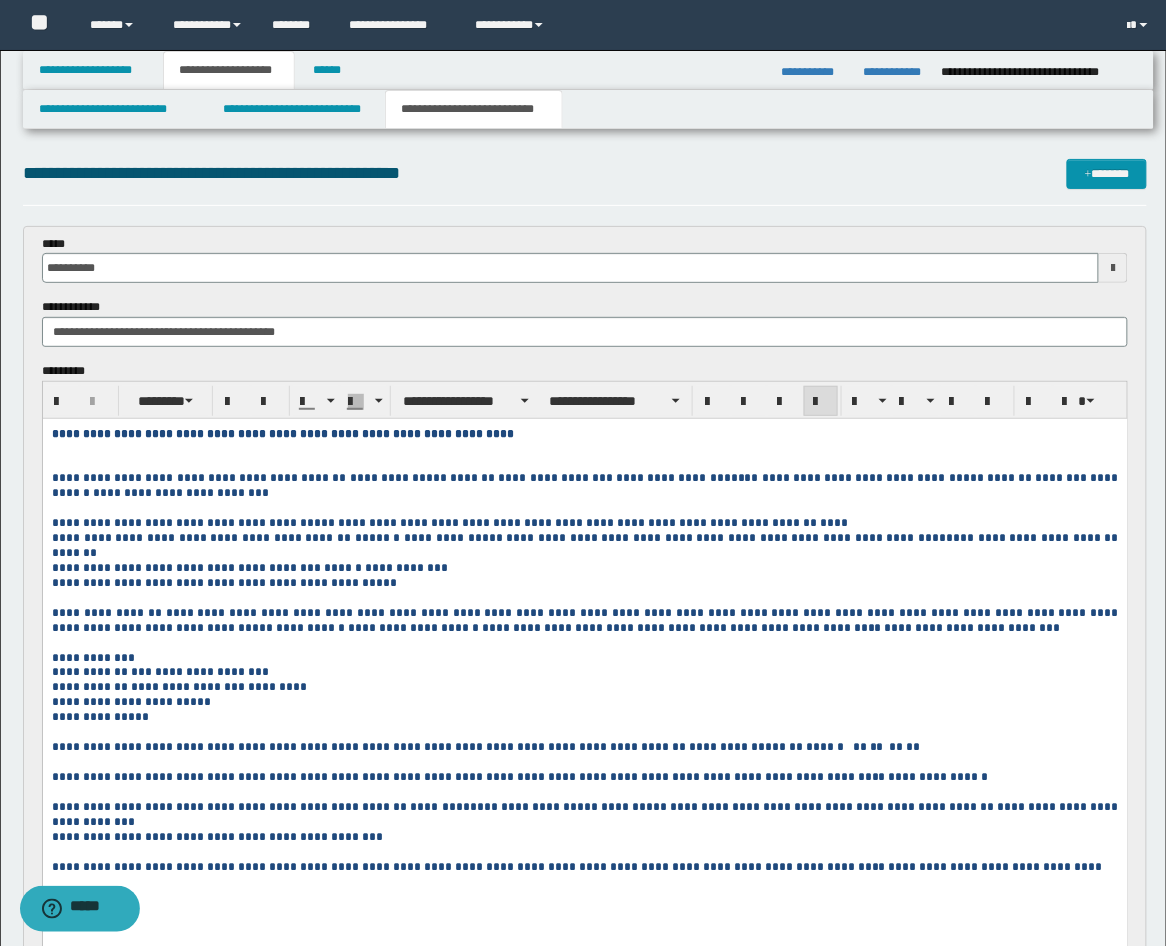 click at bounding box center (584, 455) 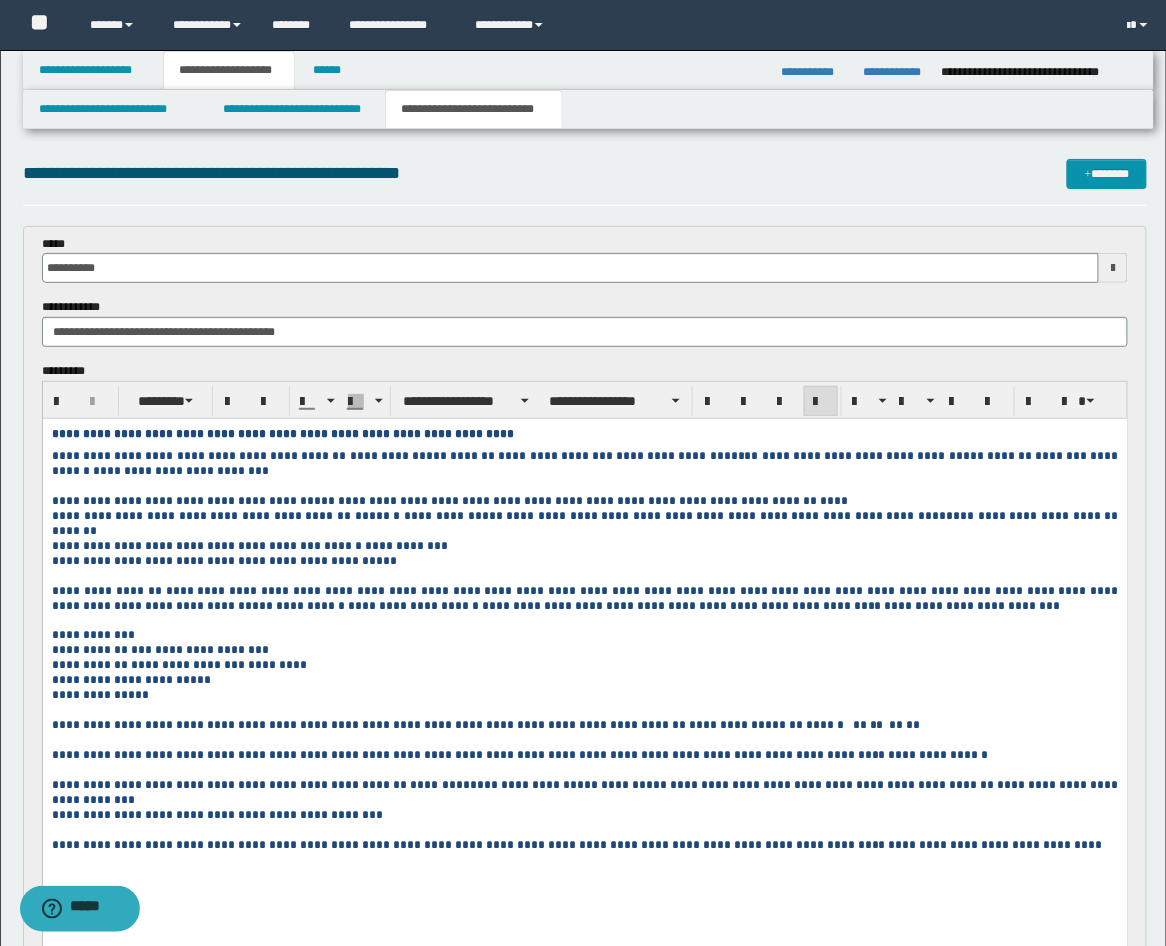 click on "**********" at bounding box center (438, 515) 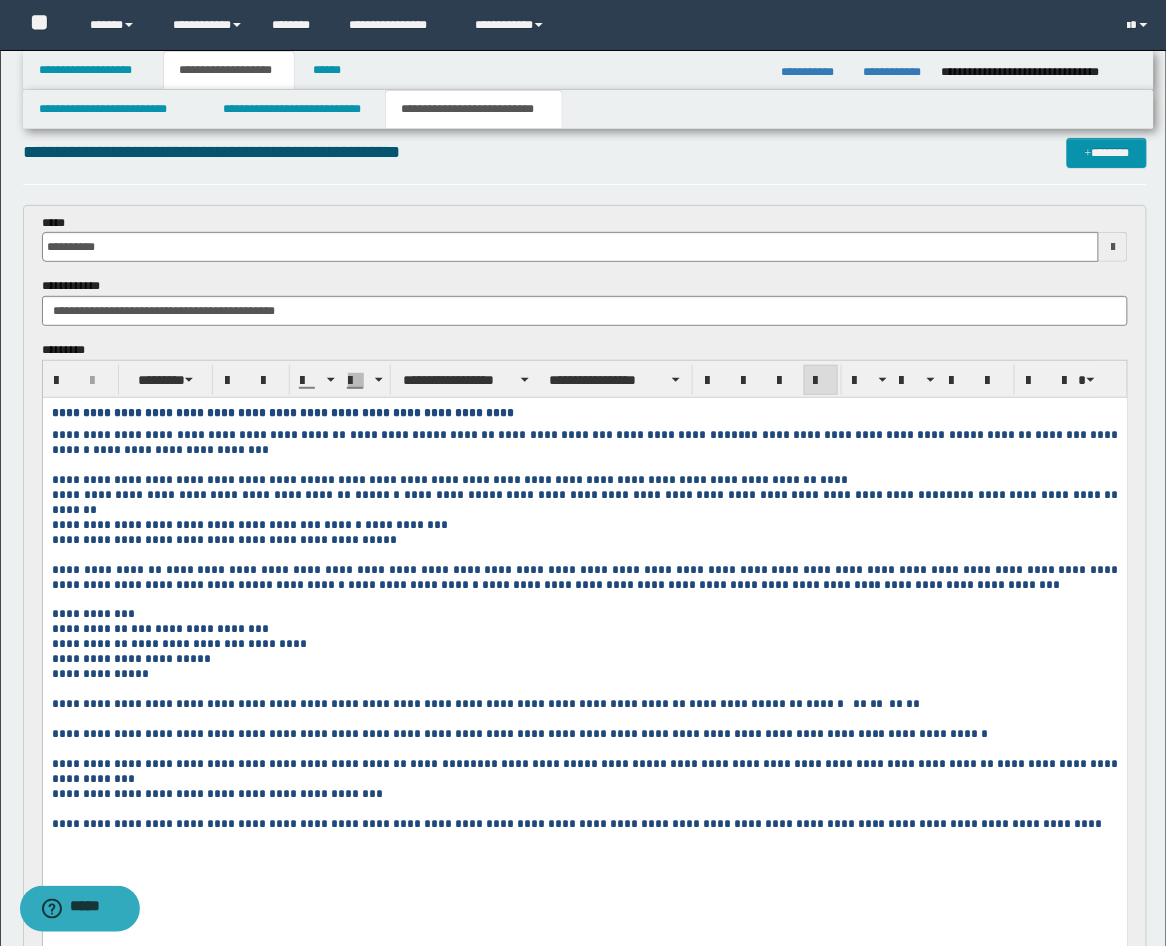 scroll, scrollTop: 0, scrollLeft: 0, axis: both 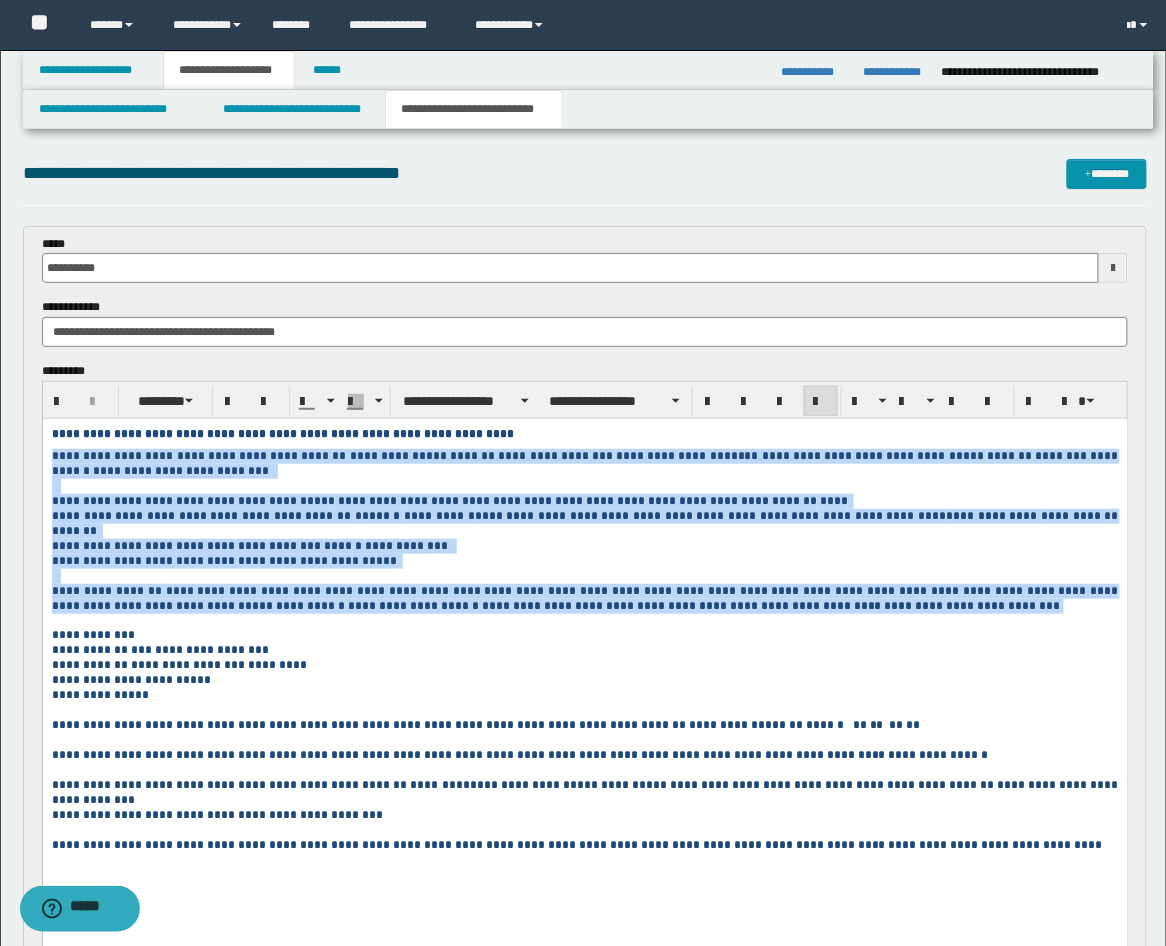 drag, startPoint x: 806, startPoint y: 613, endPoint x: 44, endPoint y: 457, distance: 777.8046 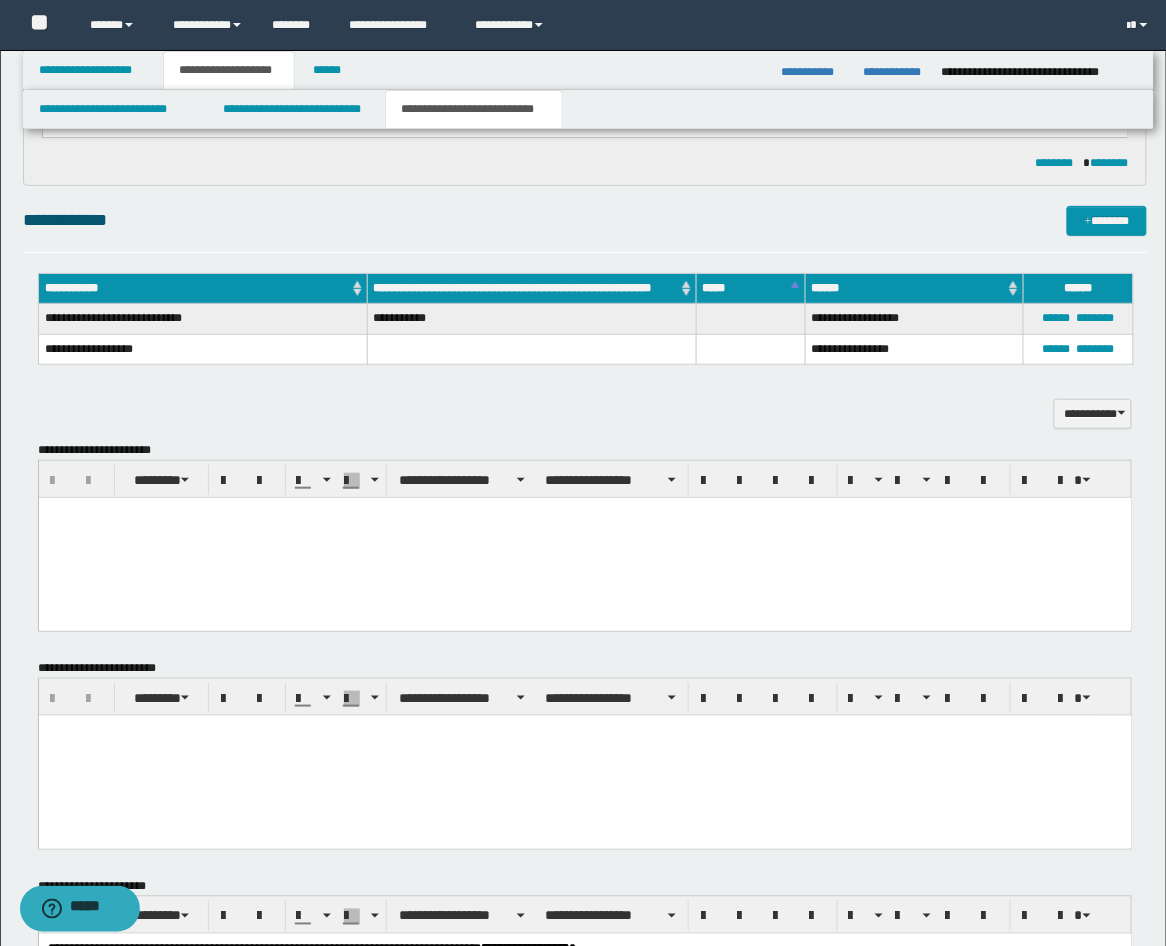 scroll, scrollTop: 1852, scrollLeft: 0, axis: vertical 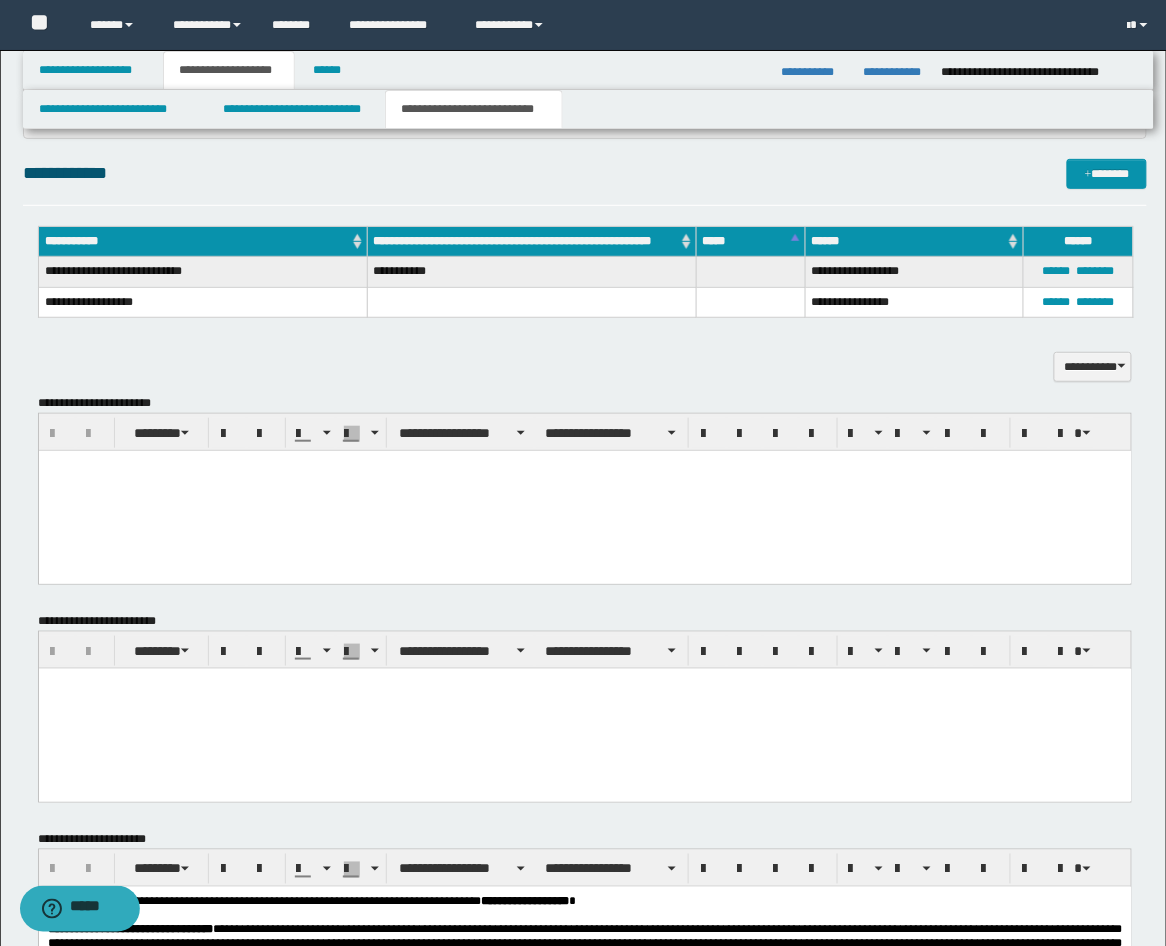 click at bounding box center [584, 465] 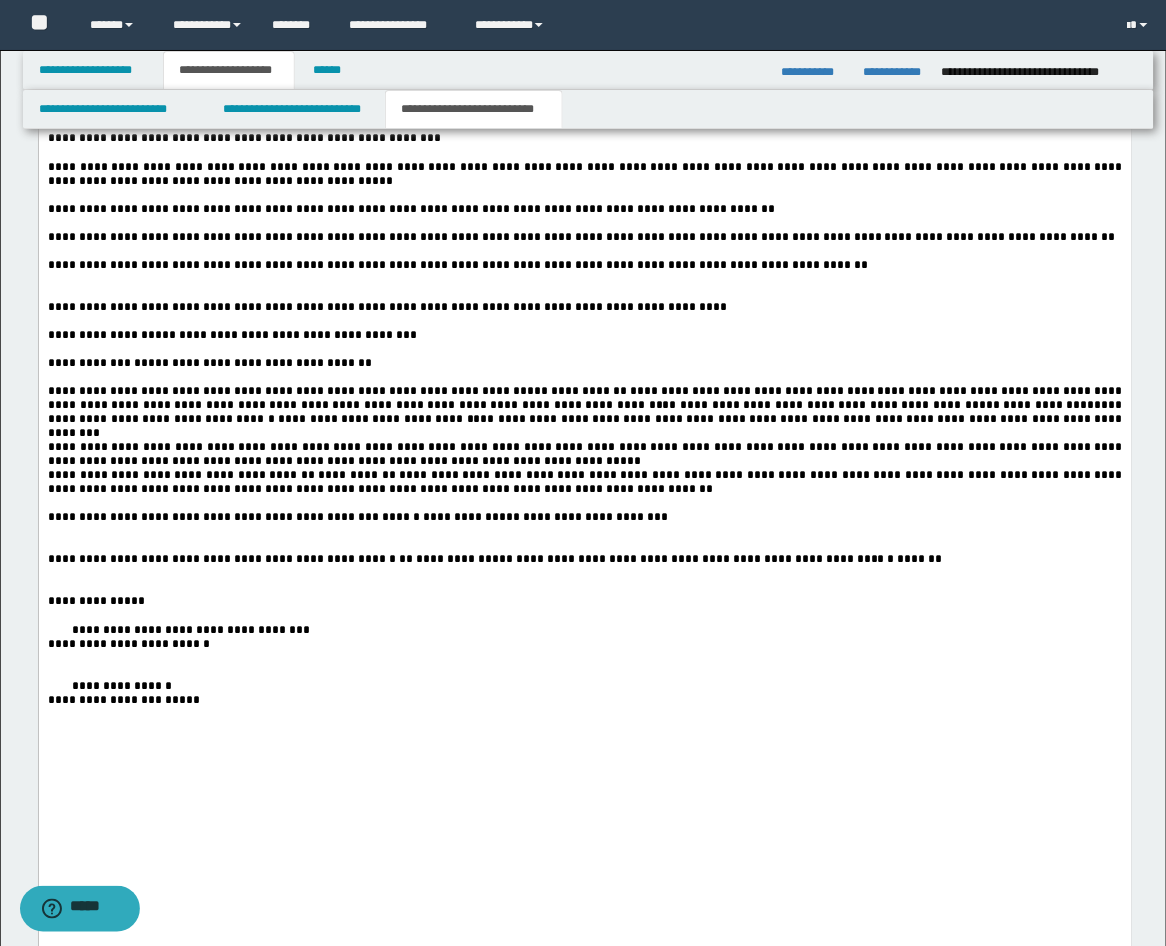 scroll, scrollTop: 2963, scrollLeft: 0, axis: vertical 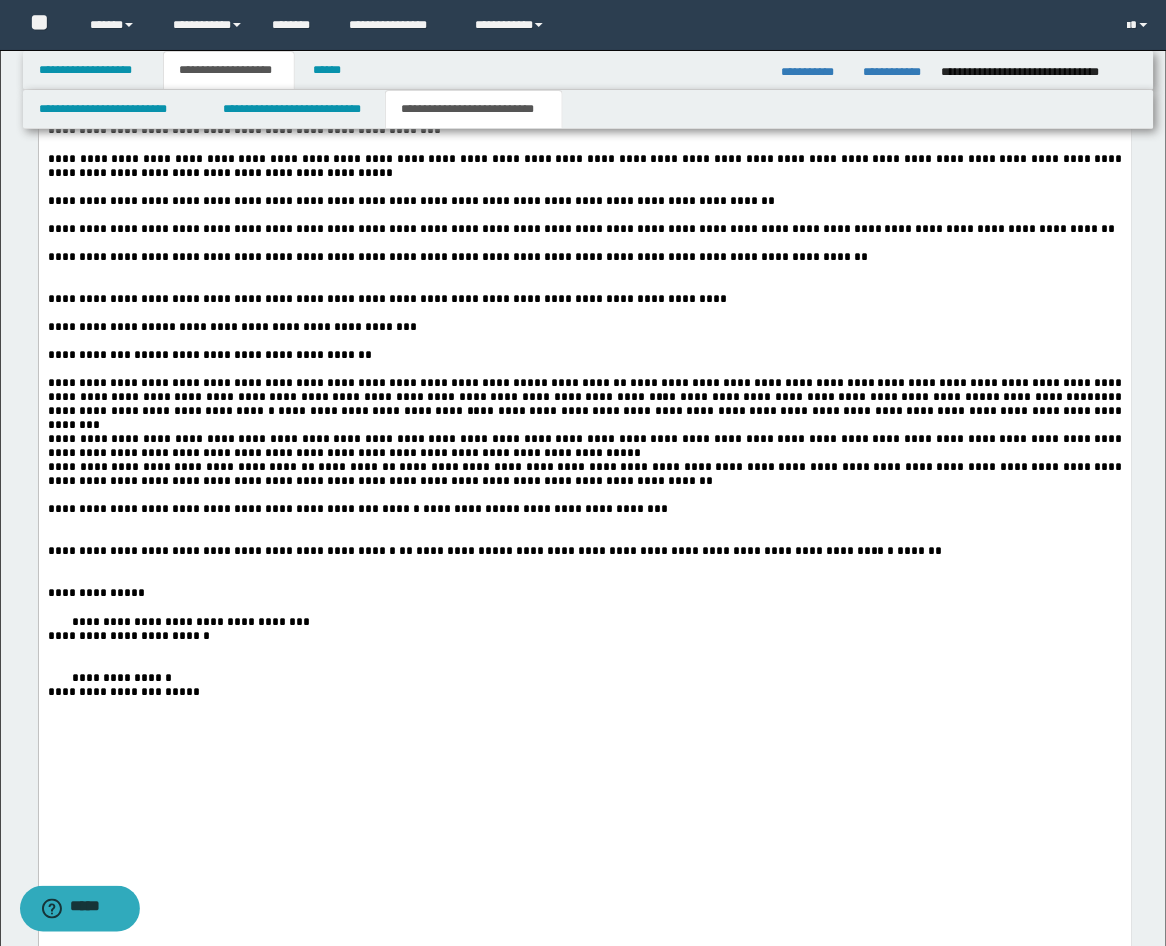 click at bounding box center [584, 286] 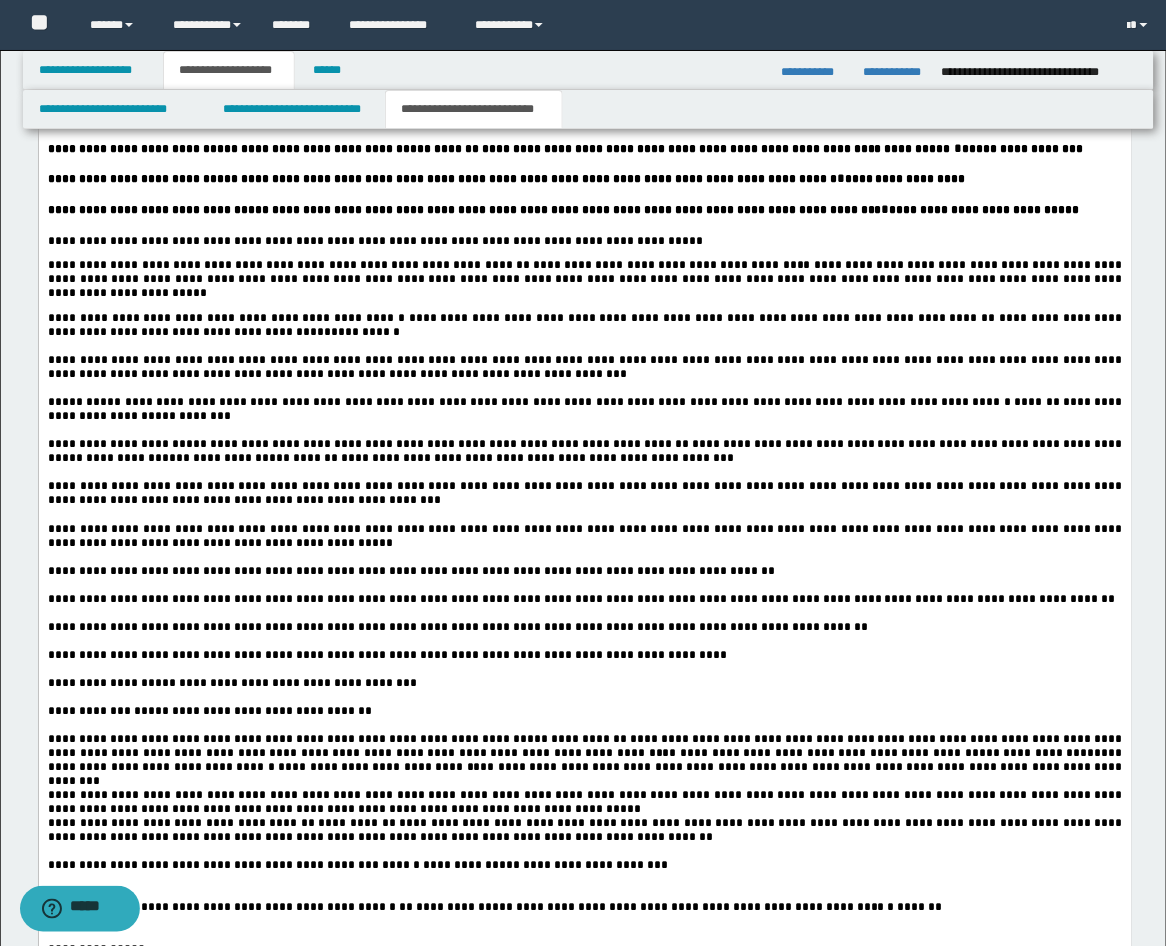 scroll, scrollTop: 2963, scrollLeft: 0, axis: vertical 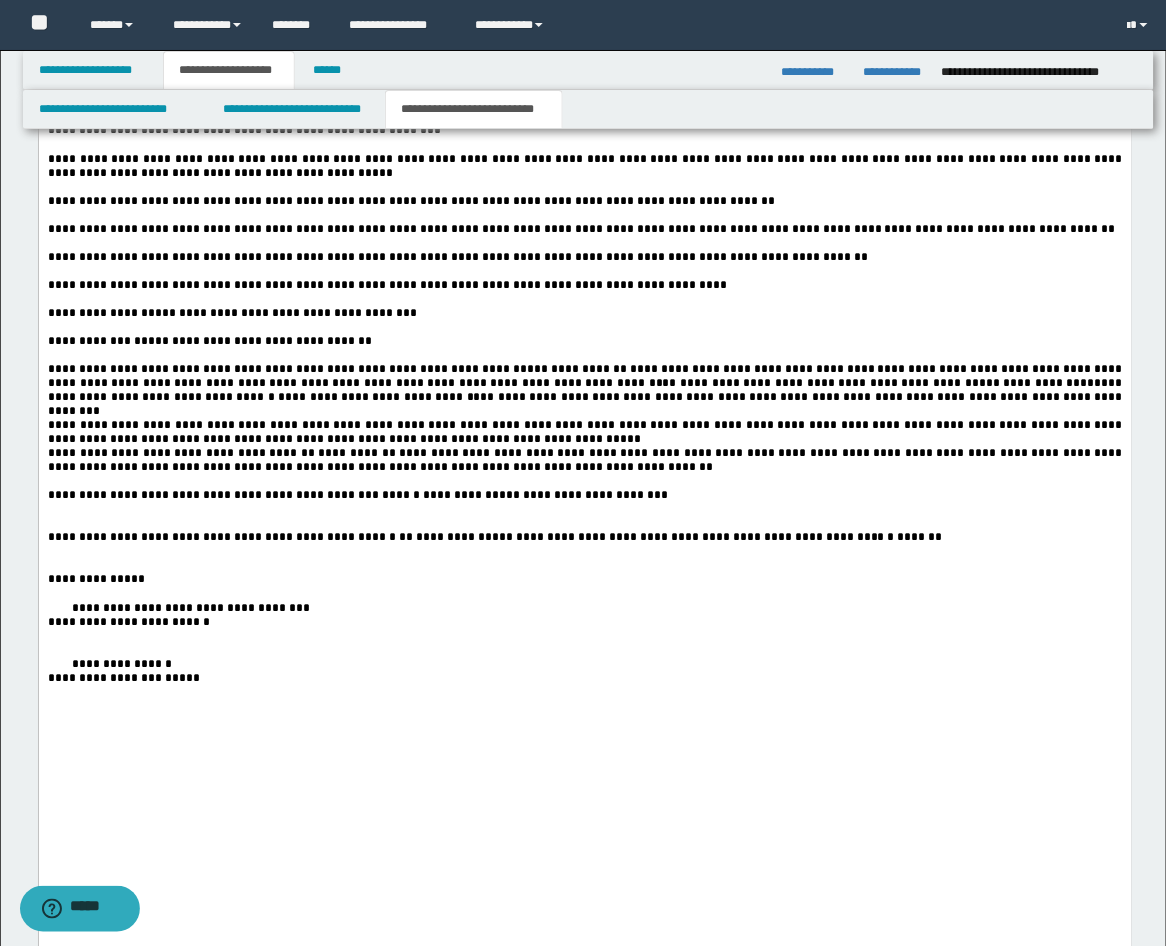 click on "**********" at bounding box center [584, 433] 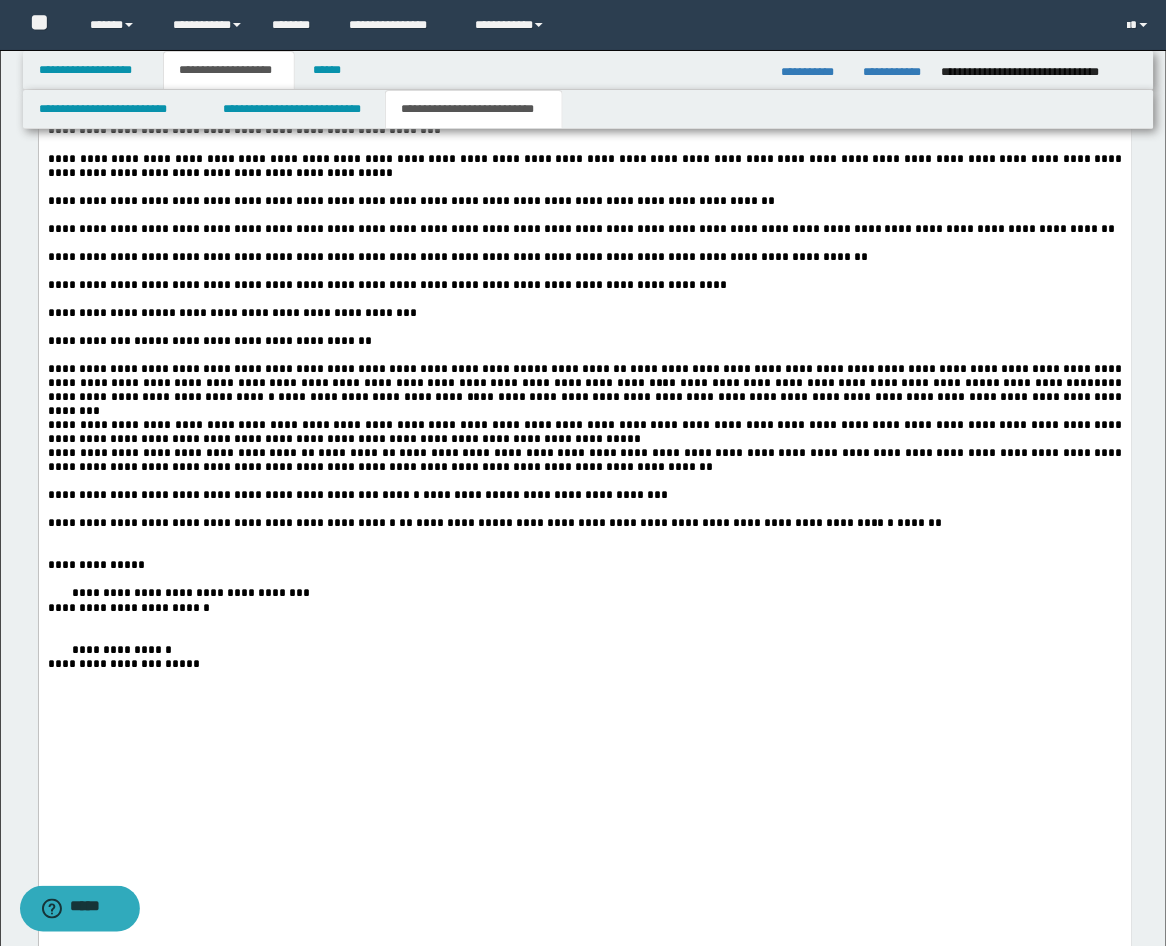 click at bounding box center (584, 552) 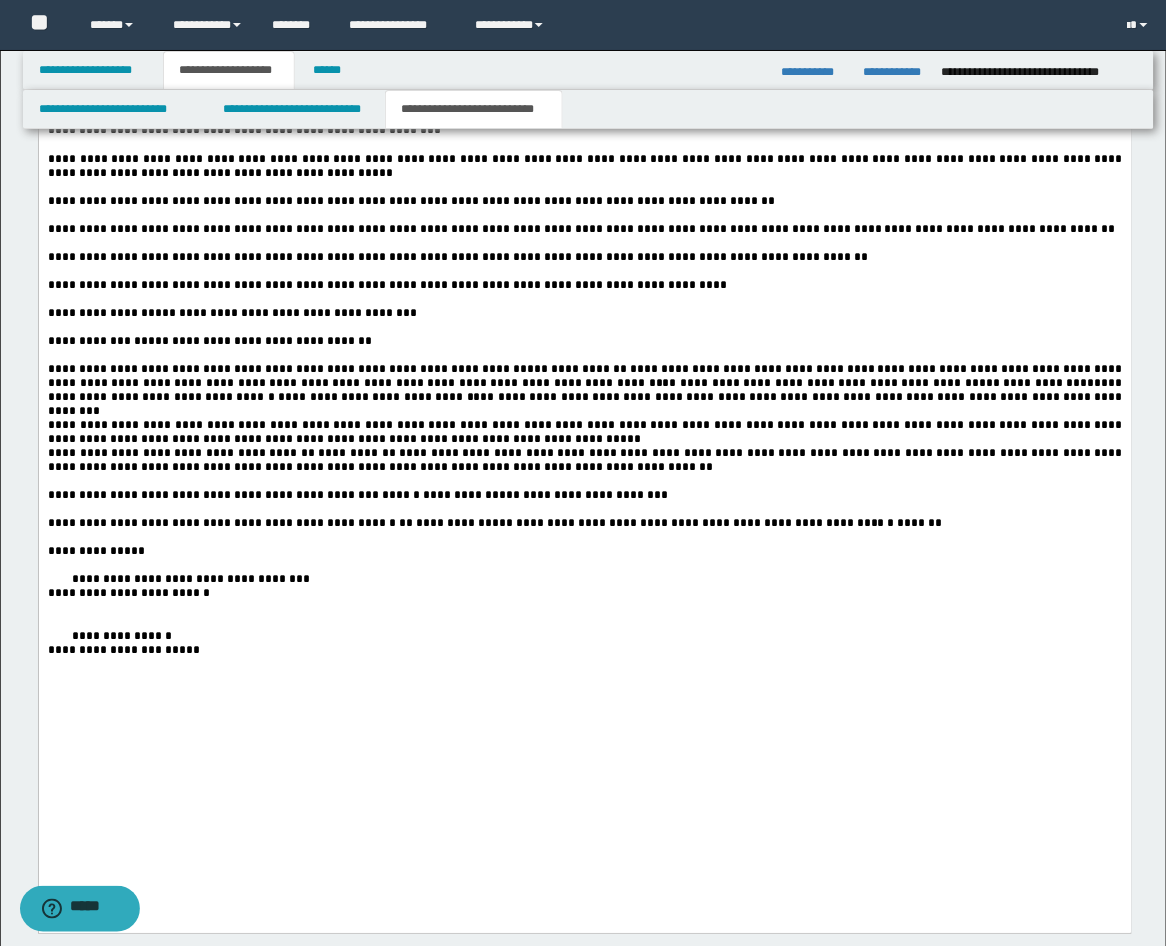 click at bounding box center (584, 623) 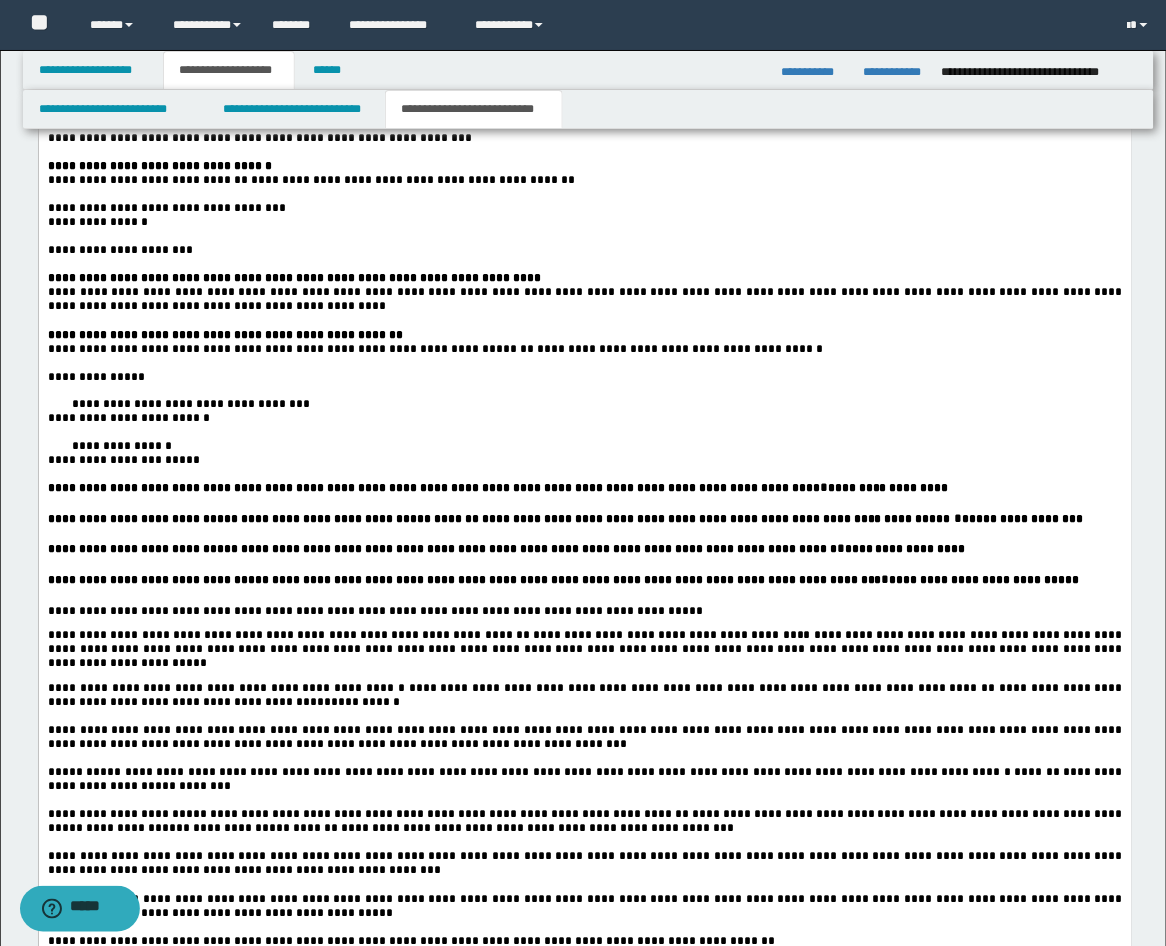 scroll, scrollTop: 1852, scrollLeft: 0, axis: vertical 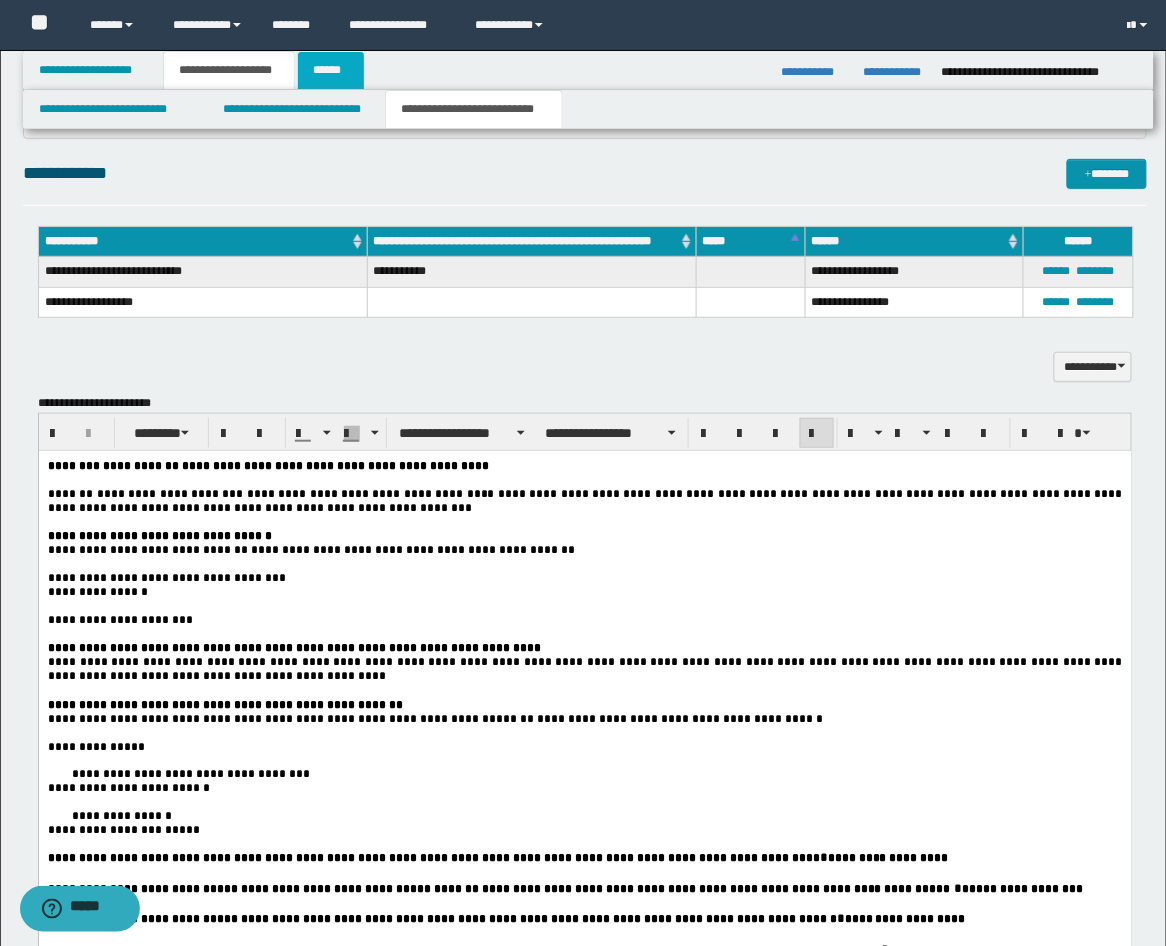 click on "******" at bounding box center [331, 70] 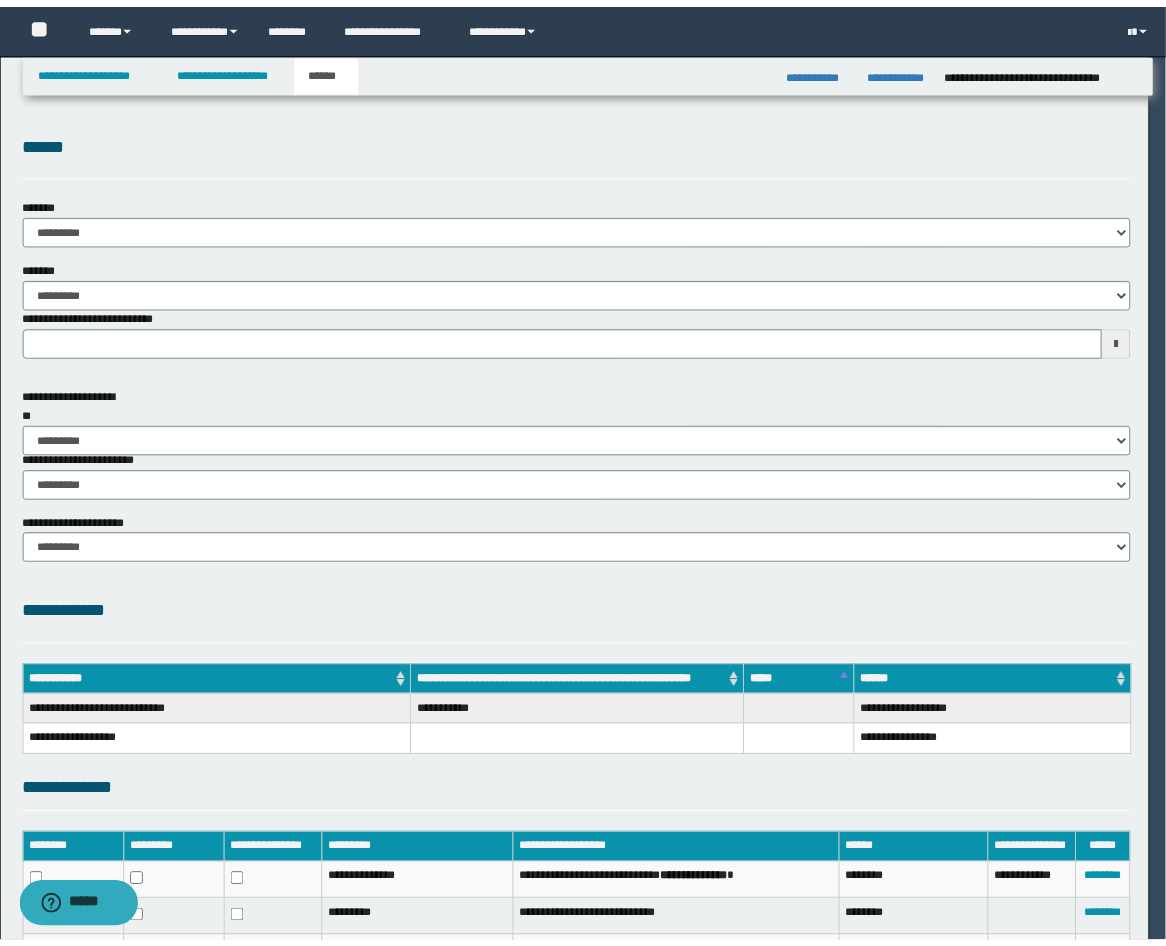 scroll, scrollTop: 0, scrollLeft: 0, axis: both 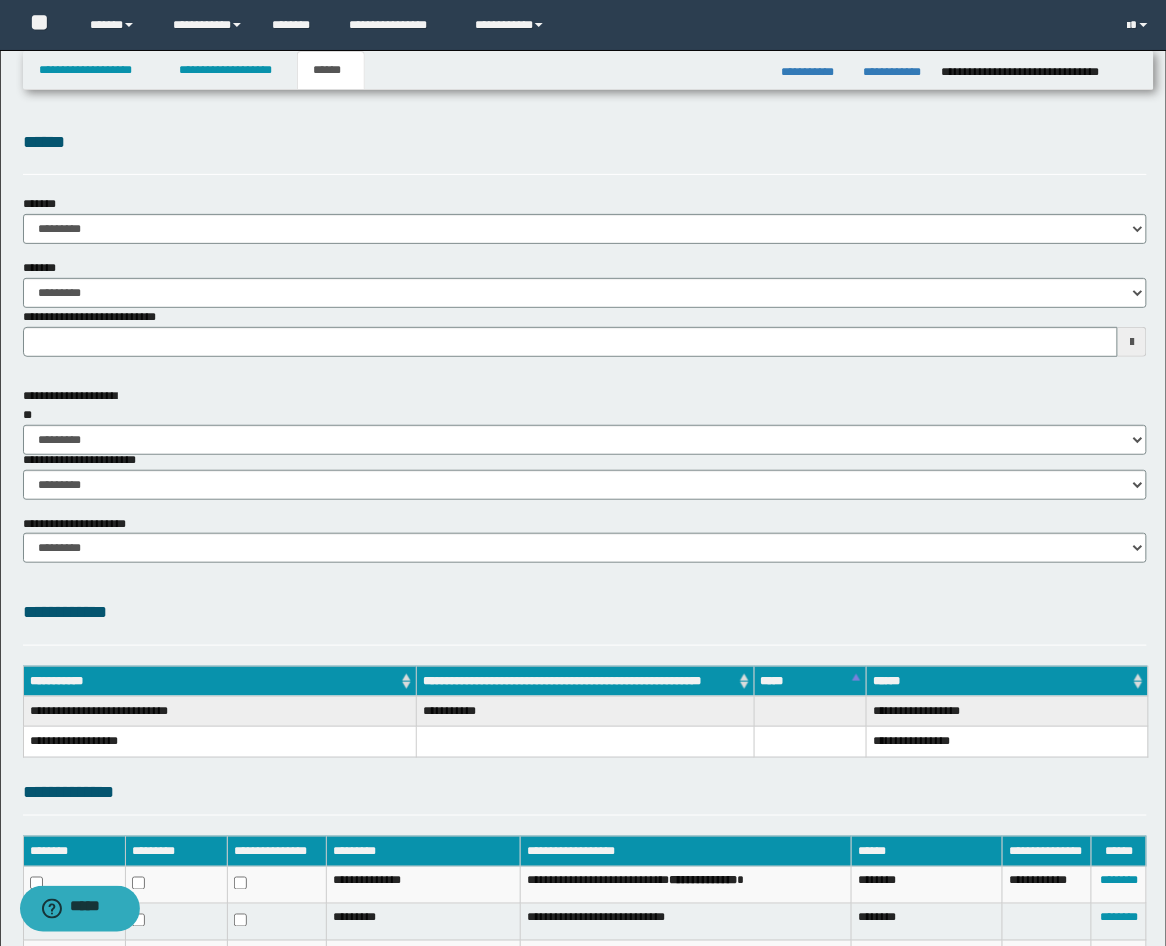 type 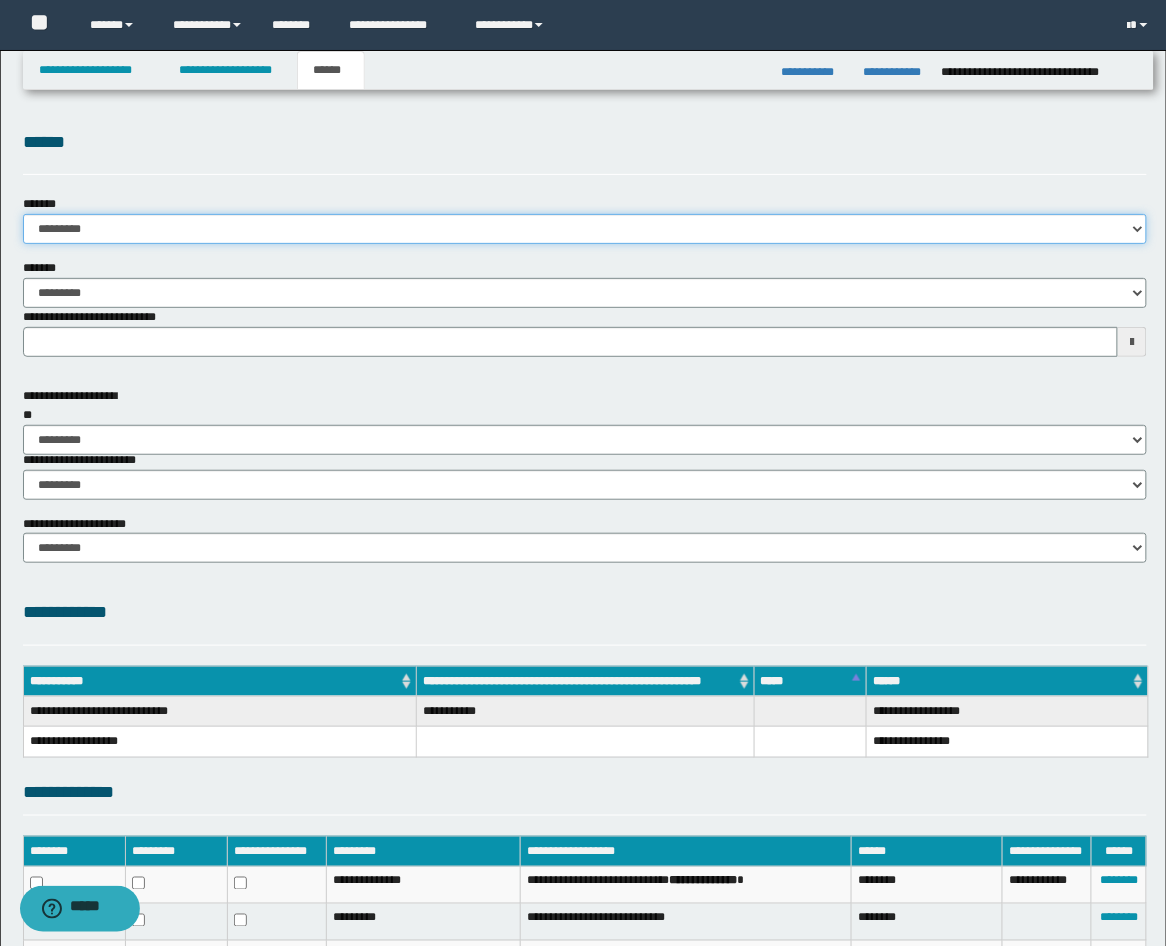 click on "**********" at bounding box center [585, 229] 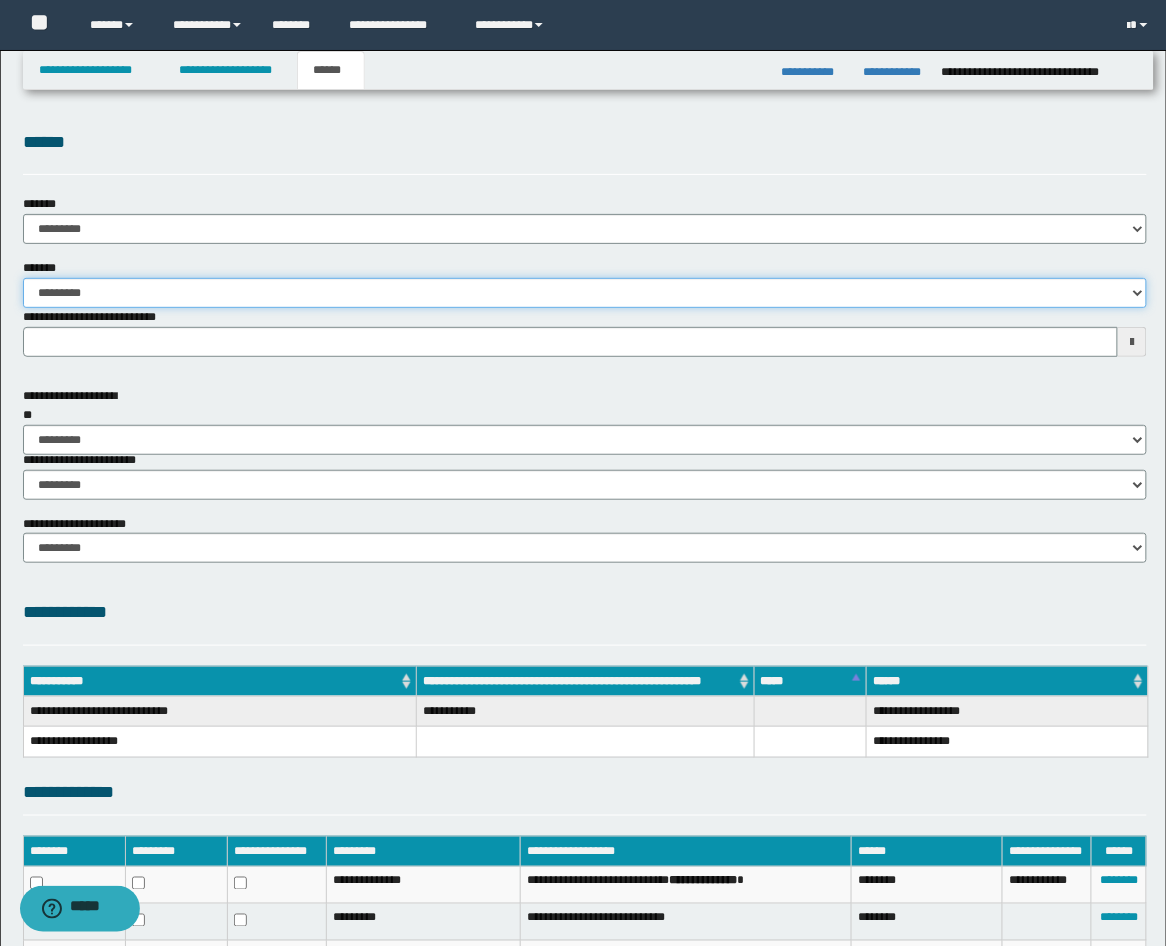 drag, startPoint x: 128, startPoint y: 283, endPoint x: 132, endPoint y: 298, distance: 15.524175 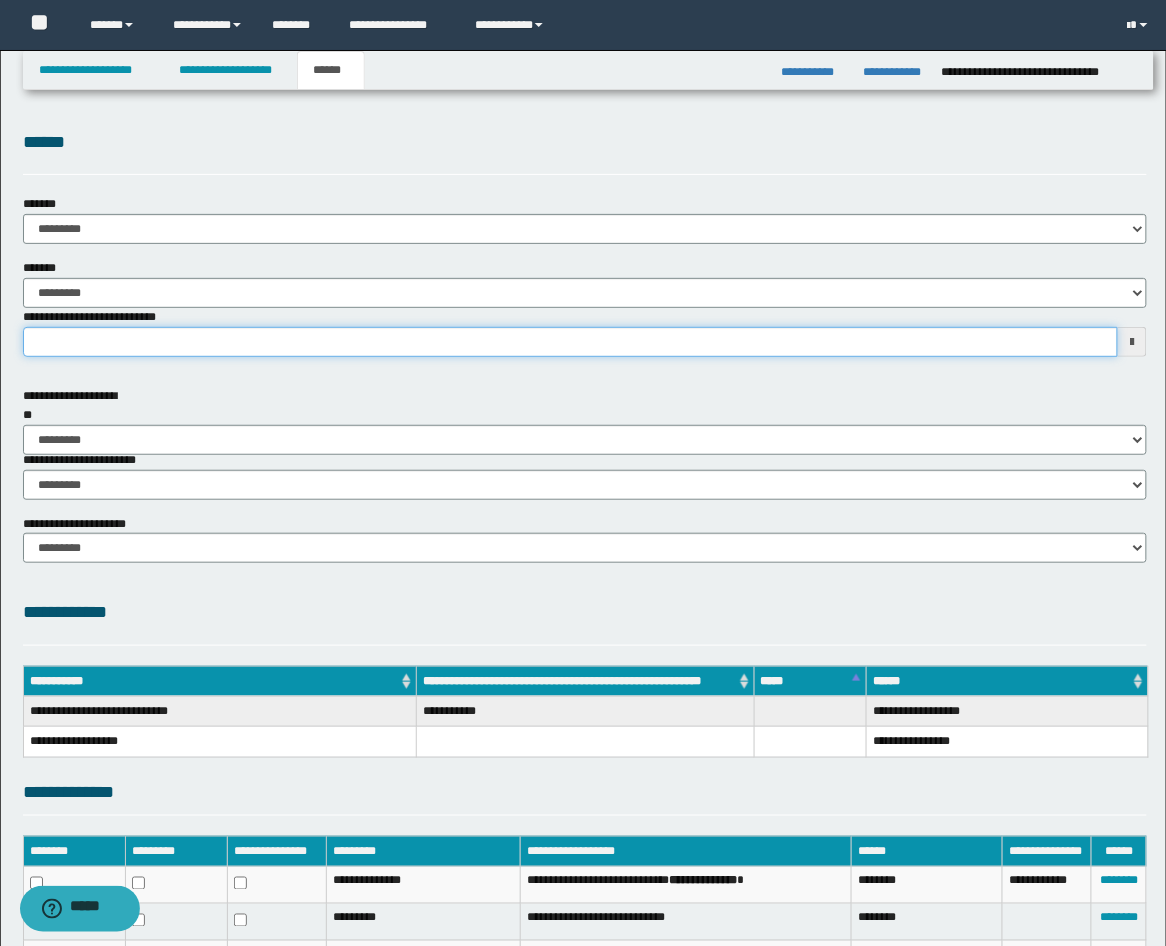 click on "**********" at bounding box center [571, 342] 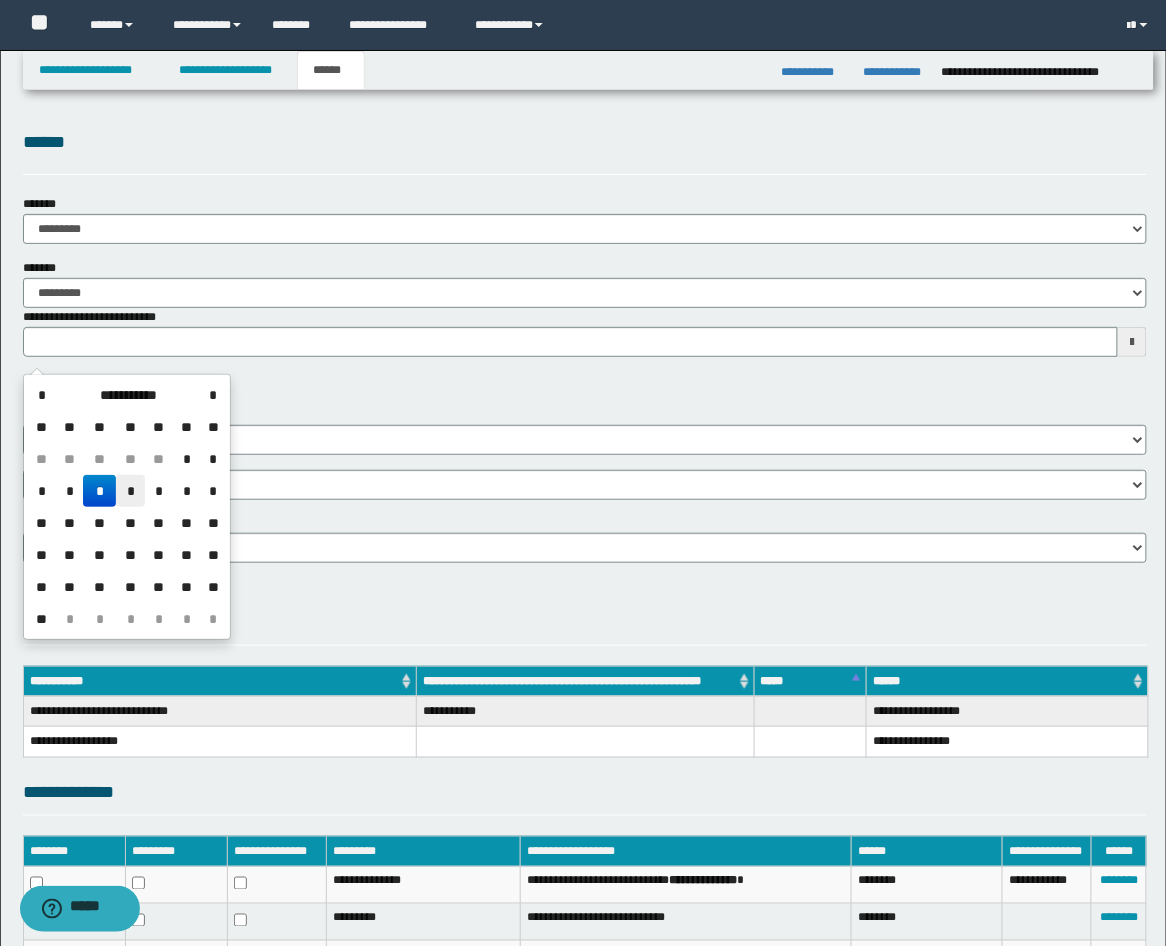 click on "*" at bounding box center [130, 491] 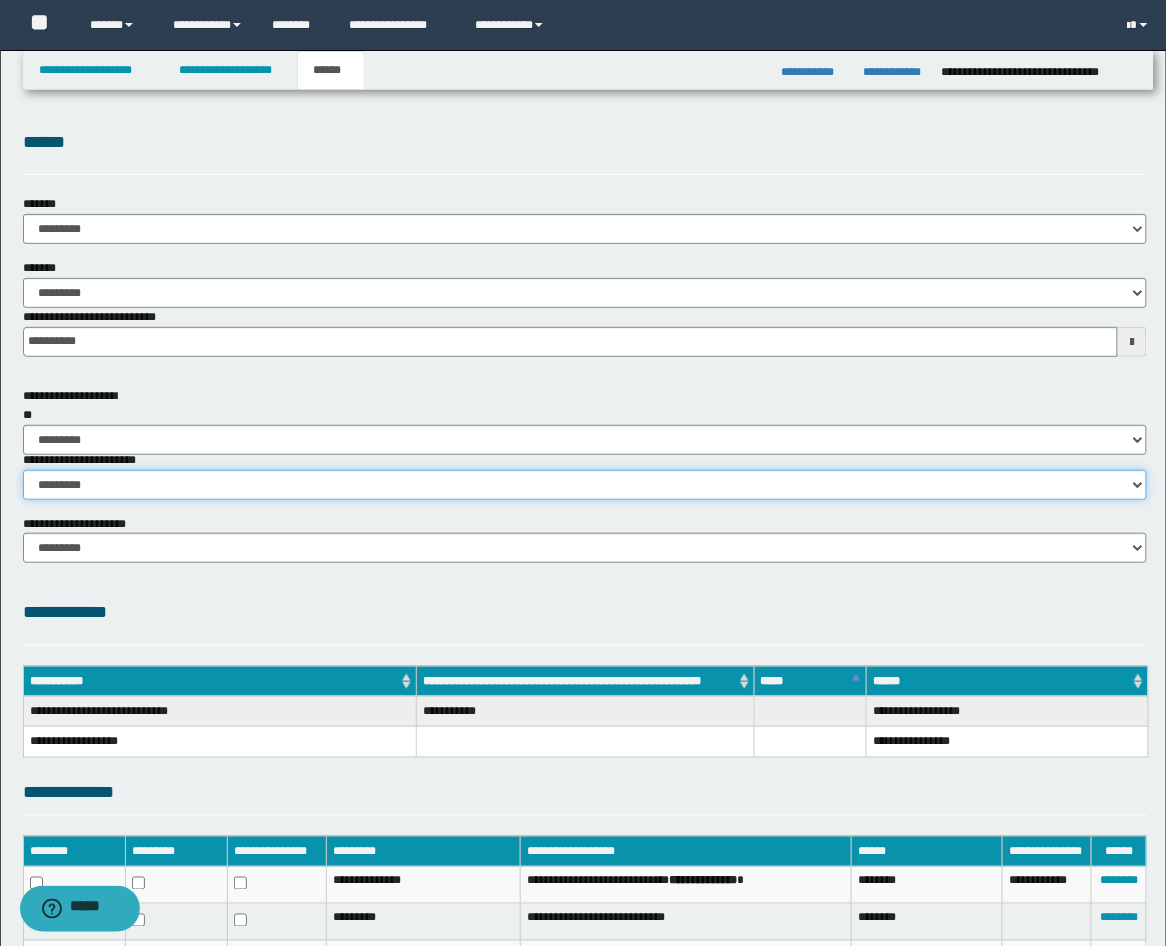 click on "*********
*********
*********" at bounding box center [585, 485] 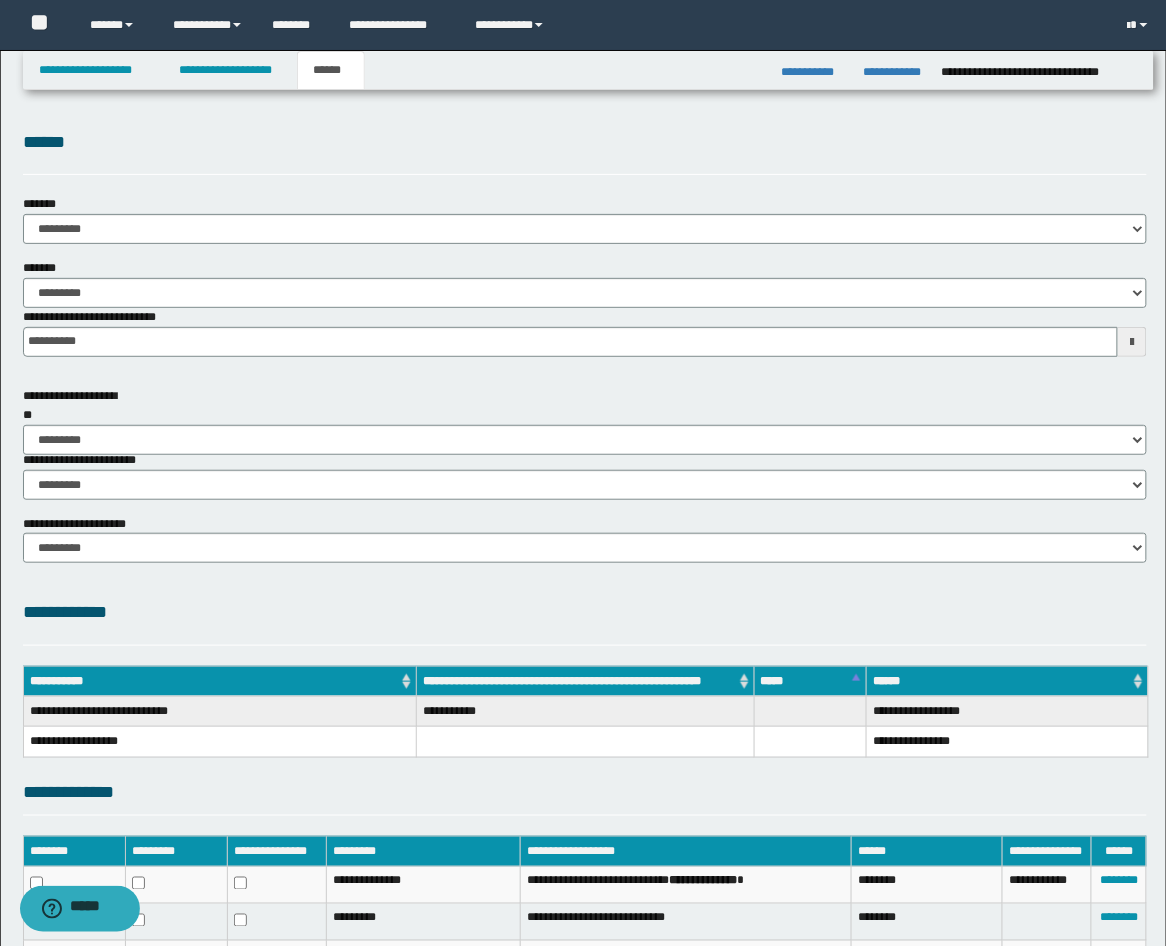 click on "**********" at bounding box center [585, 649] 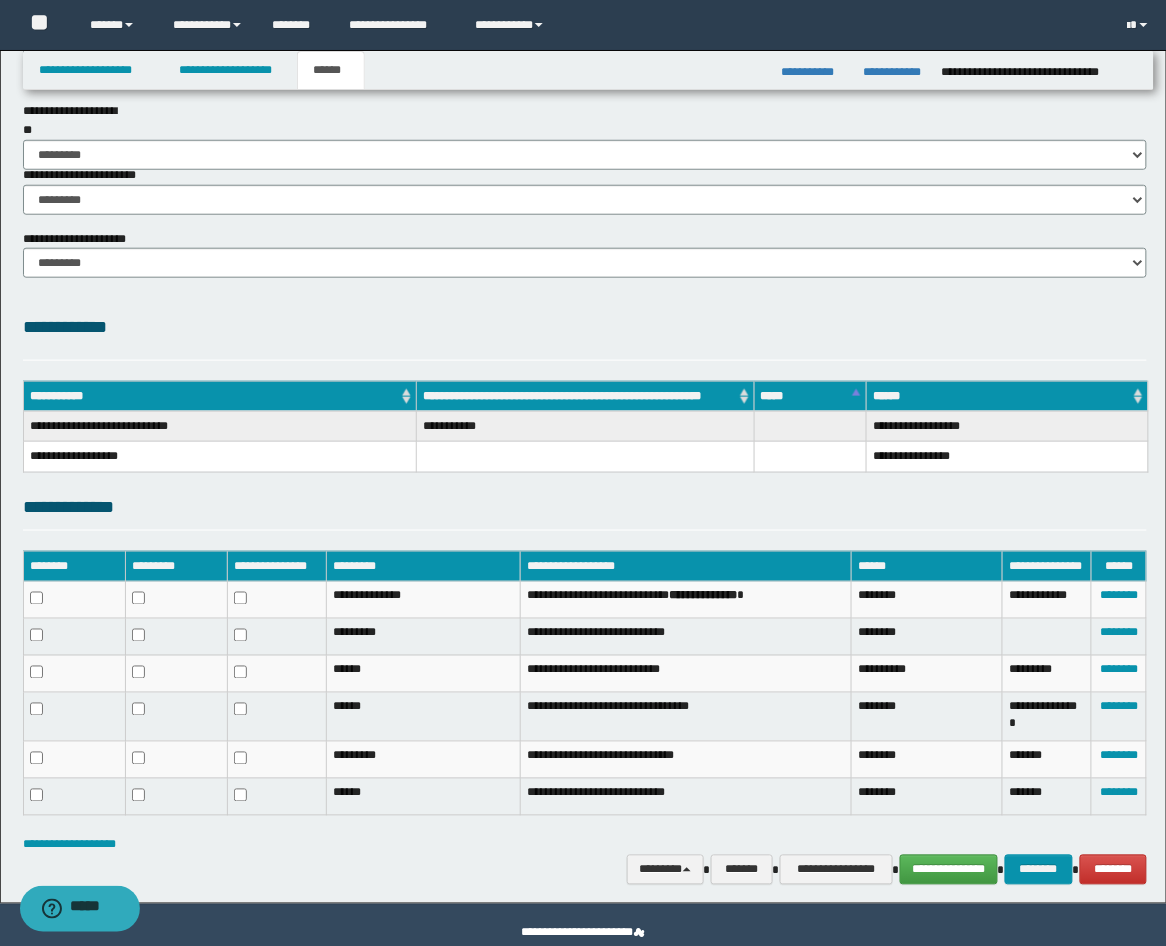 scroll, scrollTop: 320, scrollLeft: 0, axis: vertical 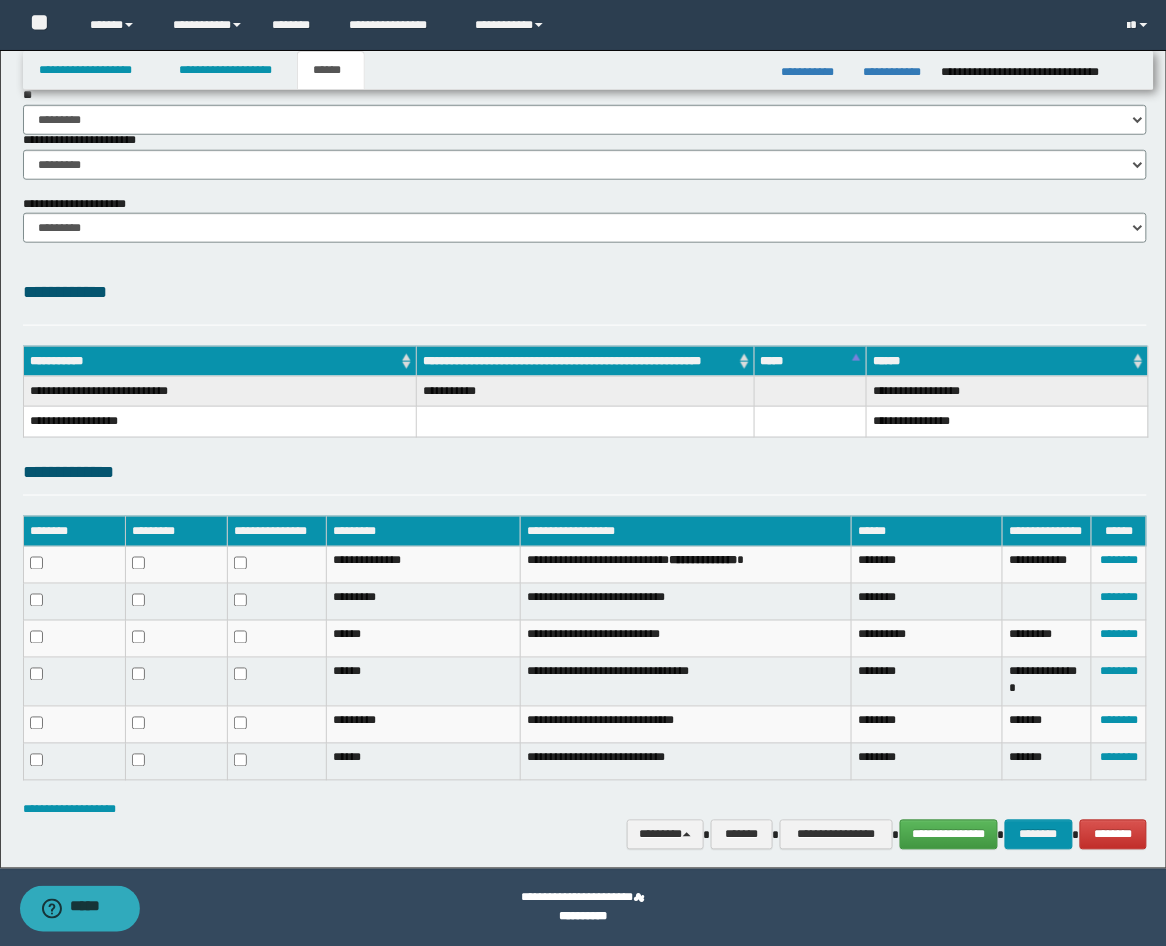 click on "**********" at bounding box center (585, 810) 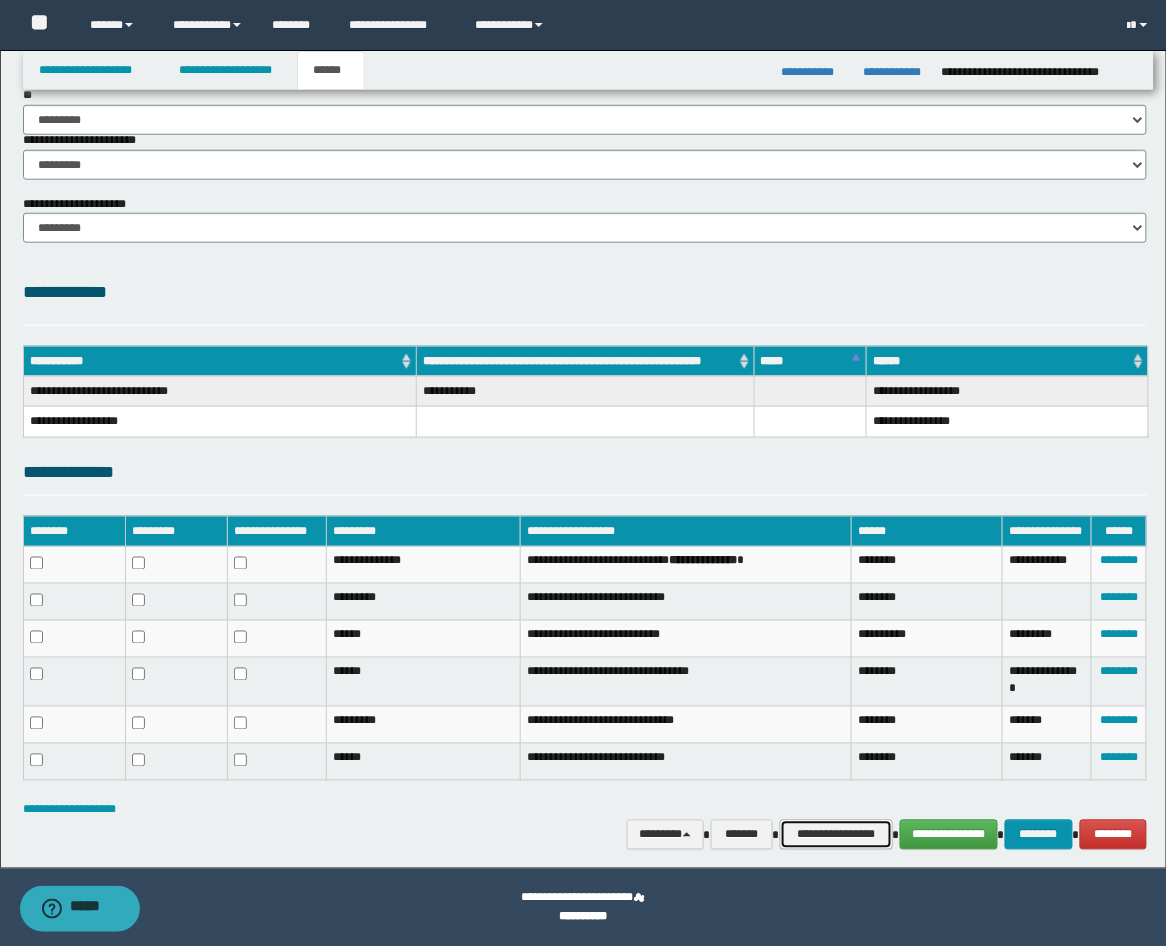 click on "**********" at bounding box center (836, 835) 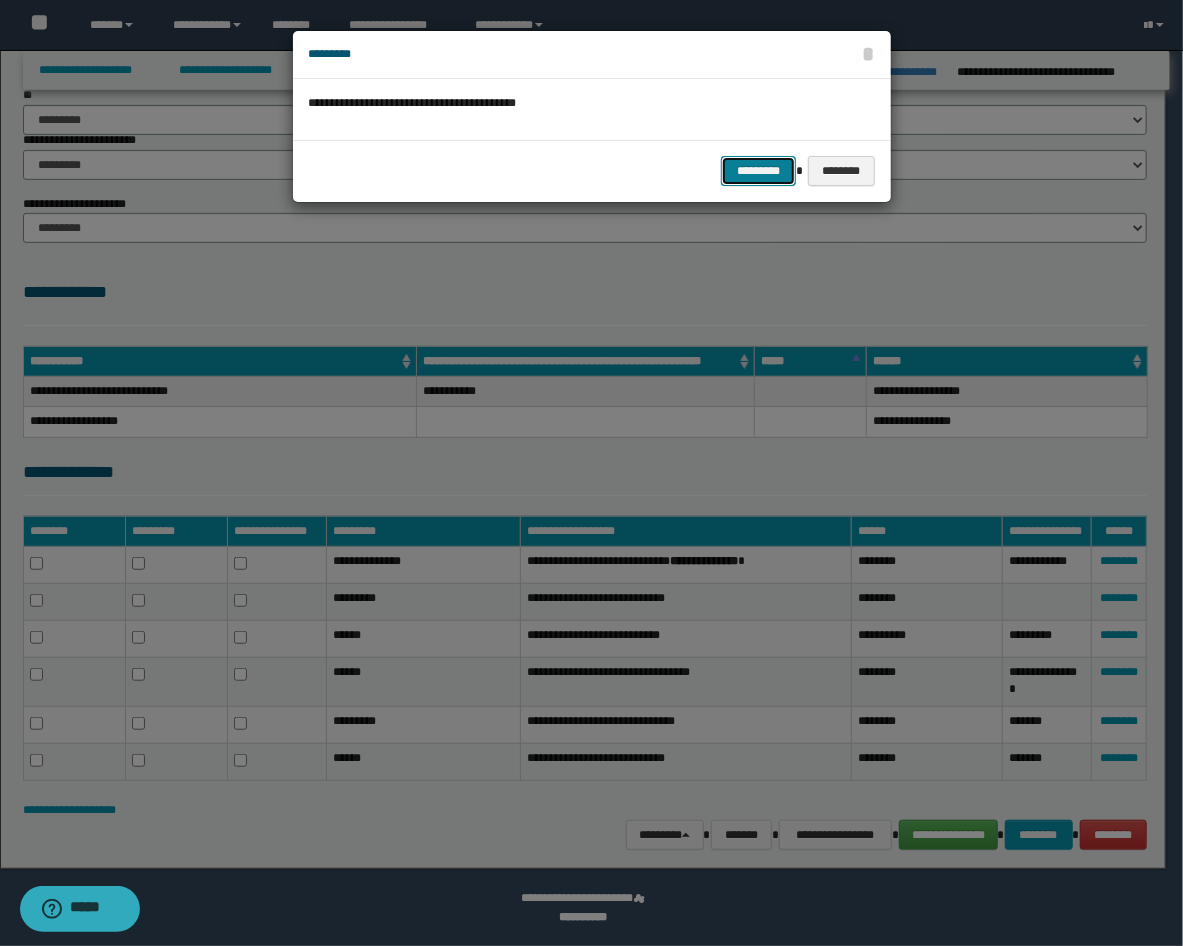 click on "*********" at bounding box center [758, 171] 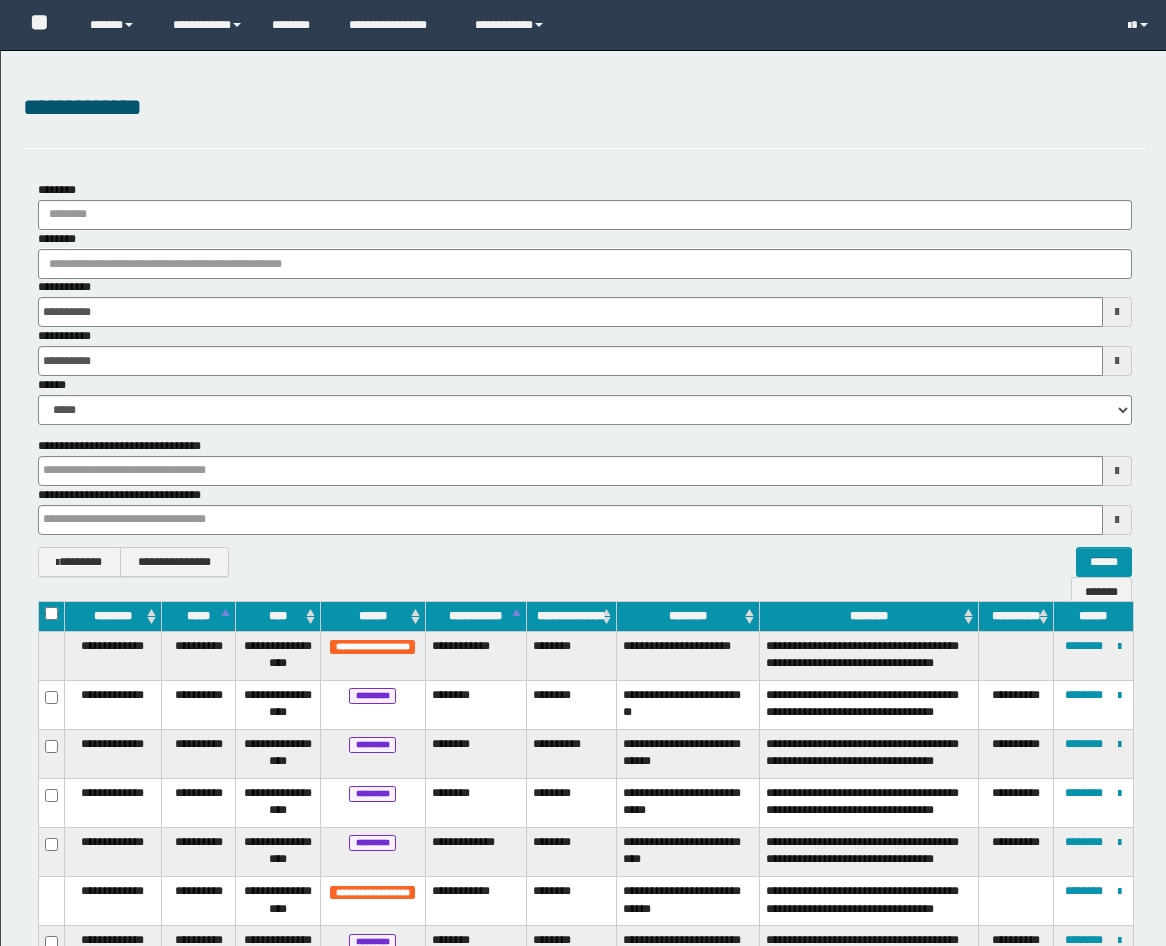 scroll, scrollTop: 2255, scrollLeft: 0, axis: vertical 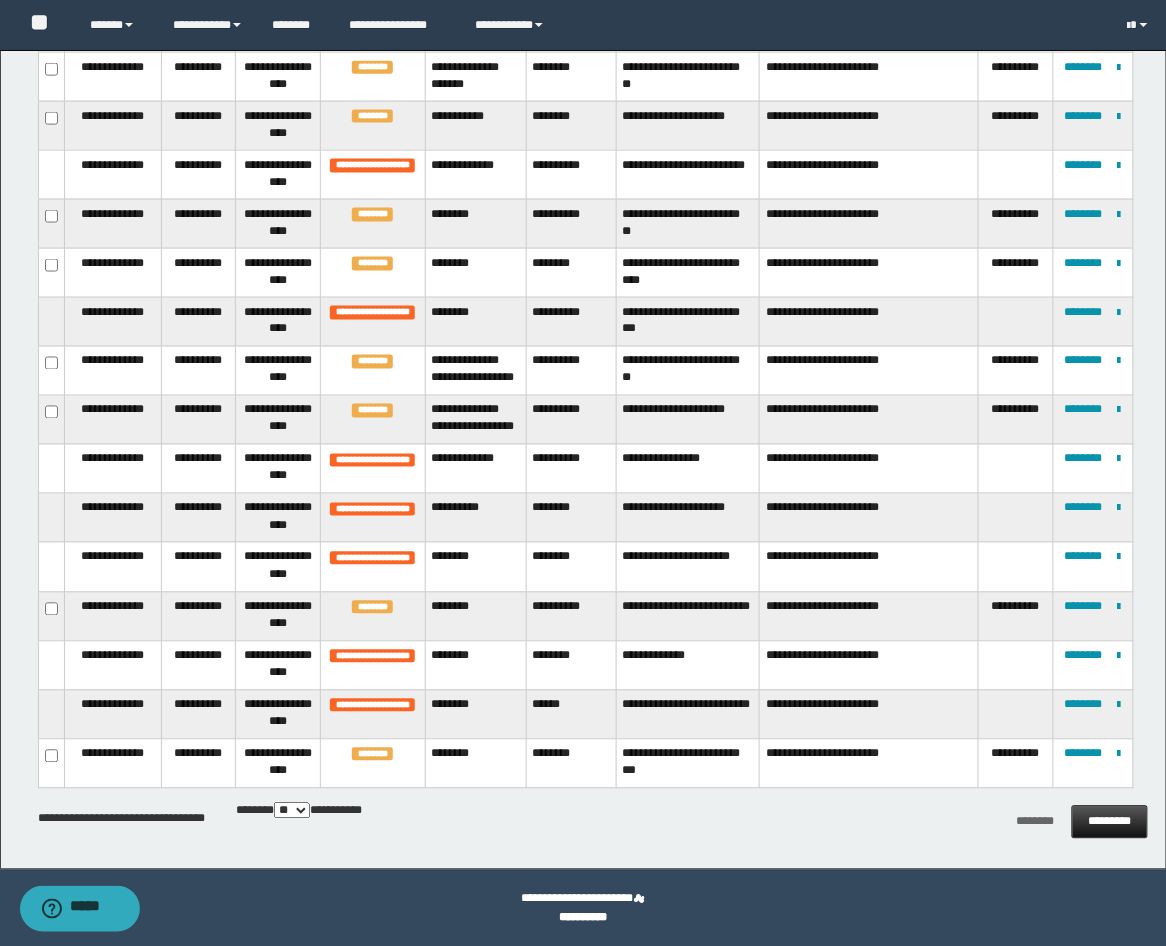 click on "*********" at bounding box center [1110, 822] 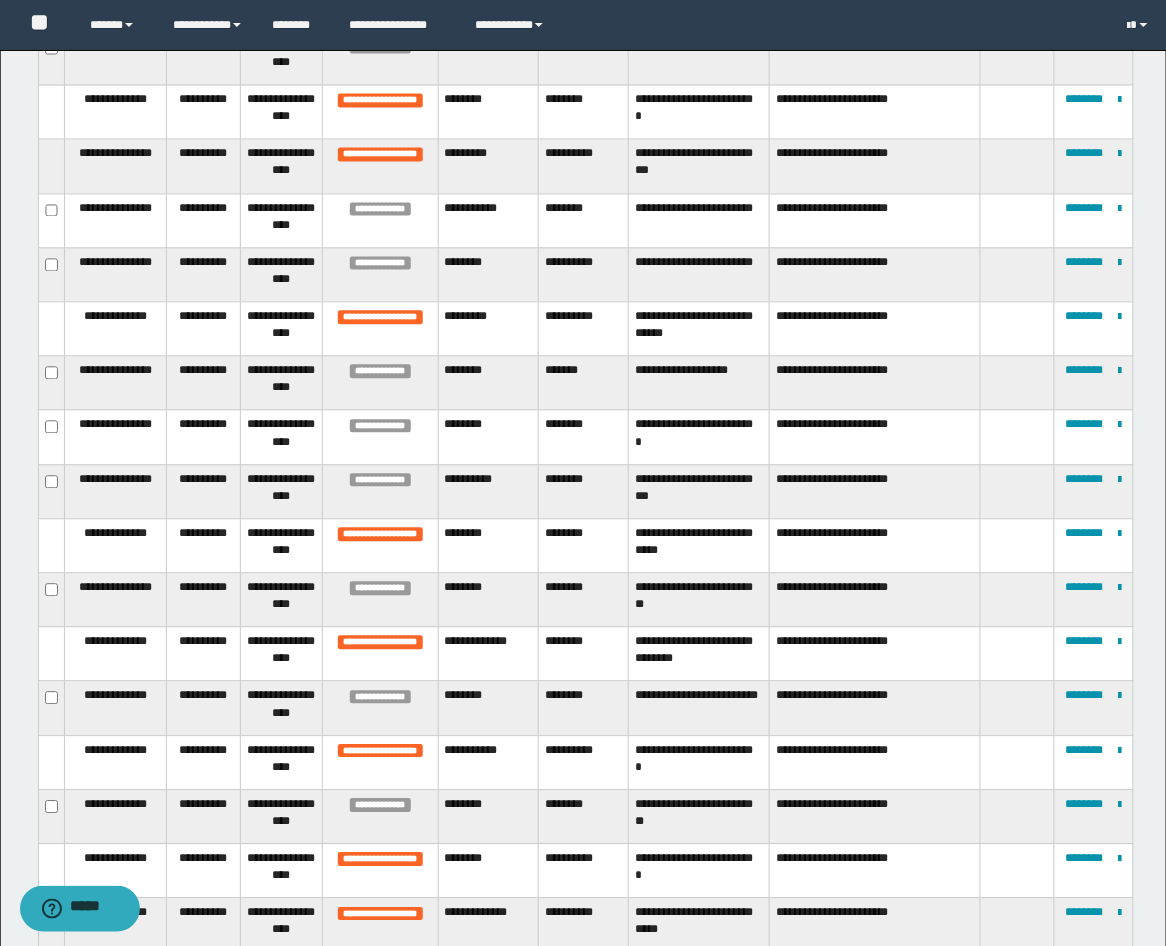 scroll, scrollTop: 445, scrollLeft: 0, axis: vertical 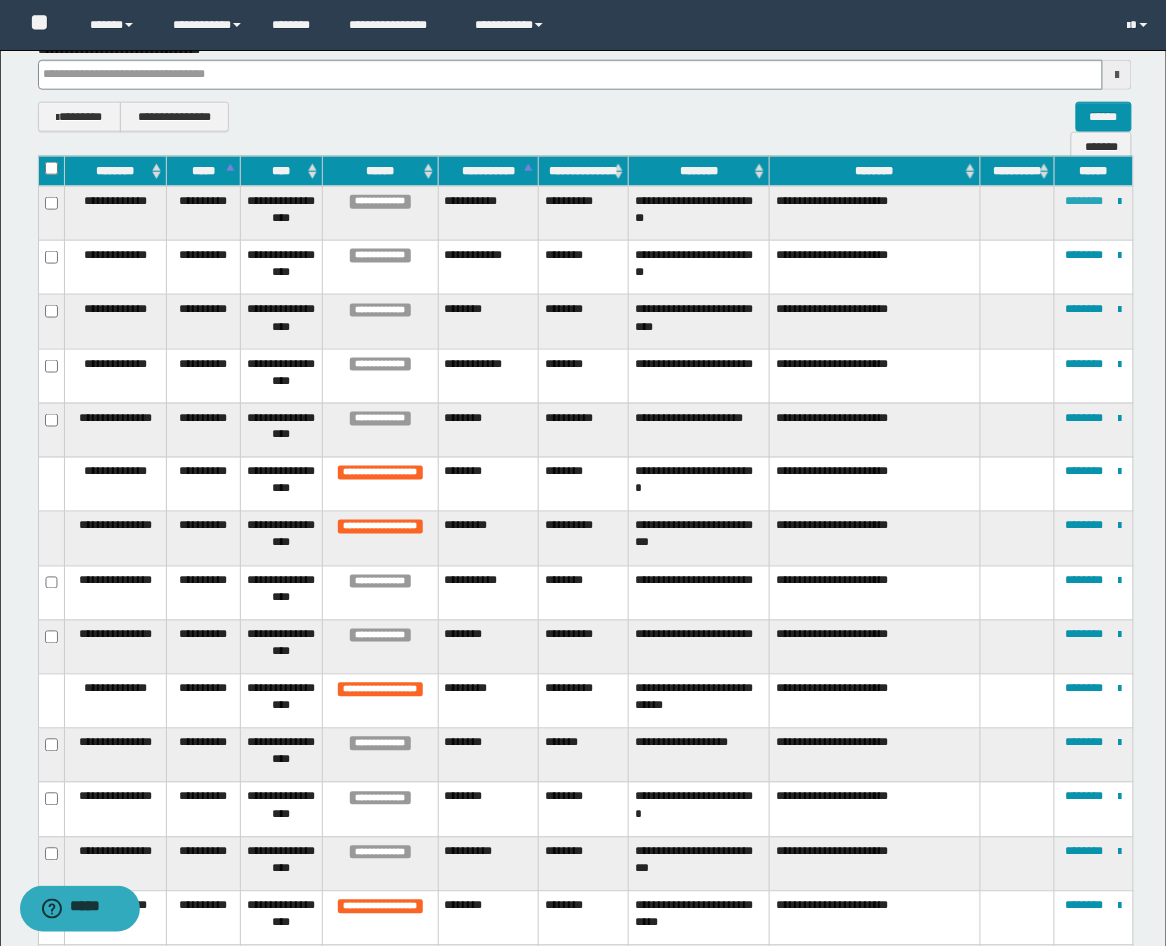 click on "********" at bounding box center (1085, 201) 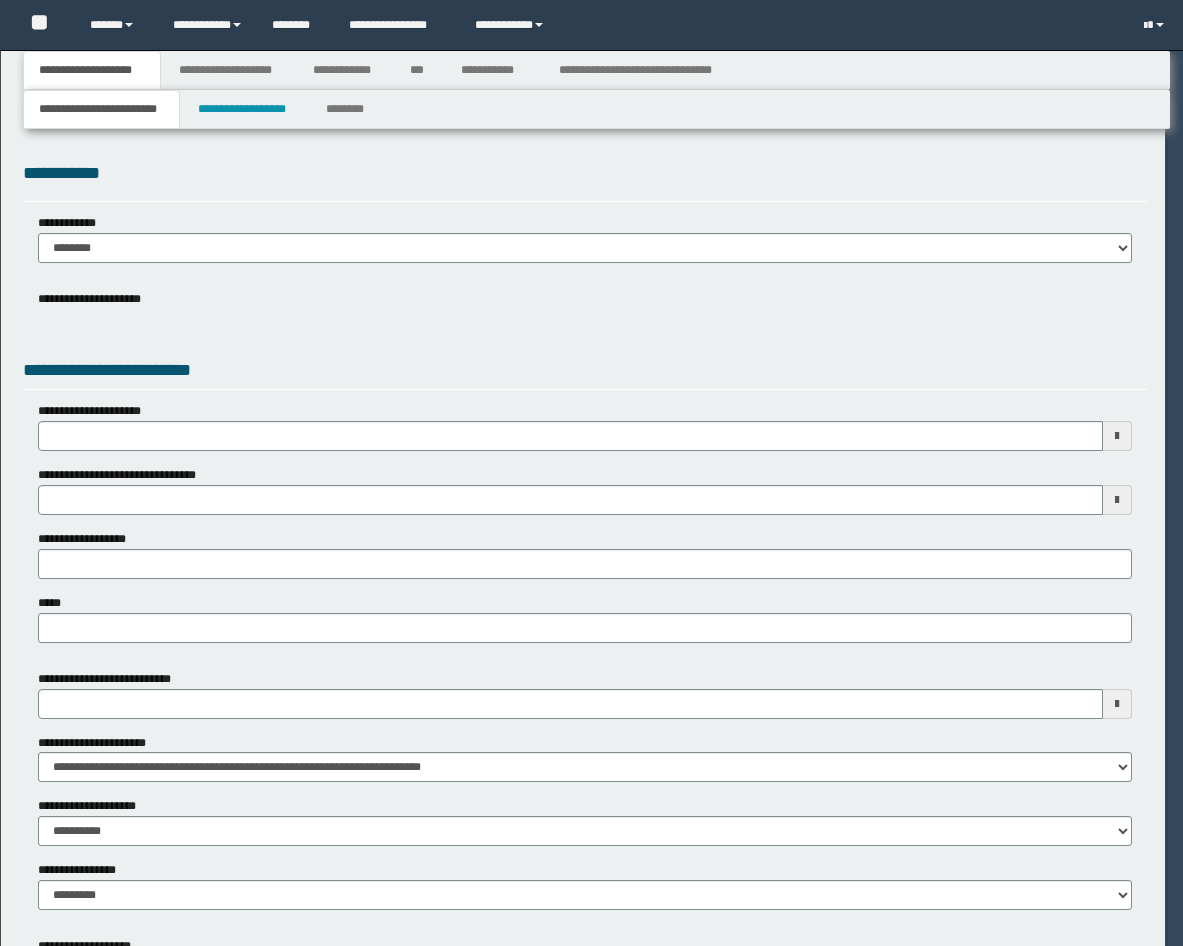 scroll, scrollTop: 0, scrollLeft: 0, axis: both 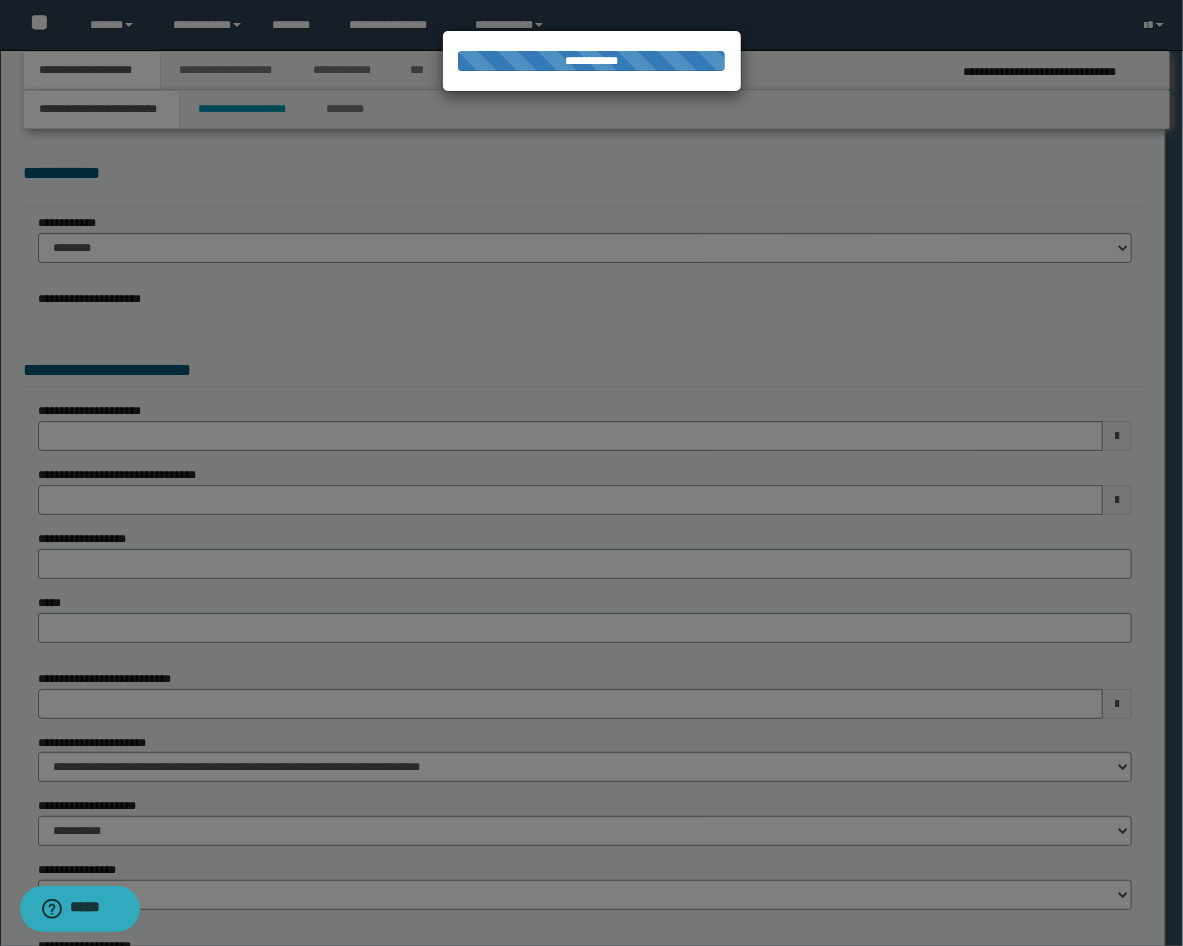 select on "*" 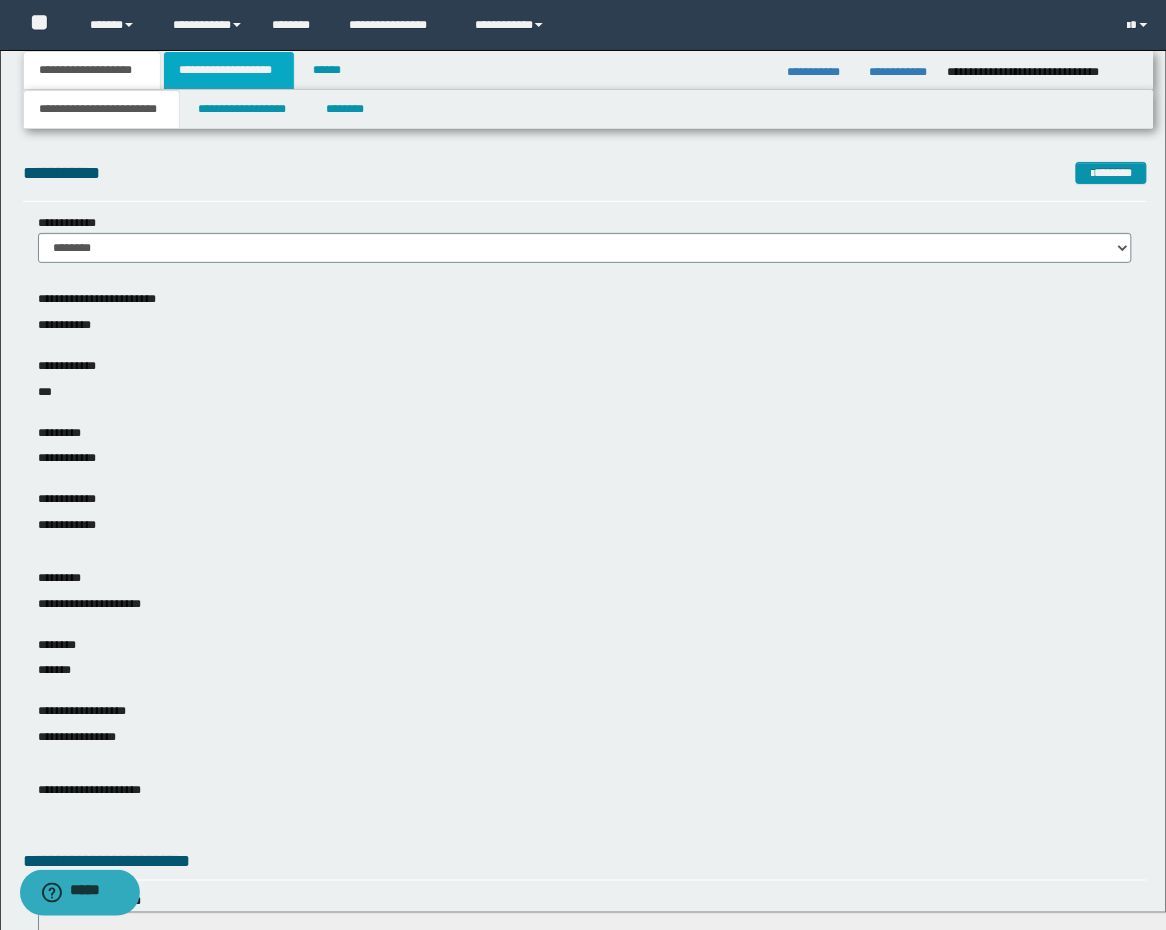 click on "**********" at bounding box center [229, 70] 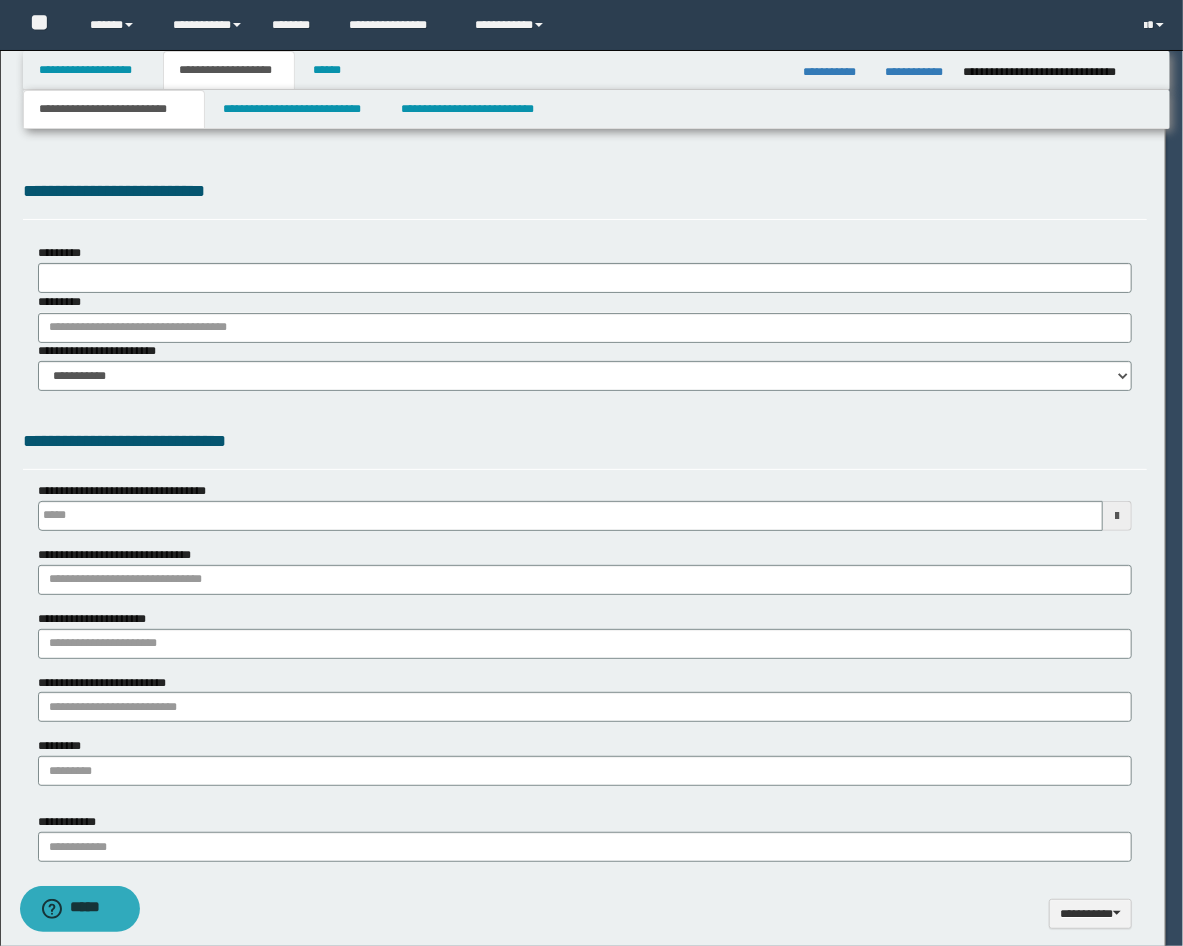 type on "**********" 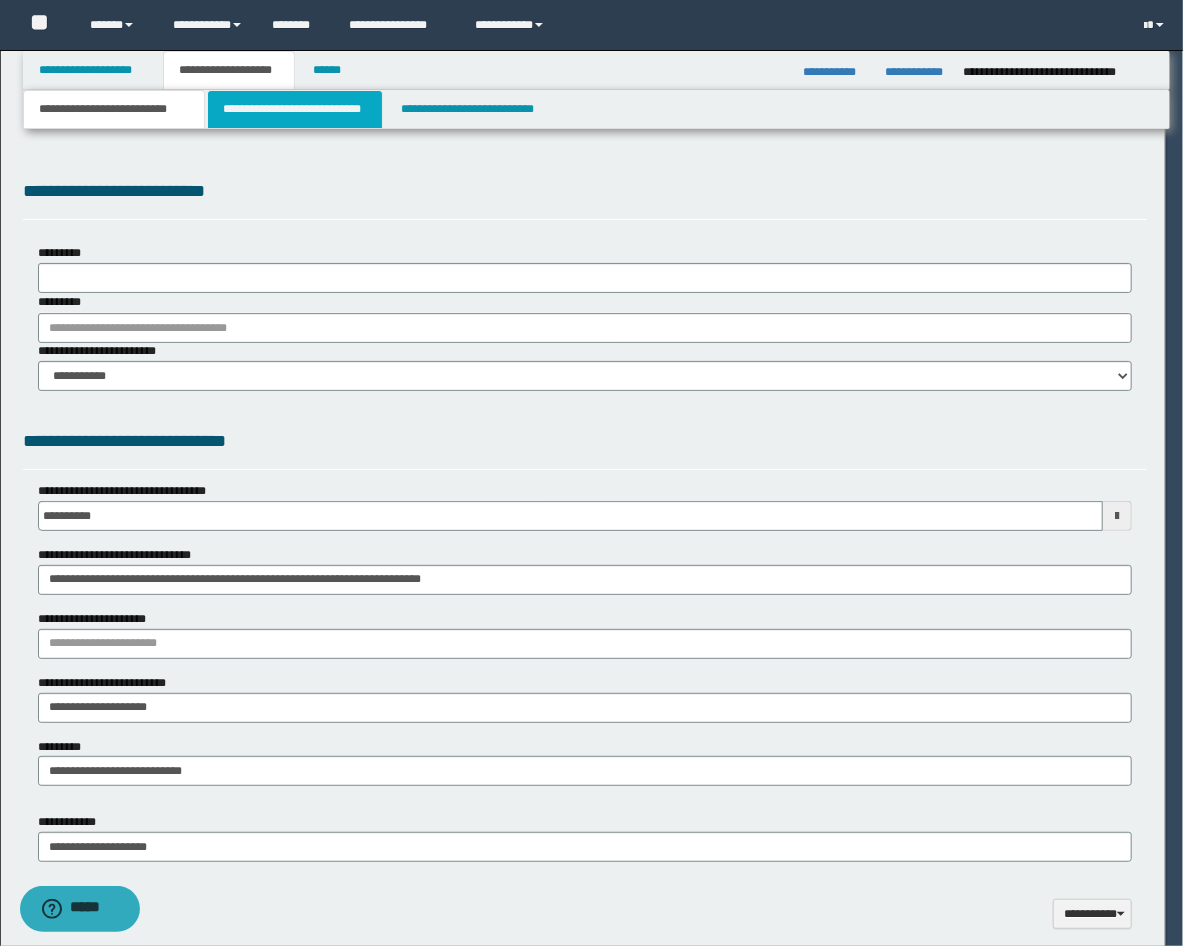 scroll, scrollTop: 0, scrollLeft: 0, axis: both 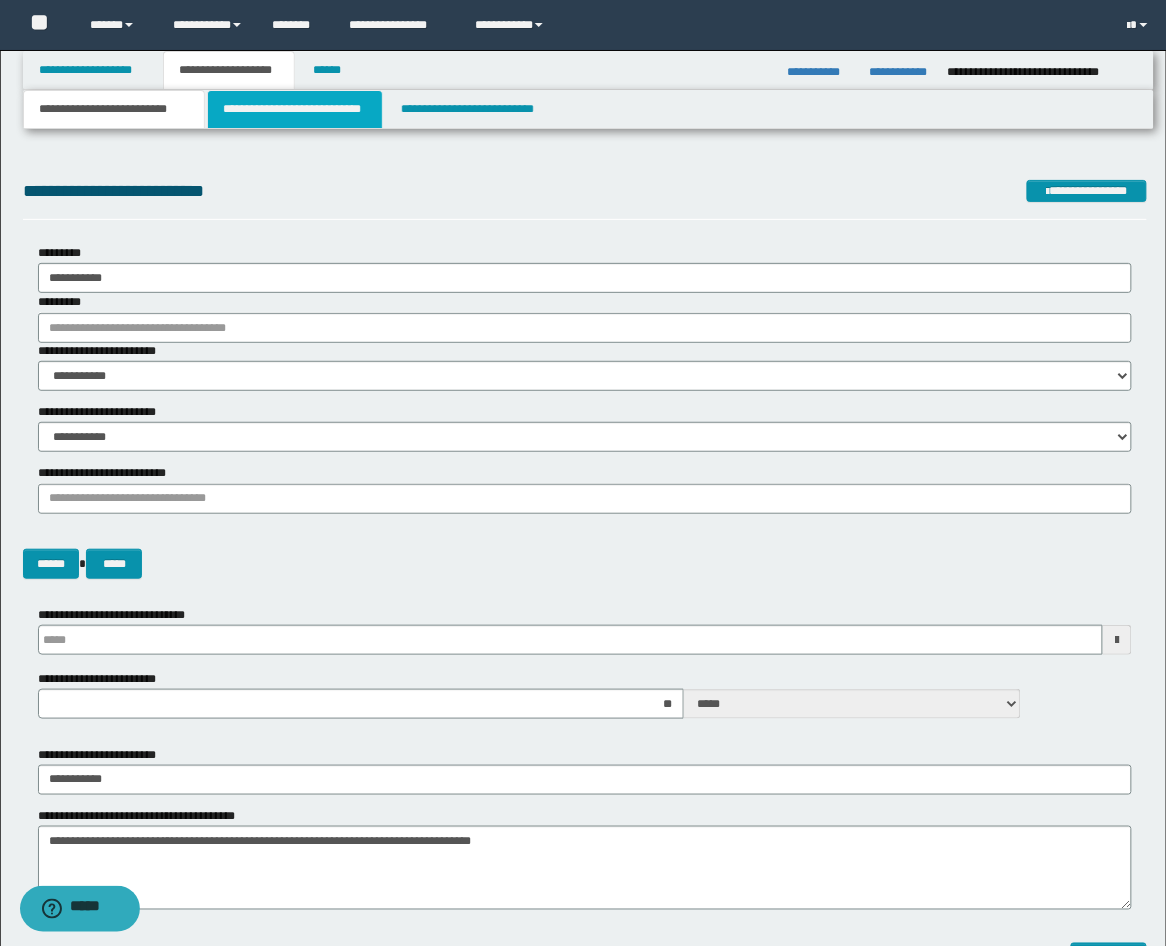 click on "**********" at bounding box center (295, 109) 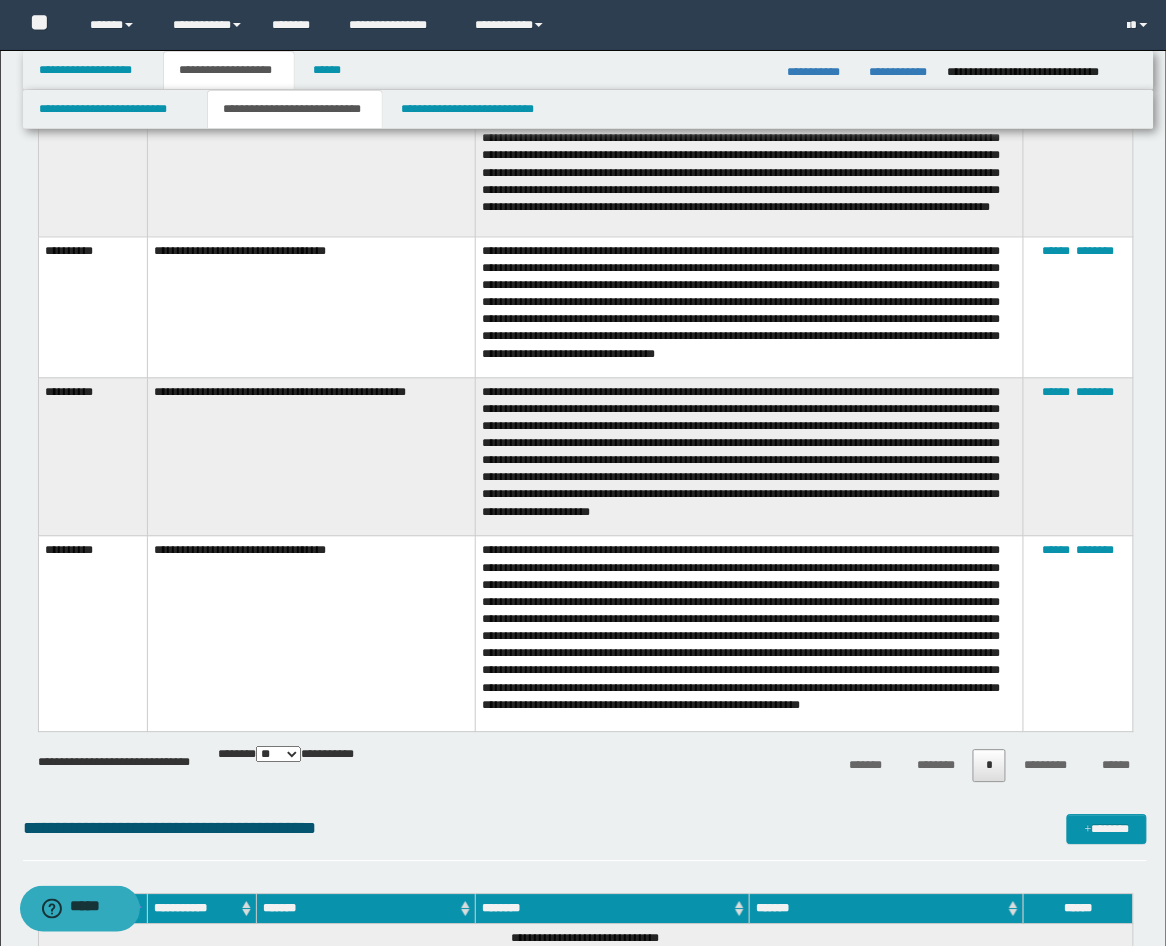scroll, scrollTop: 2483, scrollLeft: 0, axis: vertical 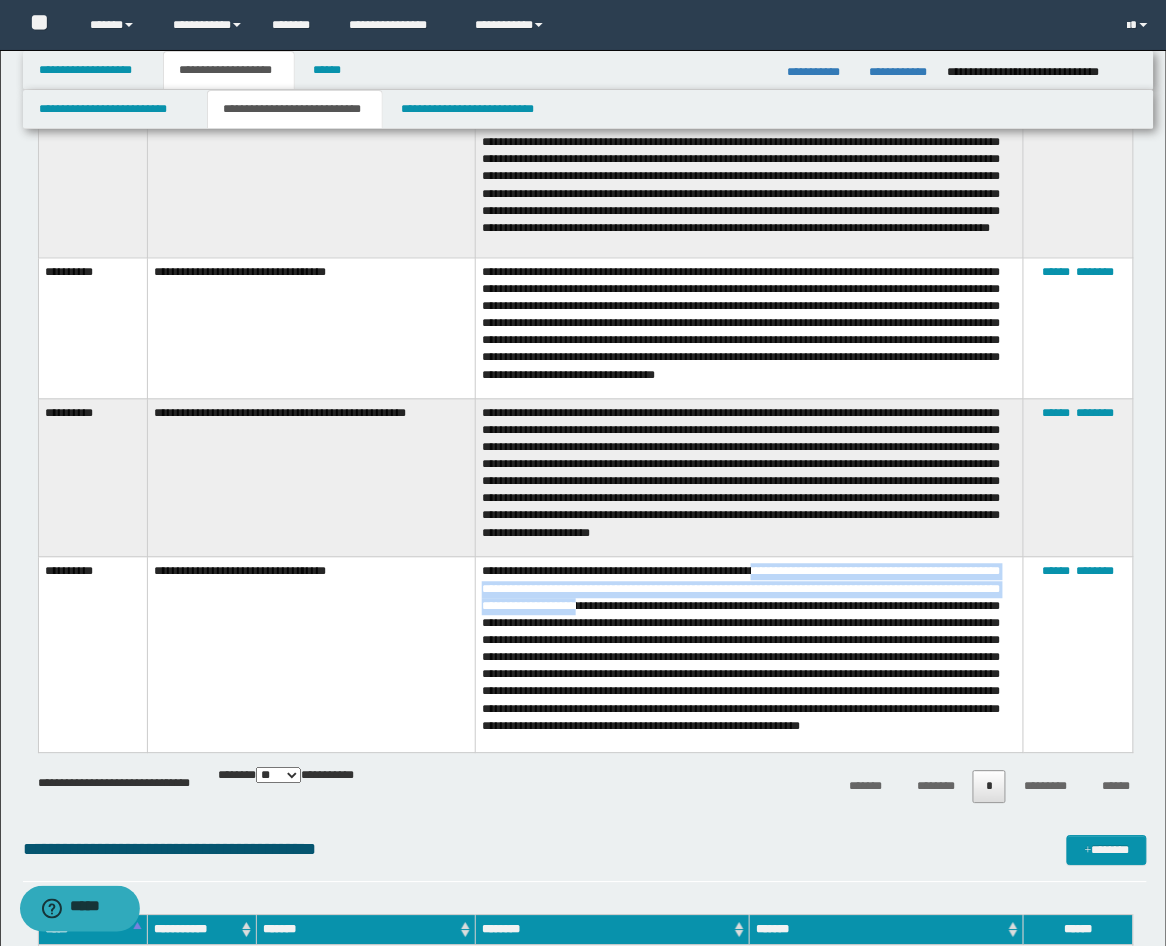 drag, startPoint x: 772, startPoint y: 571, endPoint x: 670, endPoint y: 606, distance: 107.837845 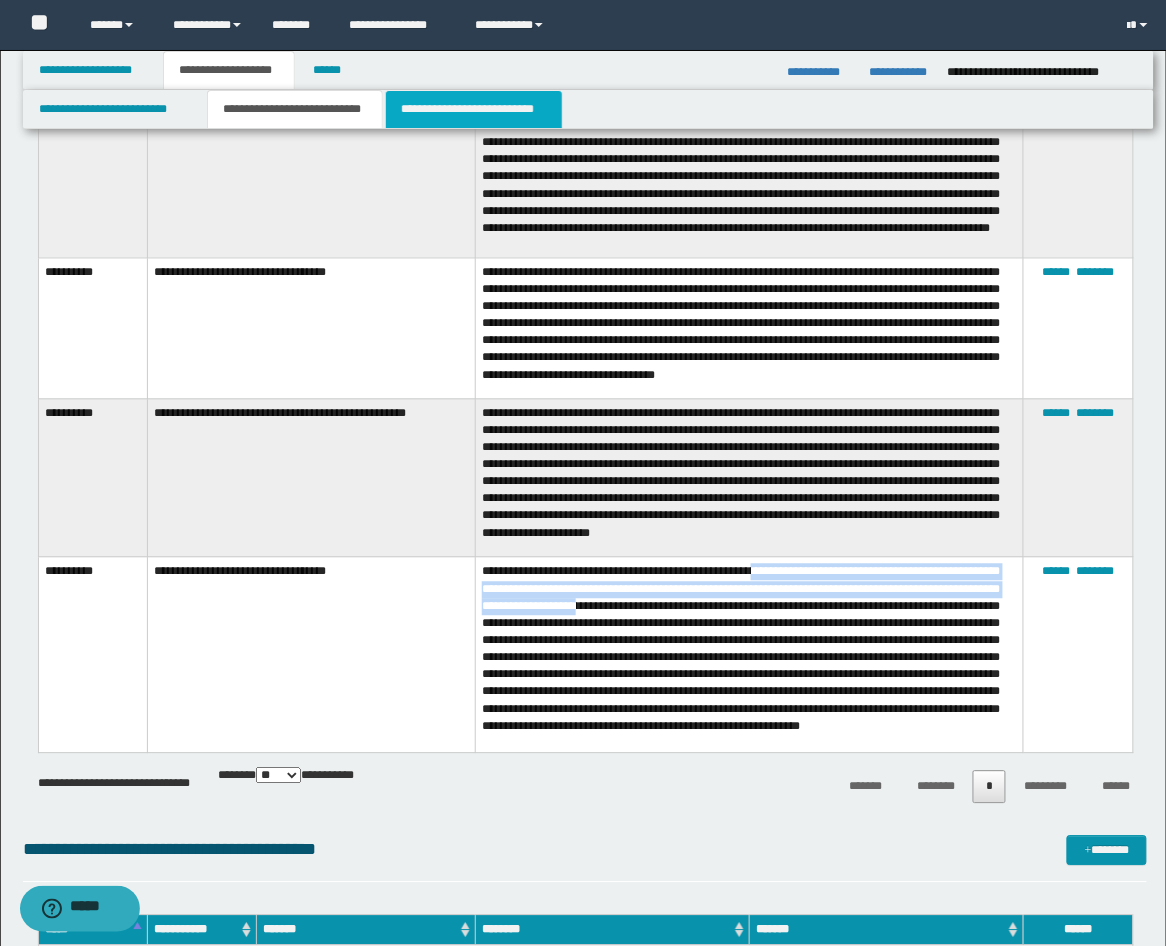 click on "**********" at bounding box center [474, 109] 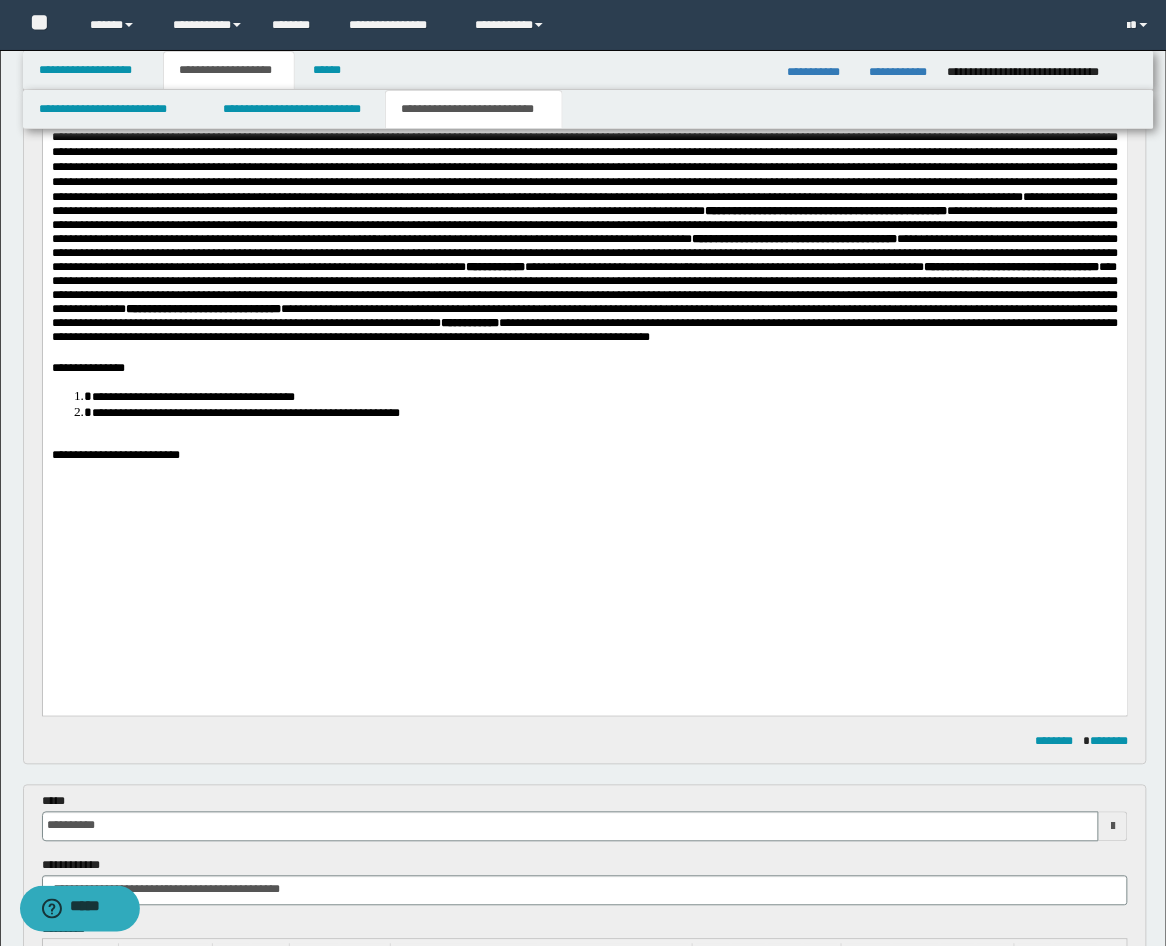 scroll, scrollTop: 741, scrollLeft: 0, axis: vertical 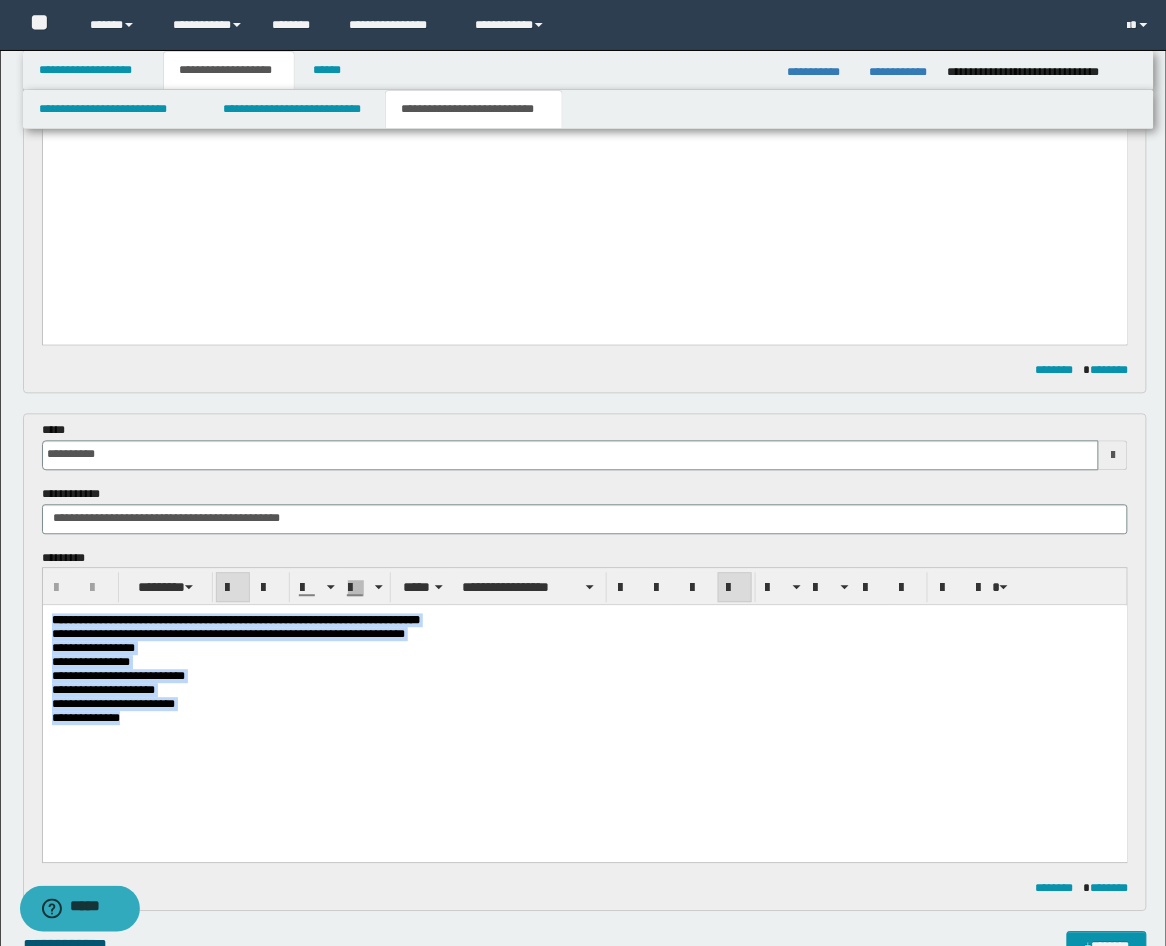 drag, startPoint x: 189, startPoint y: 741, endPoint x: -10, endPoint y: 593, distance: 248.00201 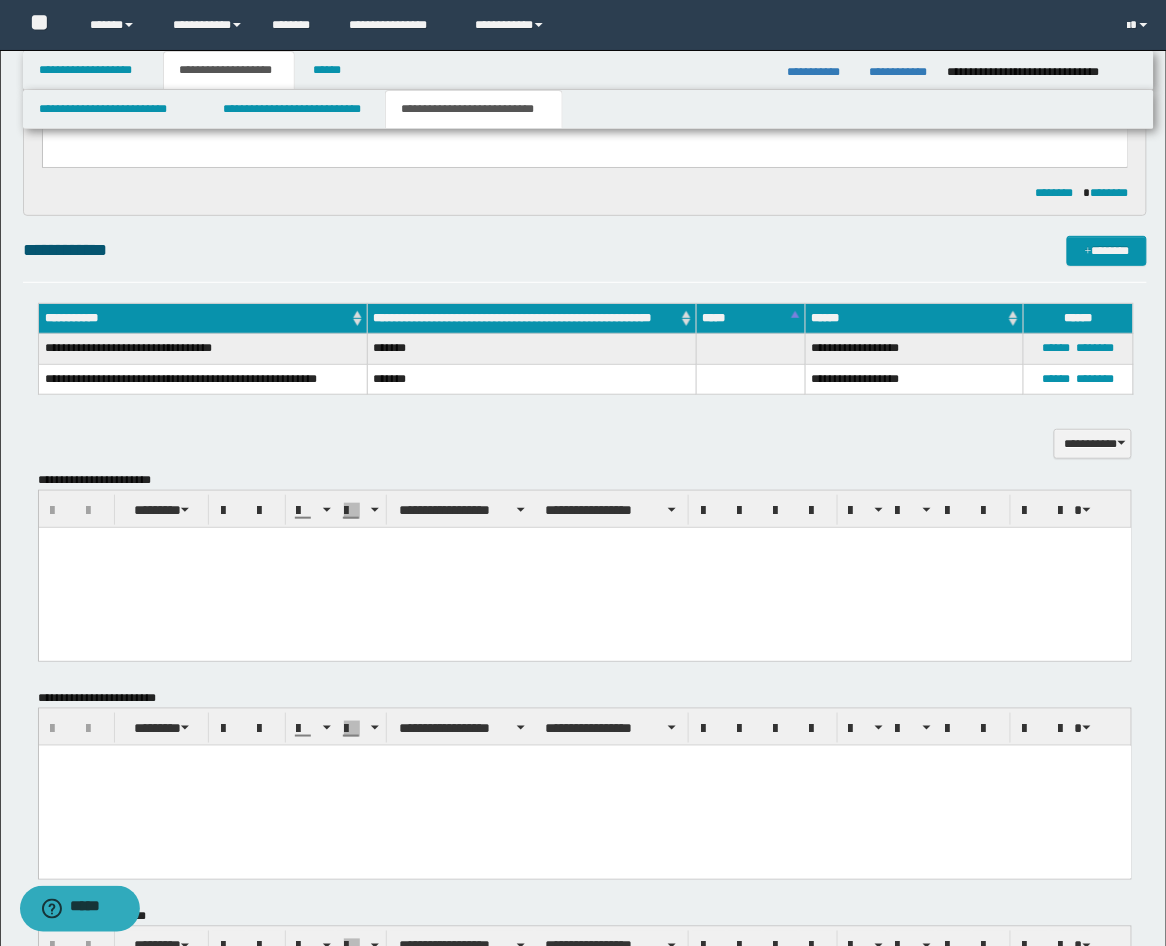 scroll, scrollTop: 1852, scrollLeft: 0, axis: vertical 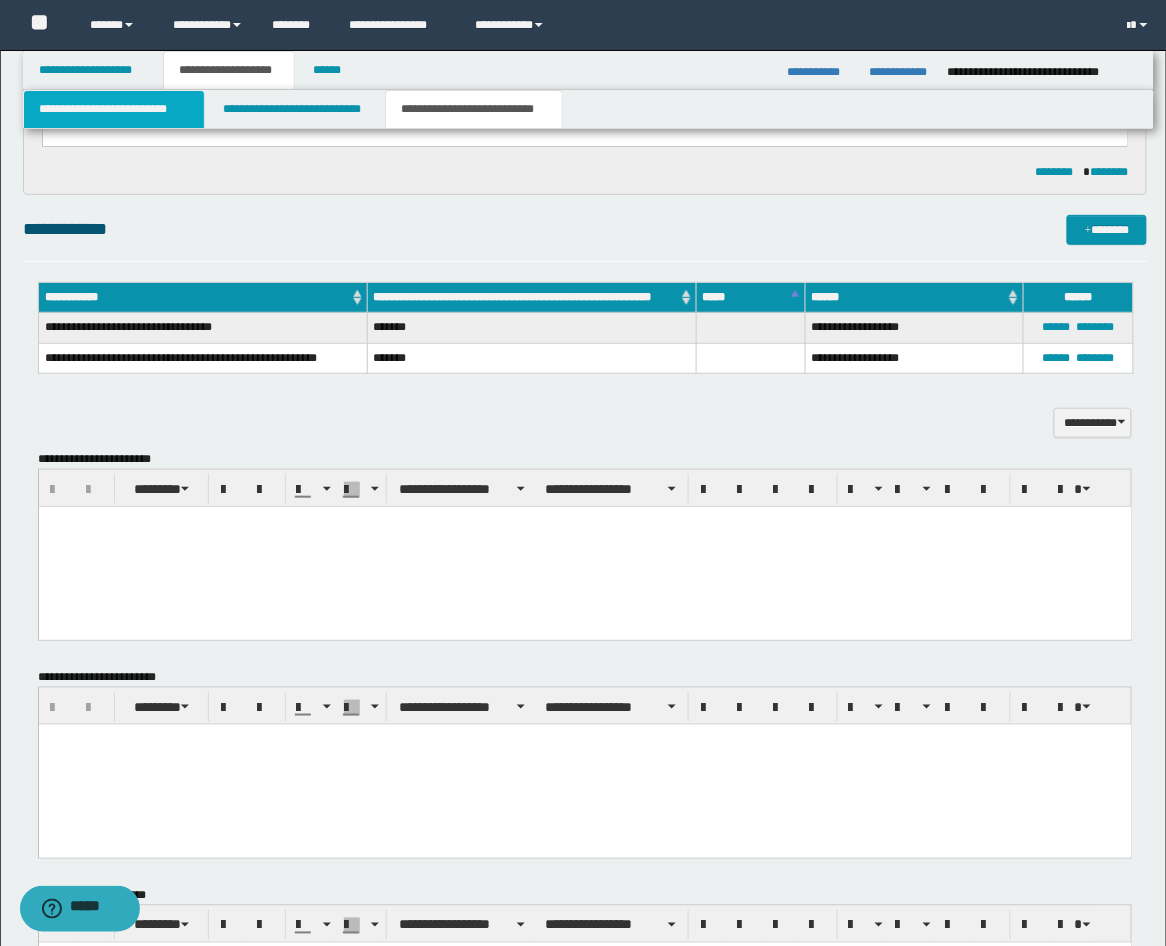 click on "**********" at bounding box center [114, 109] 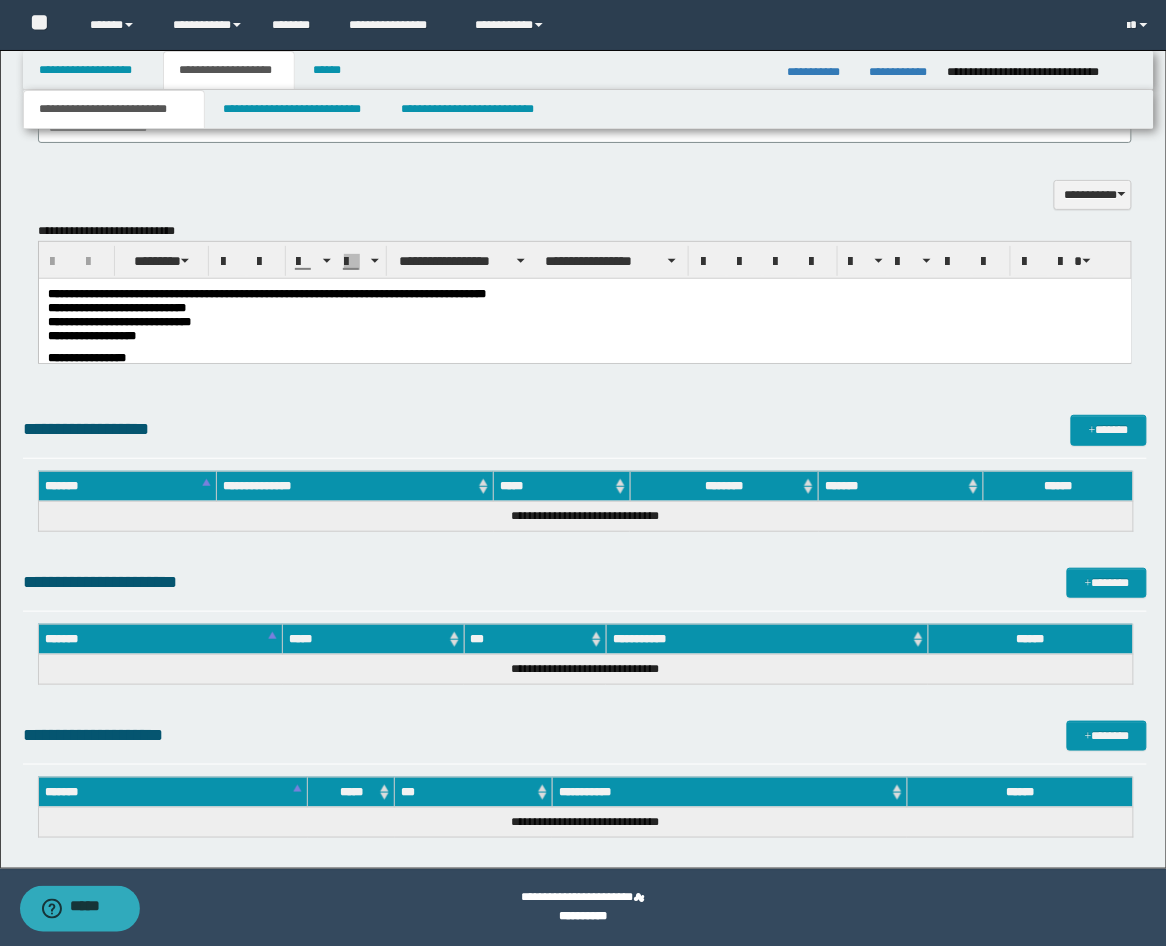 click on "**********" at bounding box center [266, 293] 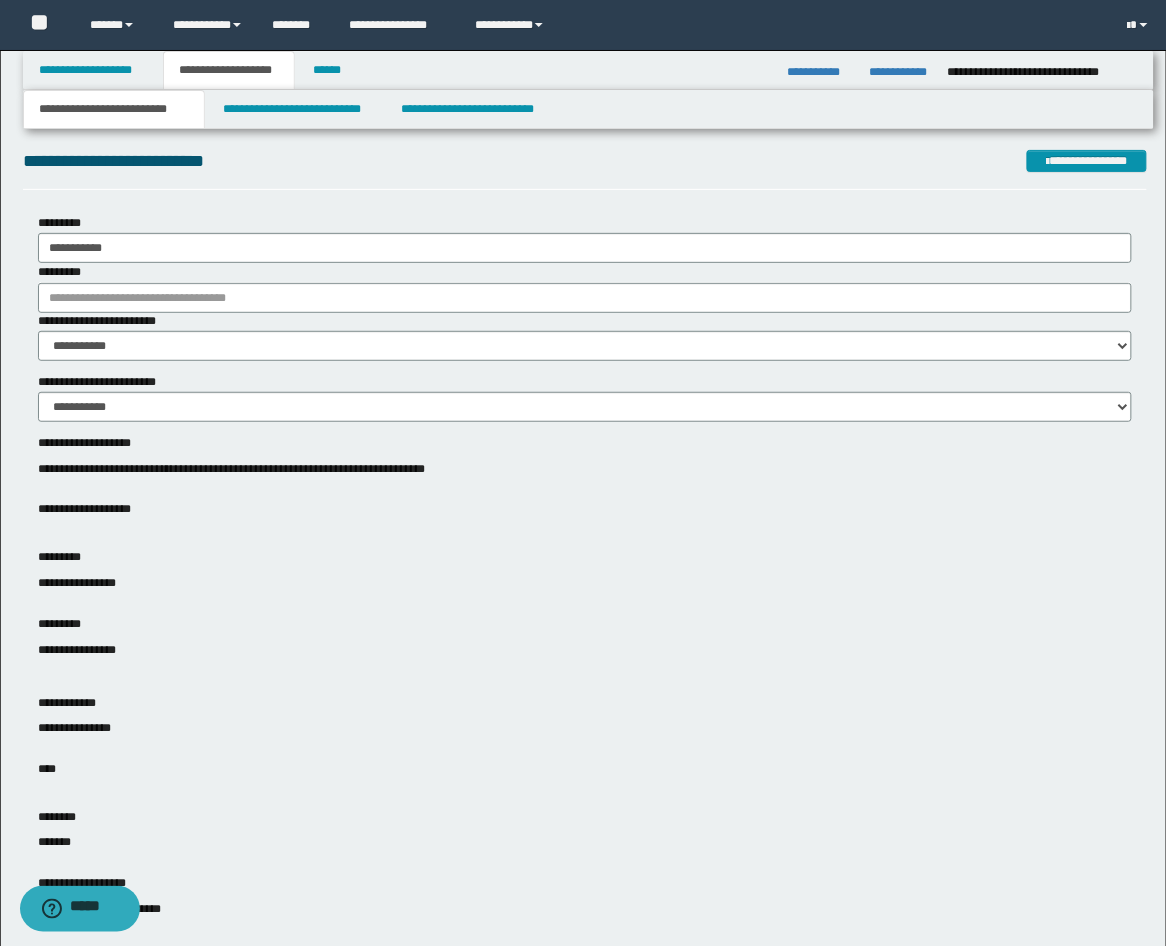 scroll, scrollTop: 0, scrollLeft: 0, axis: both 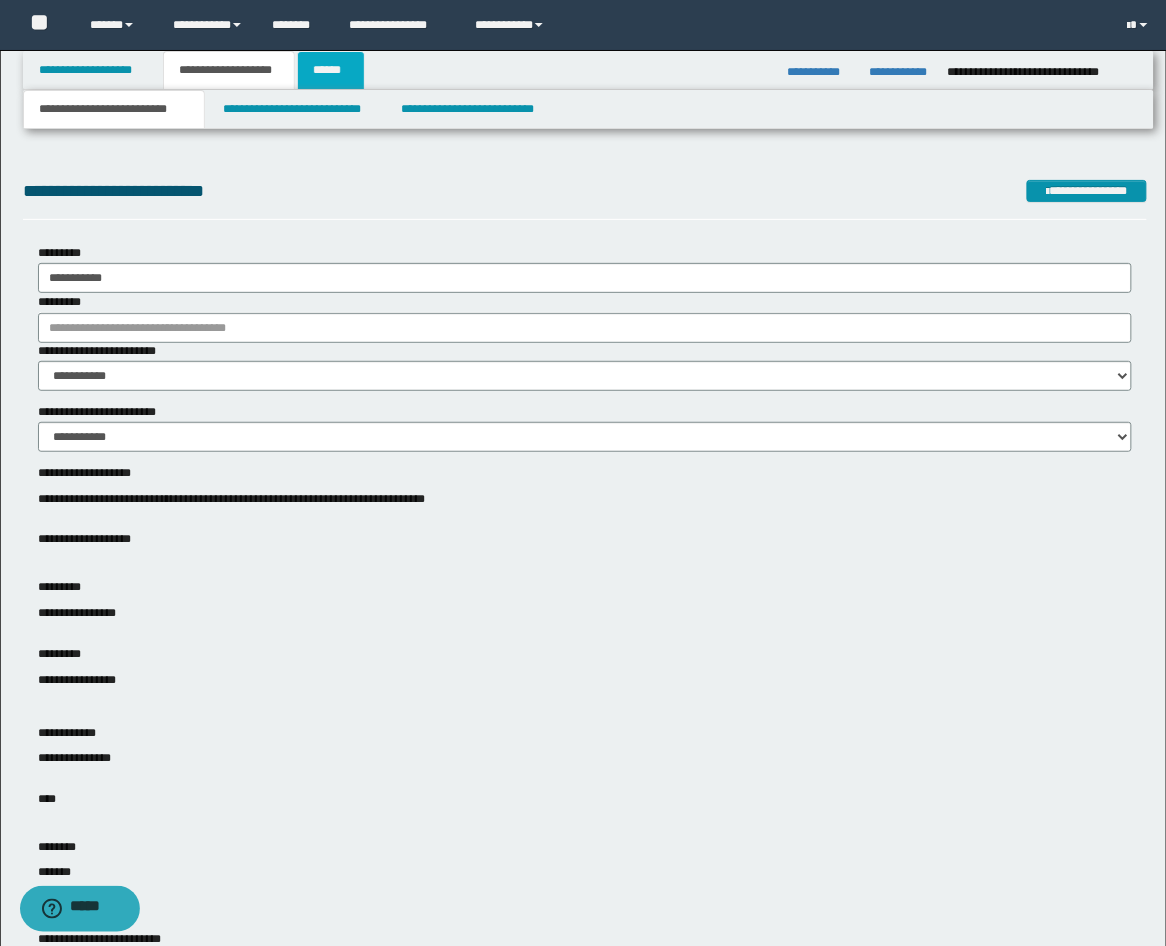 click on "******" at bounding box center [331, 70] 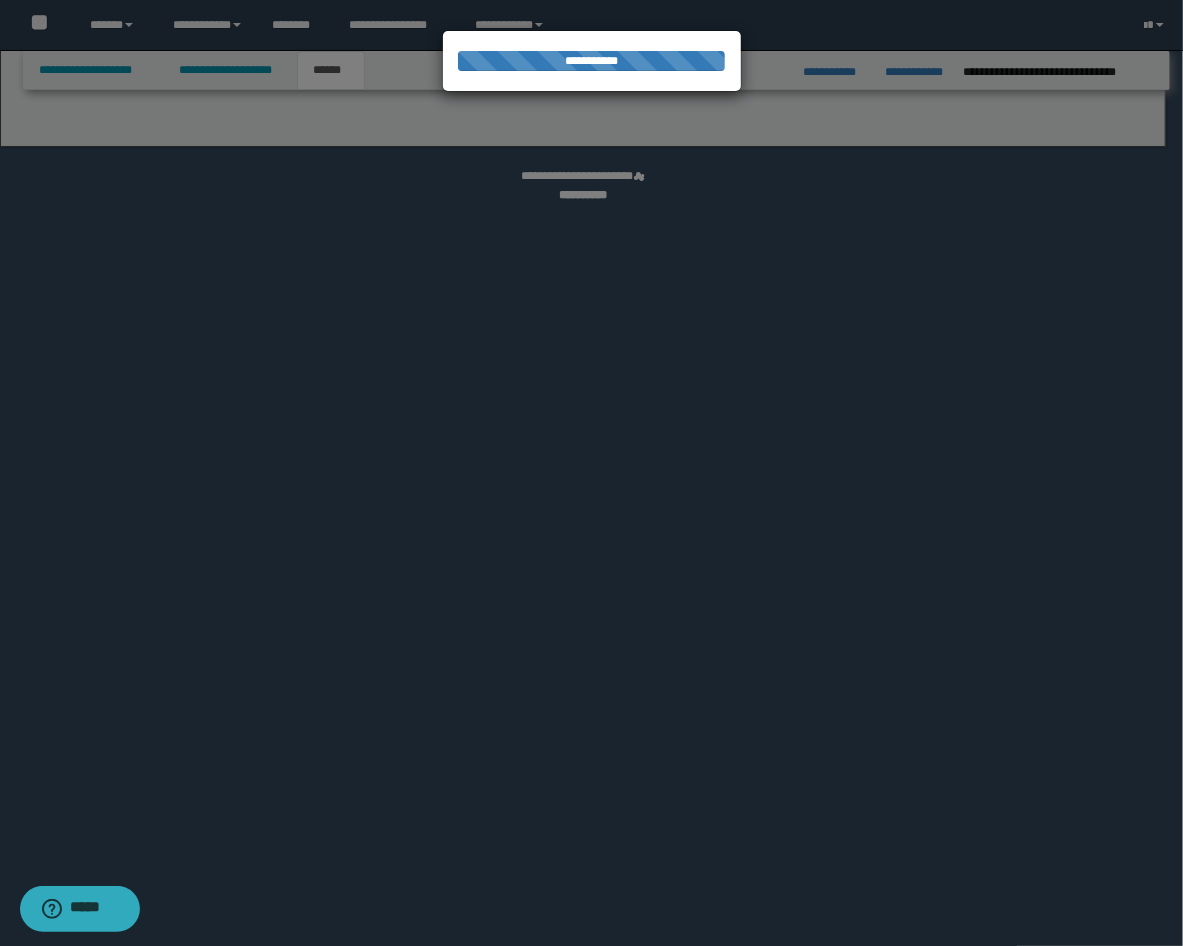 select on "*" 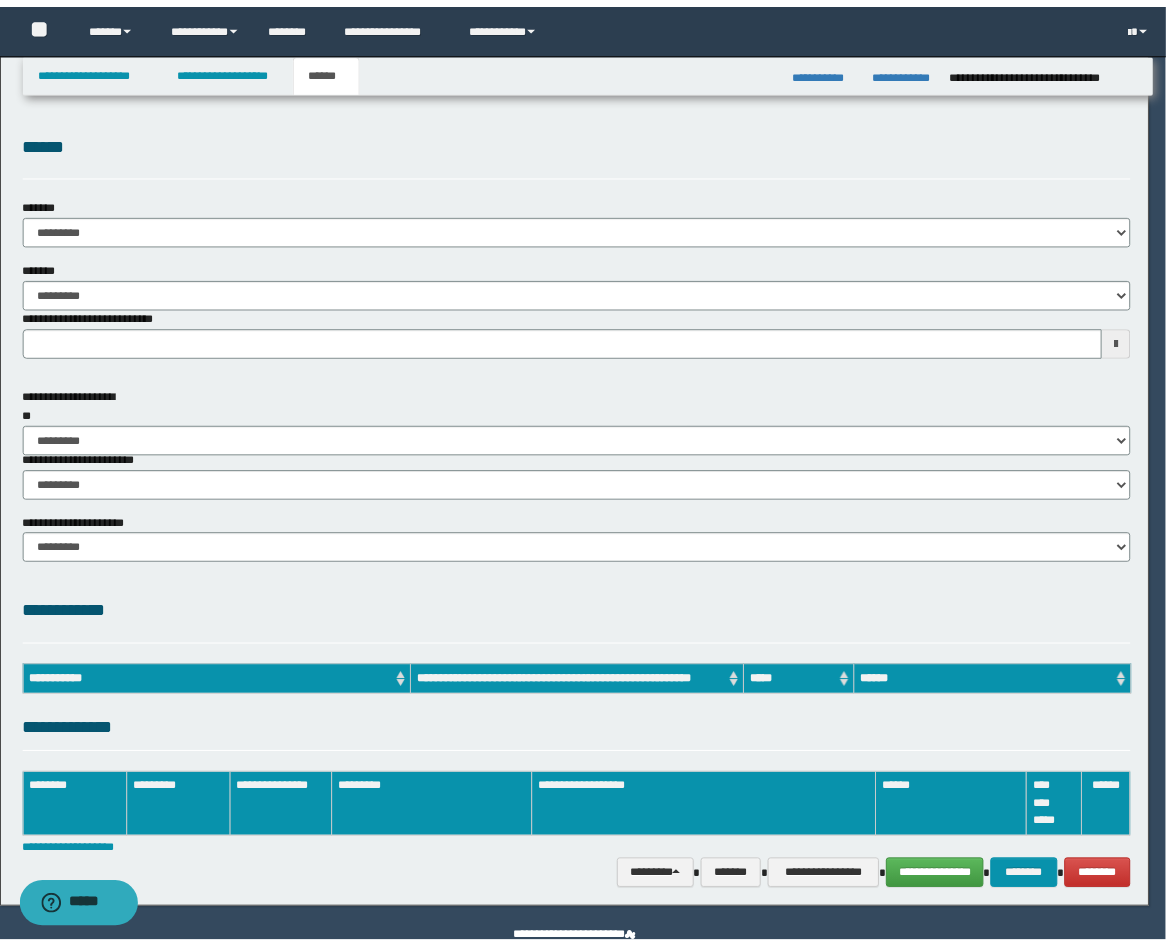 scroll, scrollTop: 0, scrollLeft: 0, axis: both 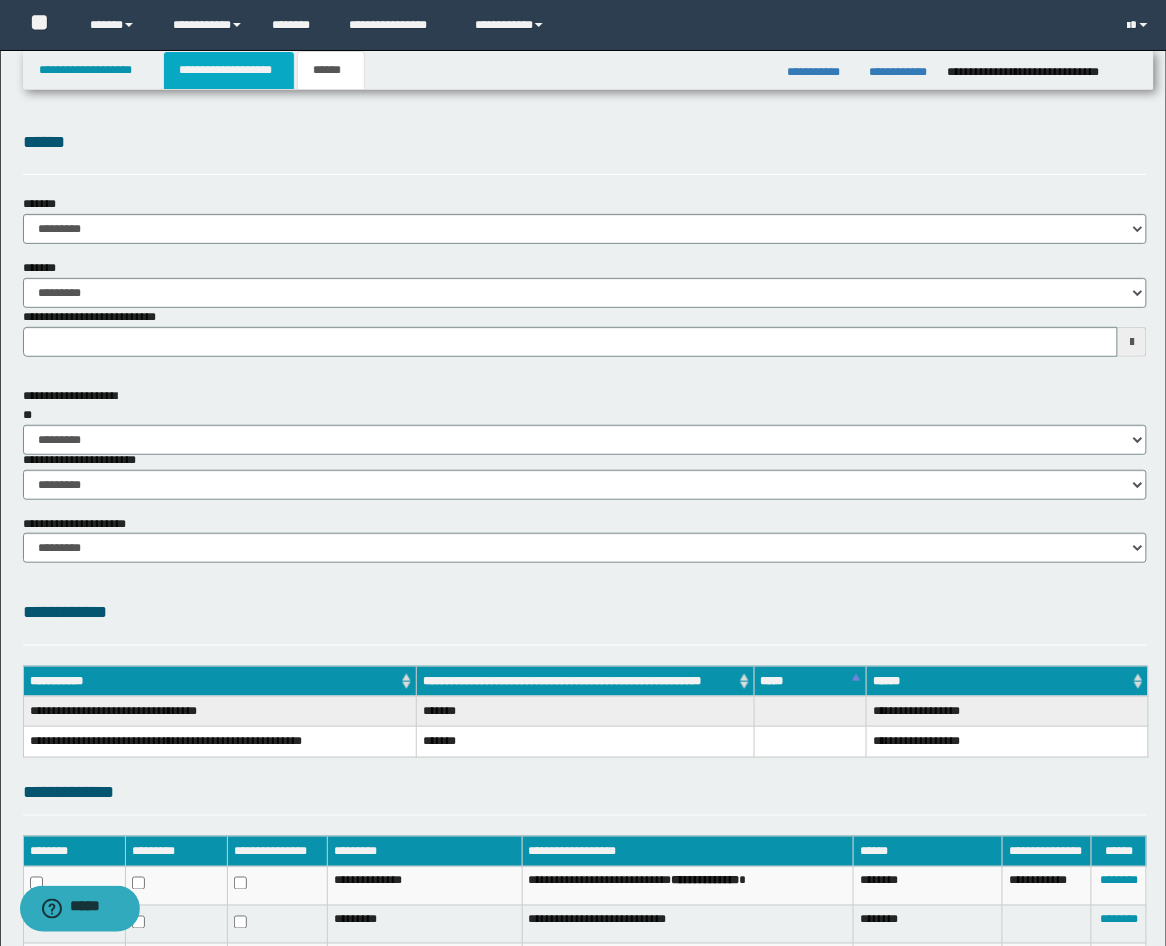 click on "**********" at bounding box center [229, 70] 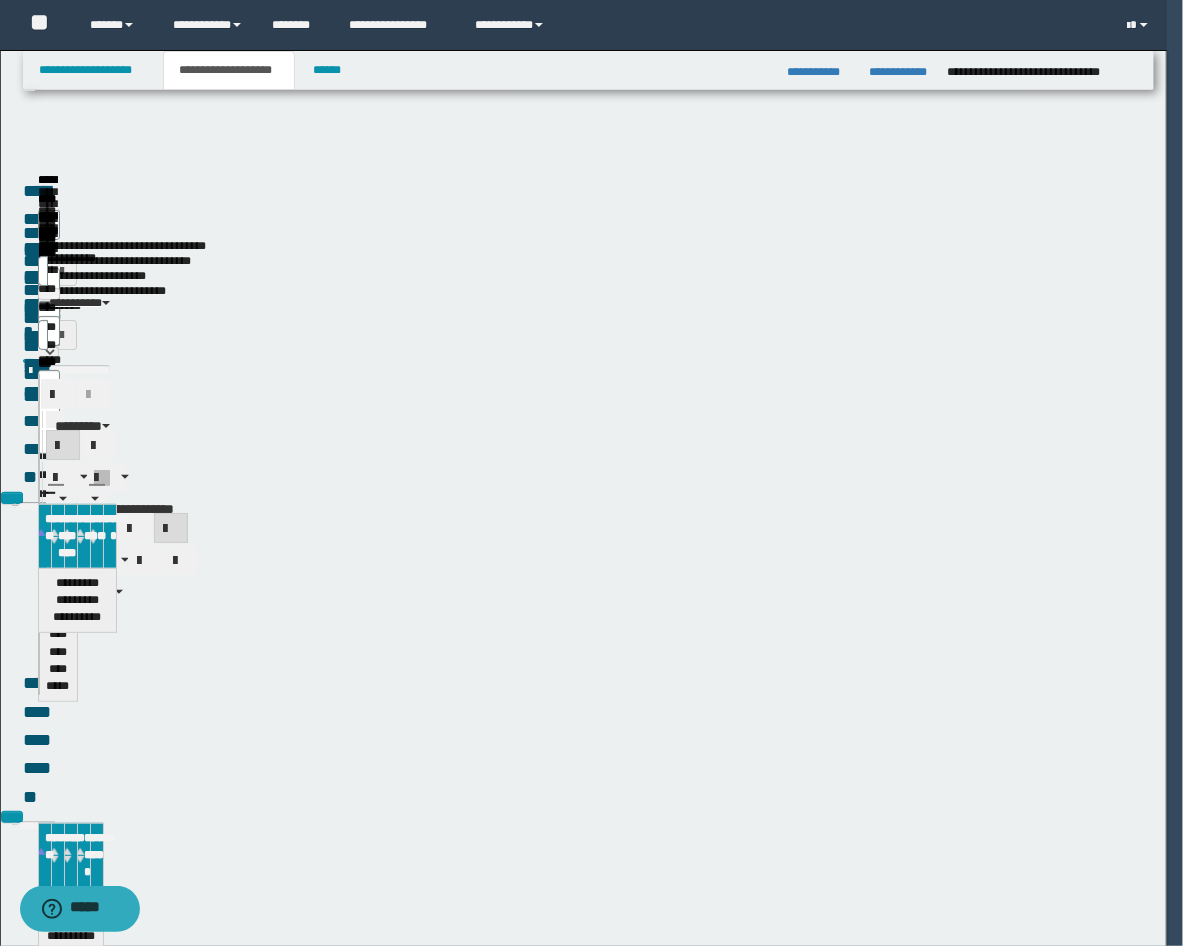 type 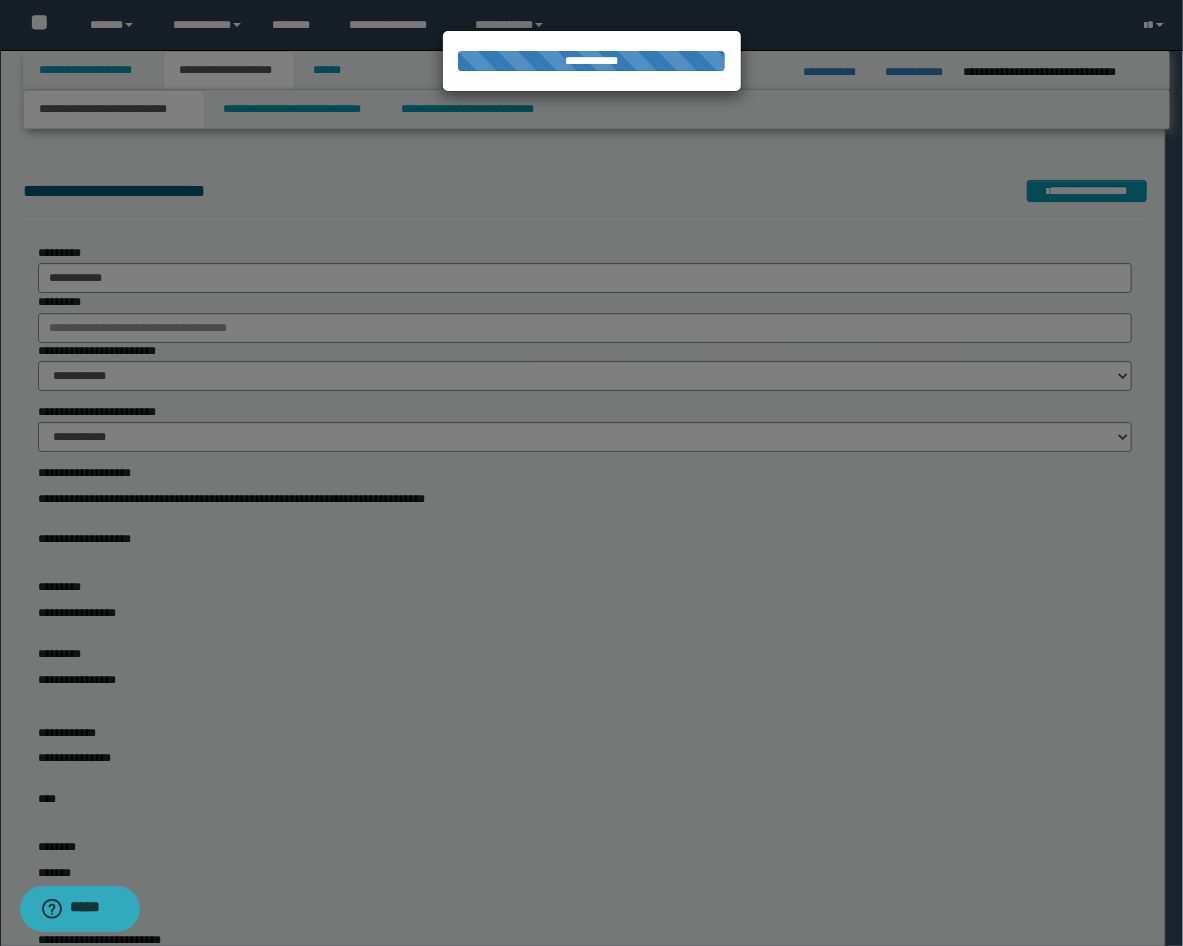 type 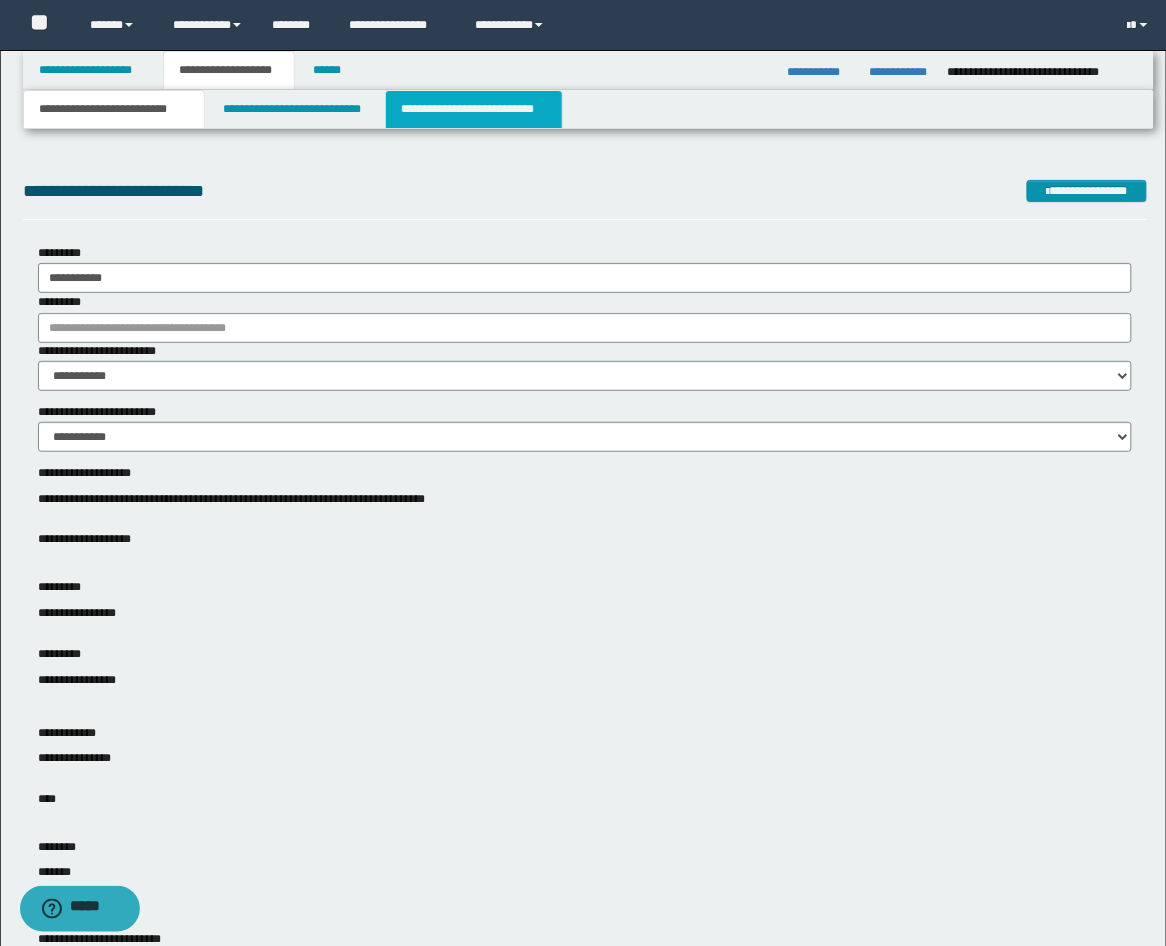 click on "**********" at bounding box center (474, 109) 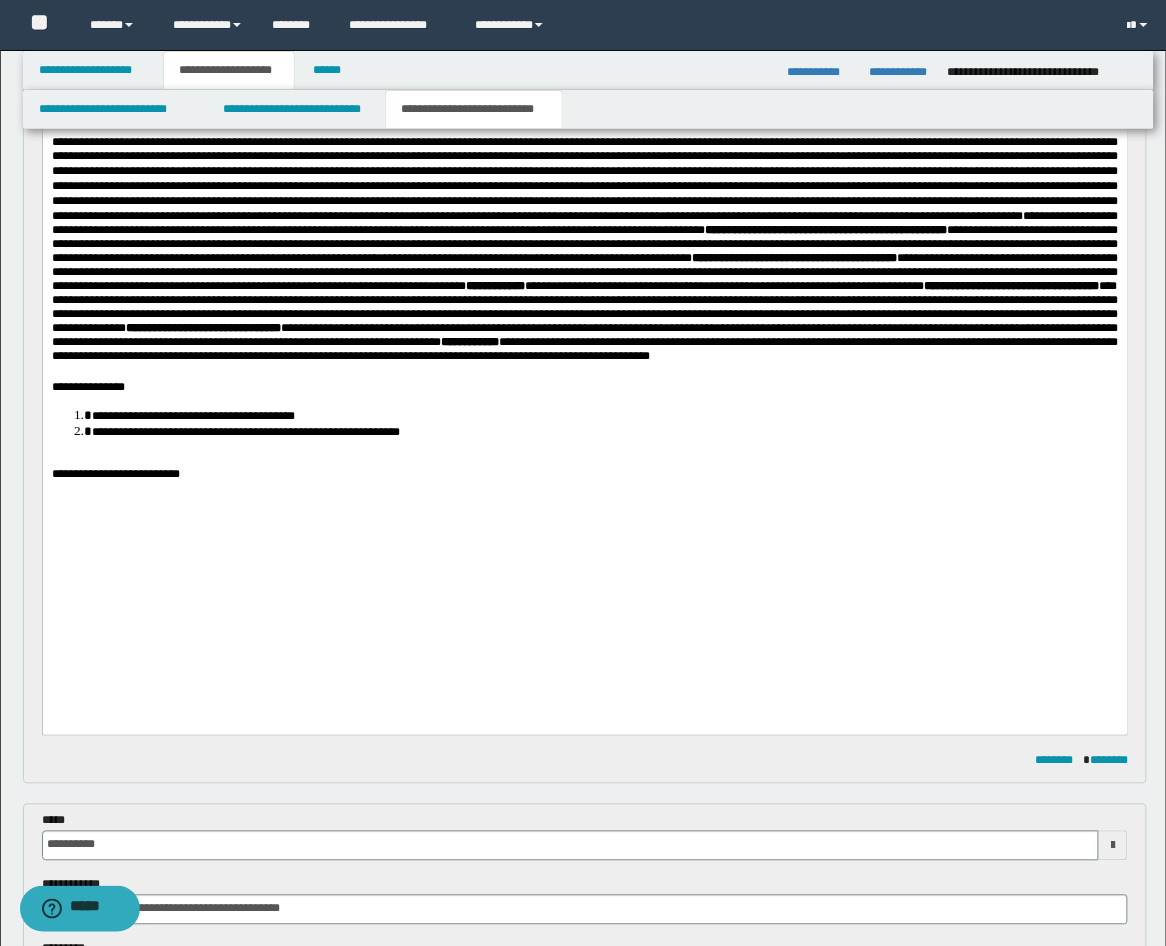 scroll, scrollTop: 370, scrollLeft: 0, axis: vertical 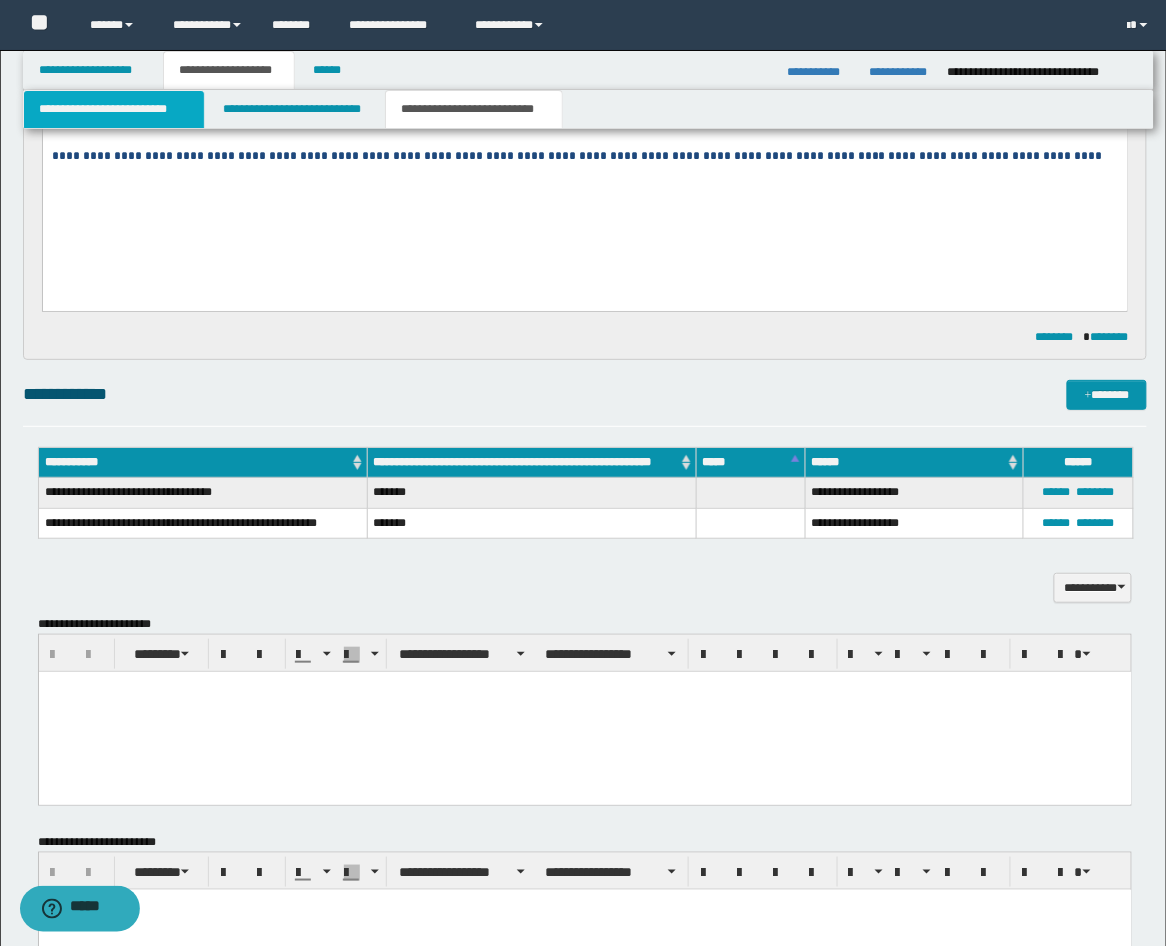 click on "**********" at bounding box center (114, 109) 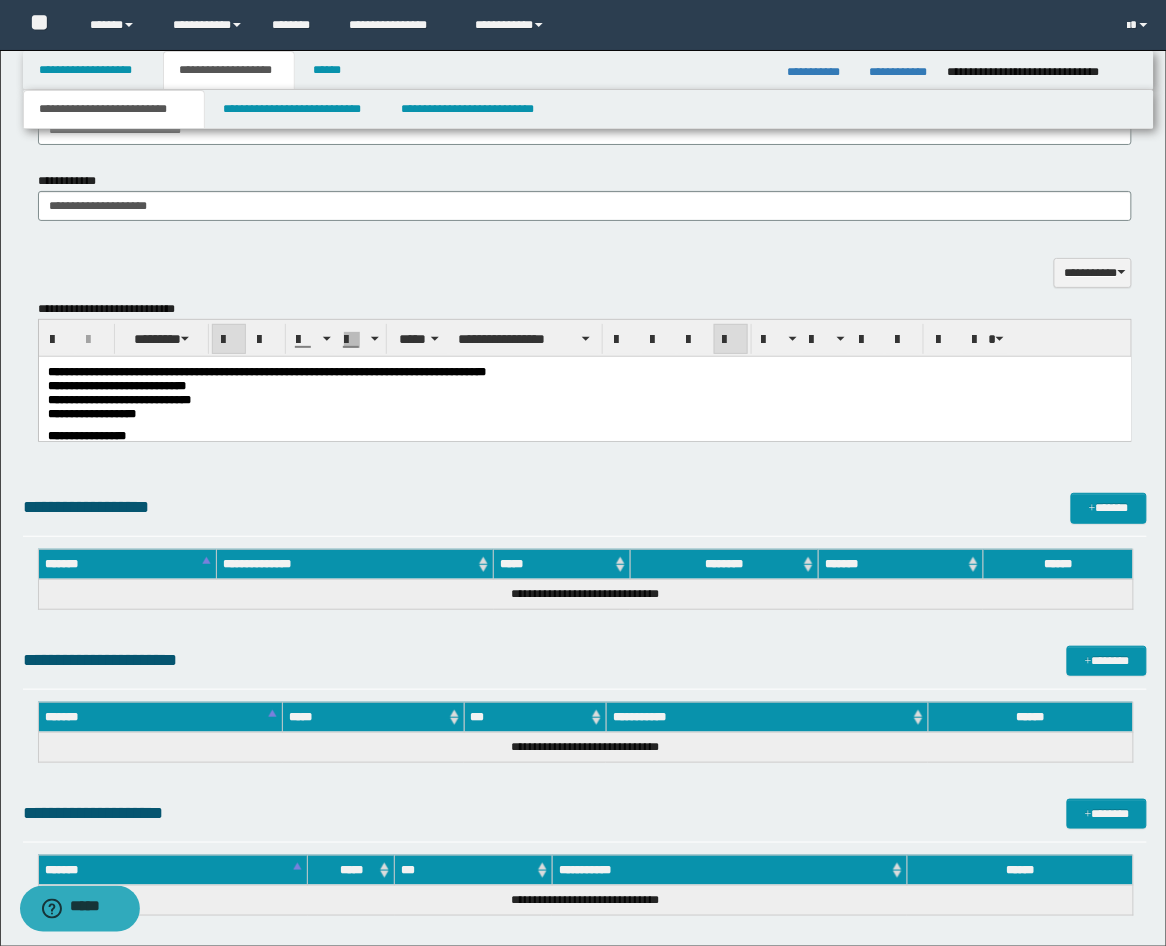 click on "**********" at bounding box center (584, 385) 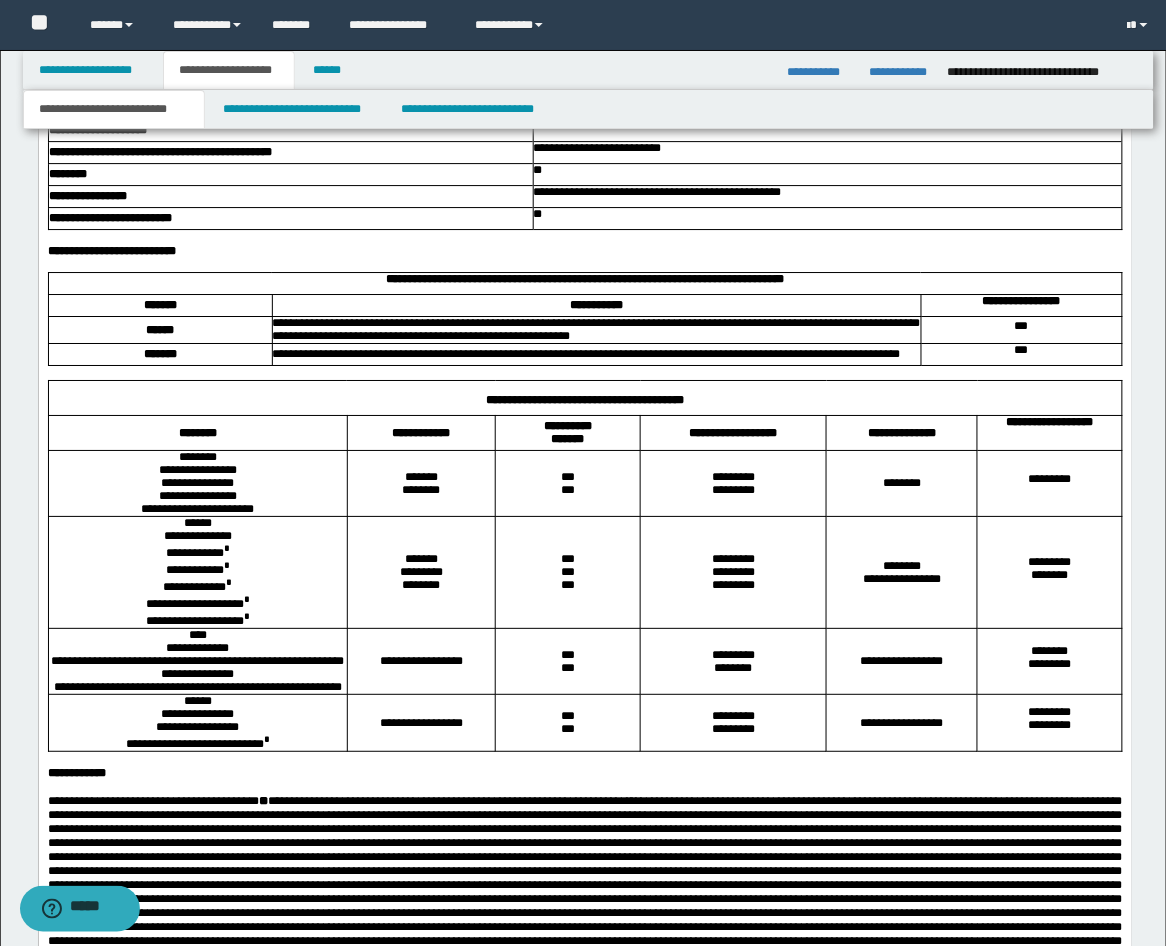 scroll, scrollTop: 3538, scrollLeft: 0, axis: vertical 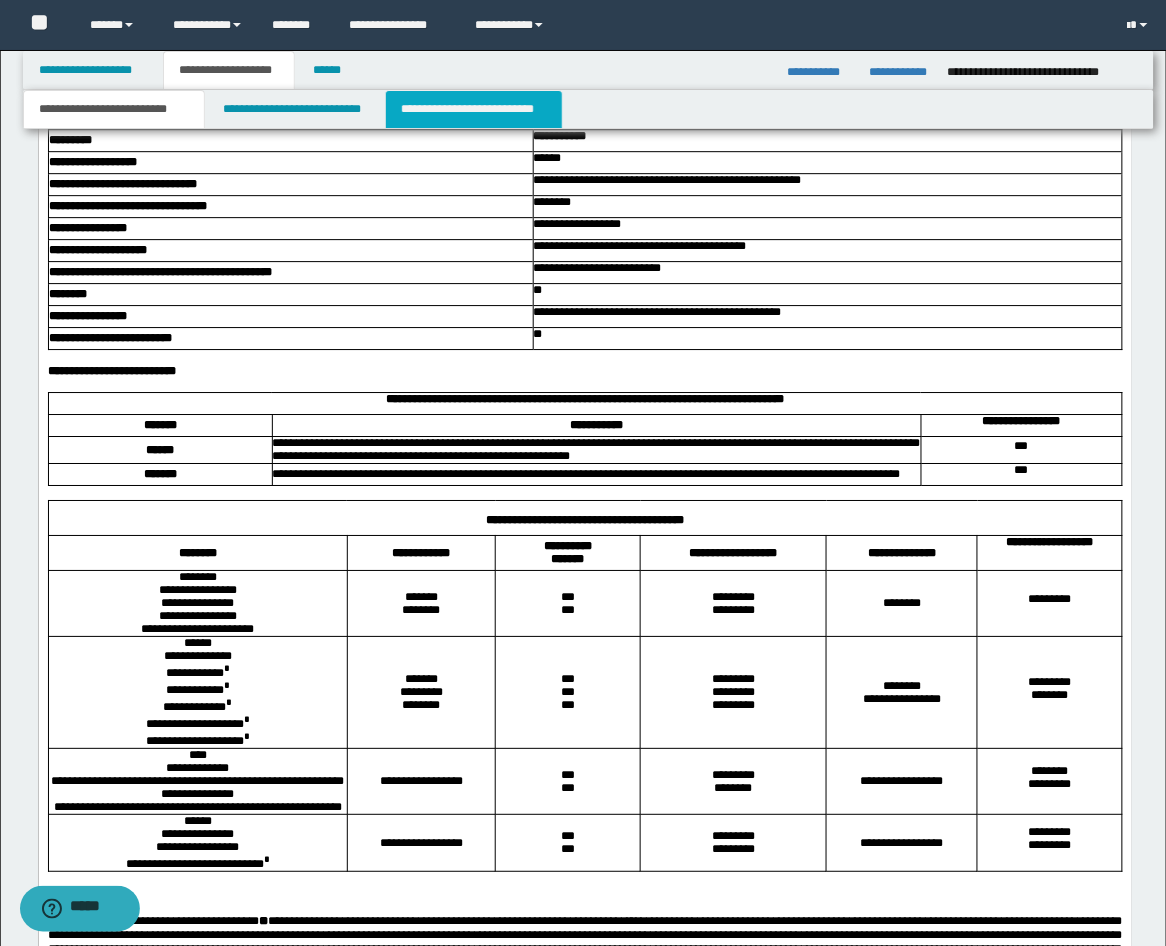click on "**********" at bounding box center [474, 109] 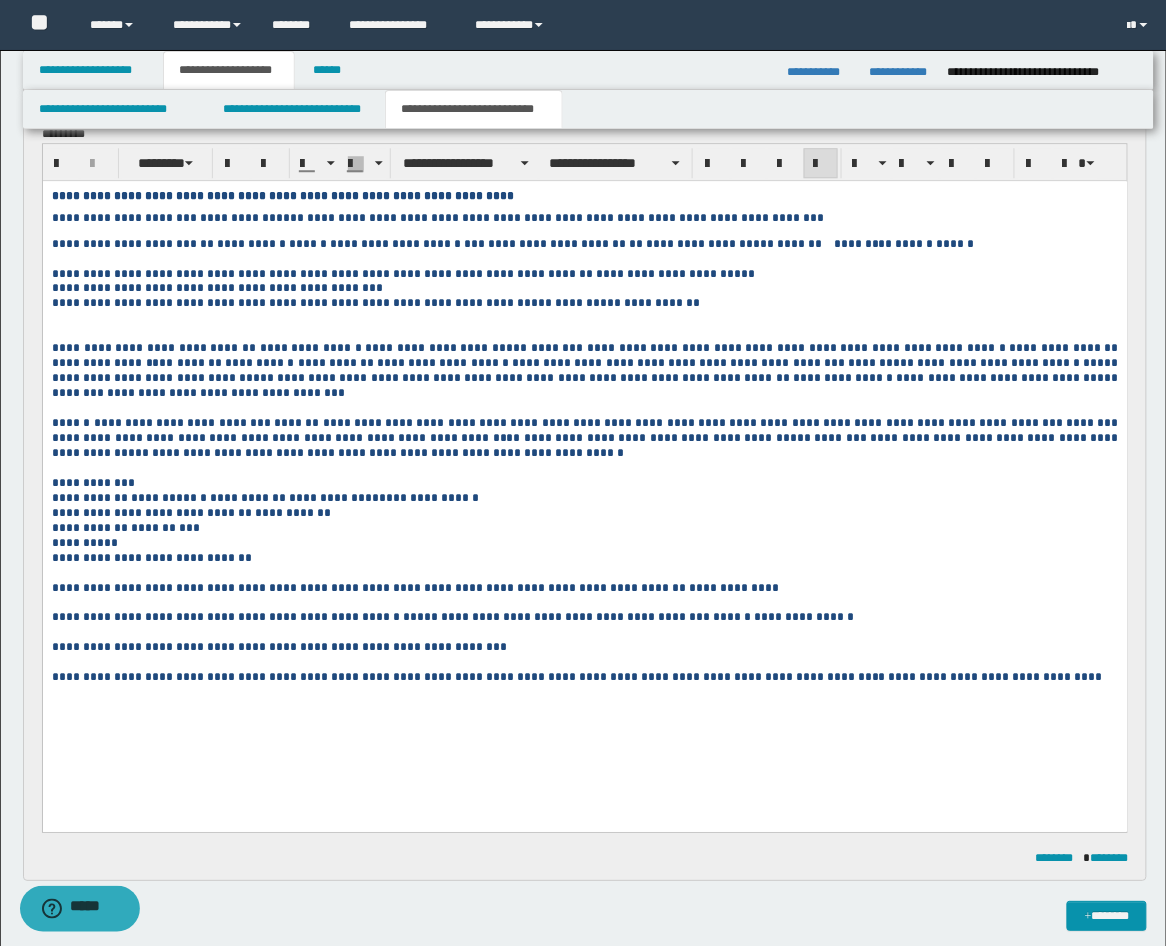 scroll, scrollTop: 946, scrollLeft: 0, axis: vertical 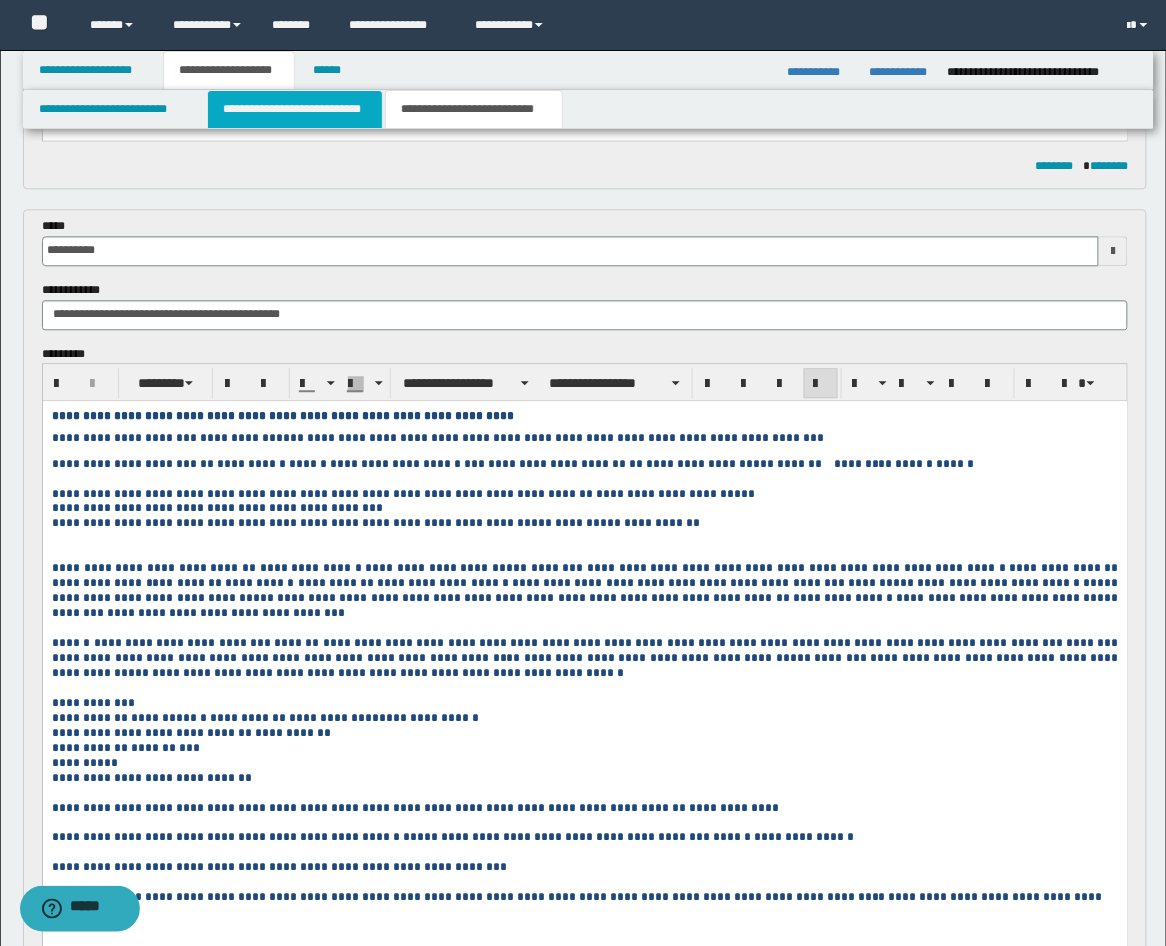 click on "**********" at bounding box center [295, 109] 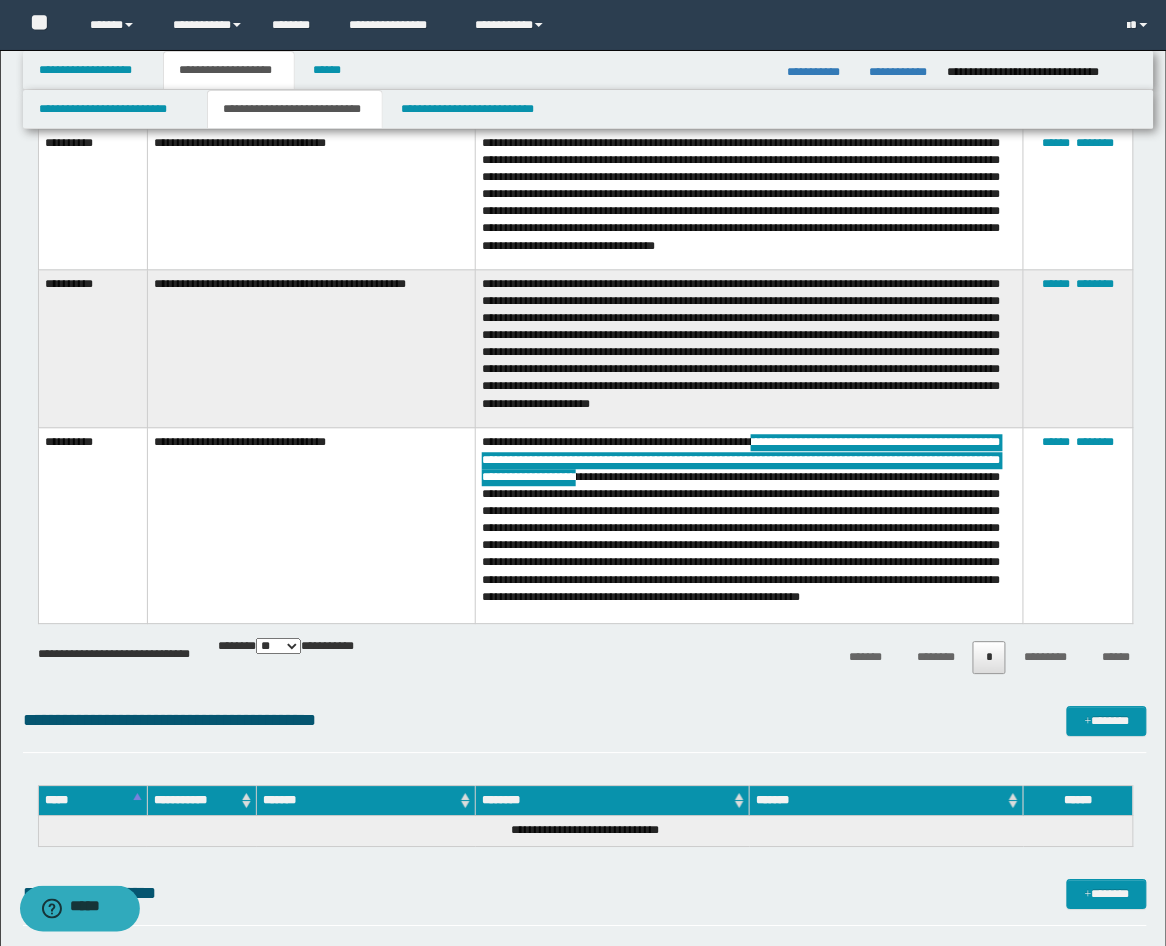 scroll, scrollTop: 2427, scrollLeft: 0, axis: vertical 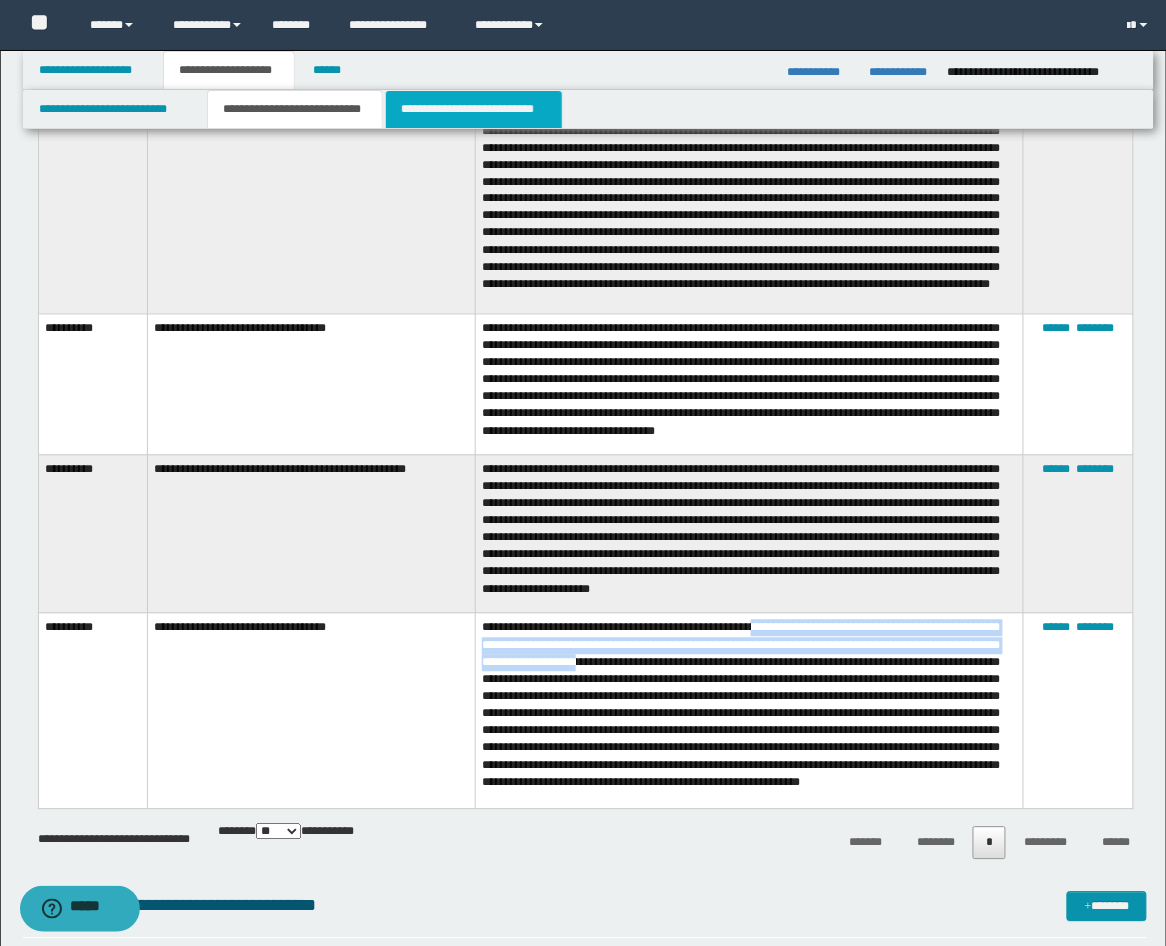 click on "**********" at bounding box center [474, 109] 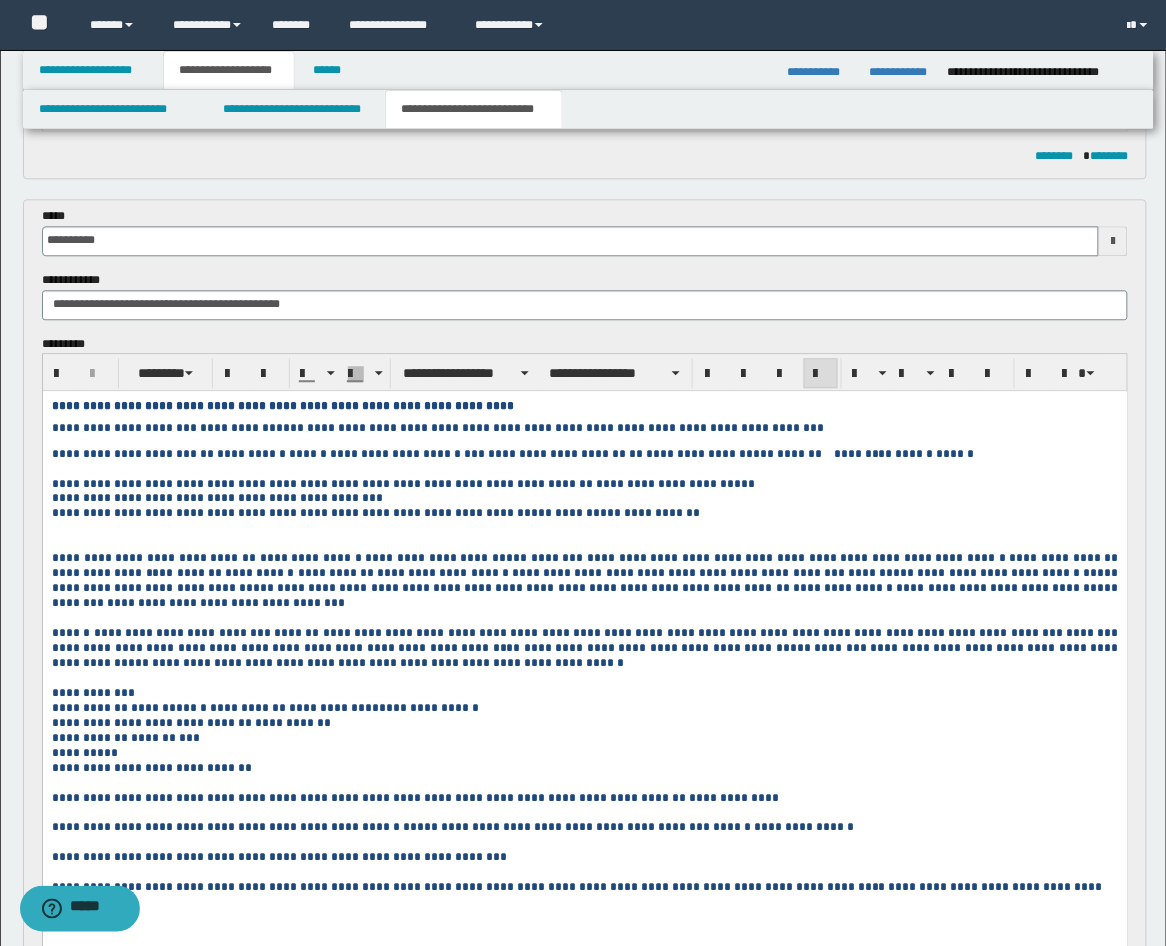 scroll, scrollTop: 946, scrollLeft: 0, axis: vertical 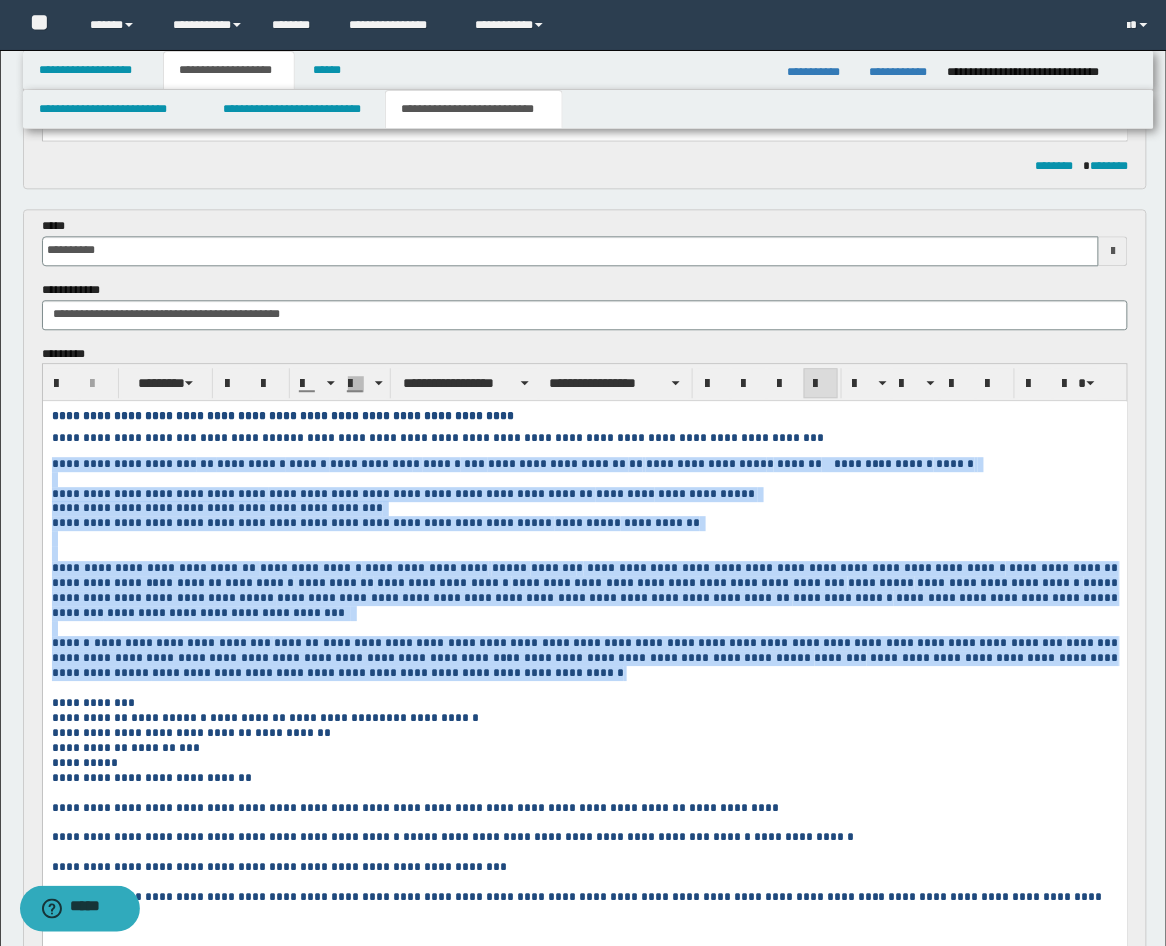 drag, startPoint x: 319, startPoint y: 691, endPoint x: 40, endPoint y: 467, distance: 357.79465 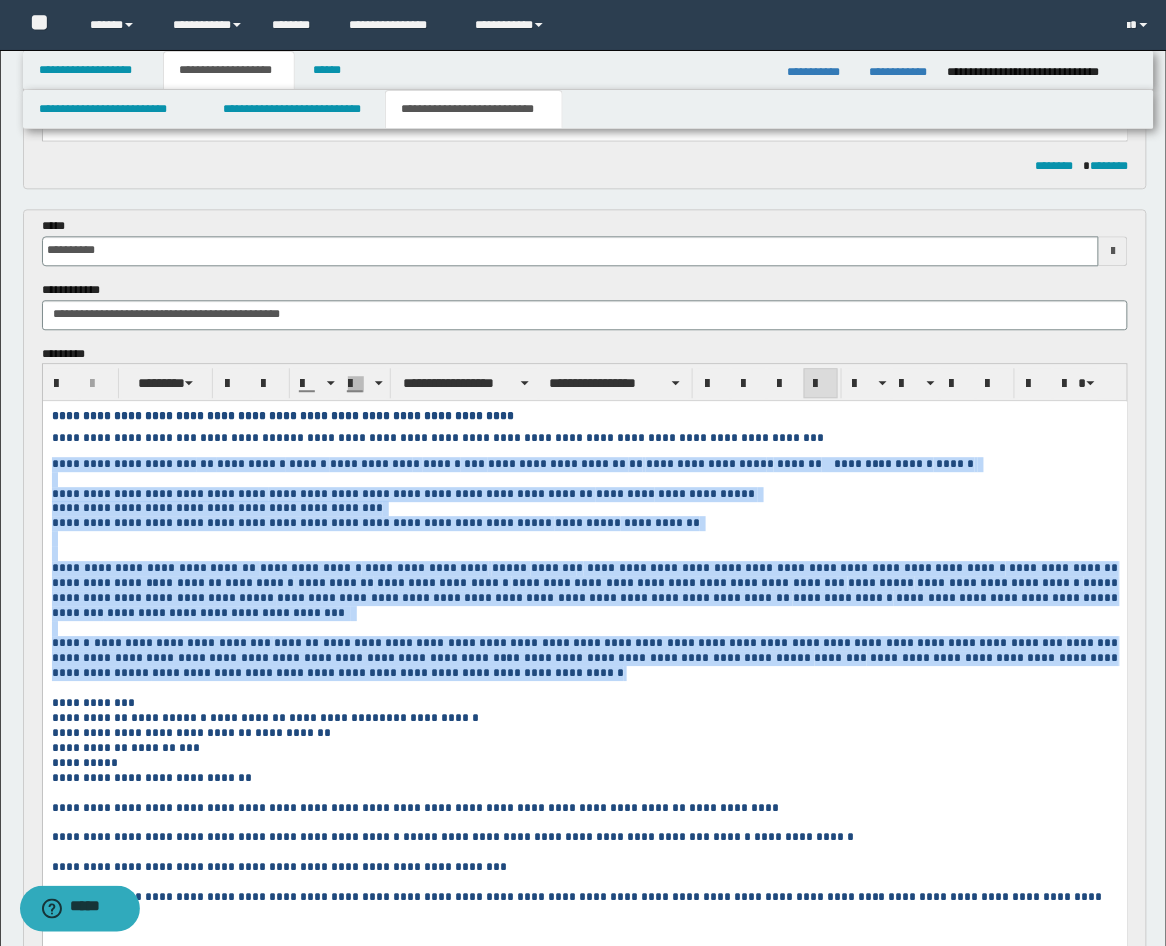 click on "**********" at bounding box center (584, 682) 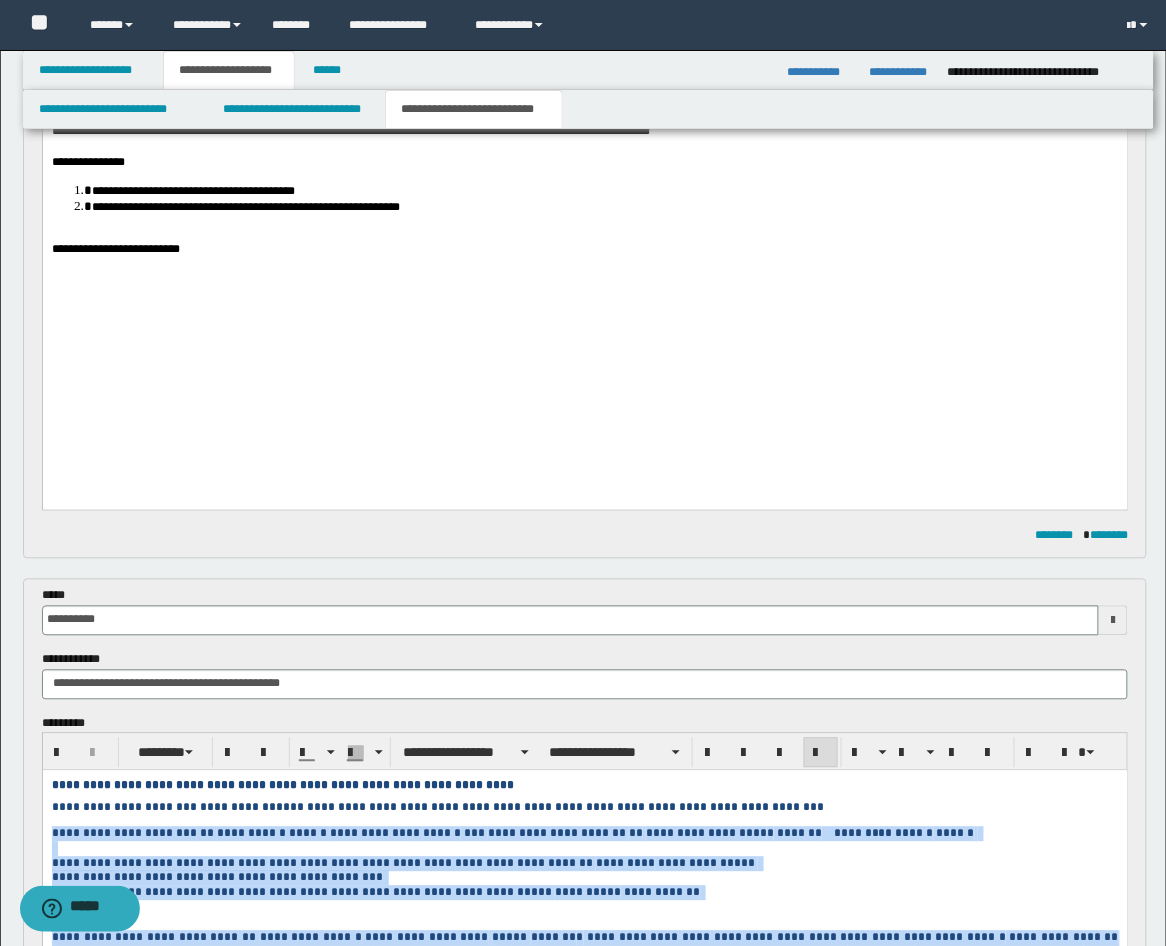 scroll, scrollTop: 205, scrollLeft: 0, axis: vertical 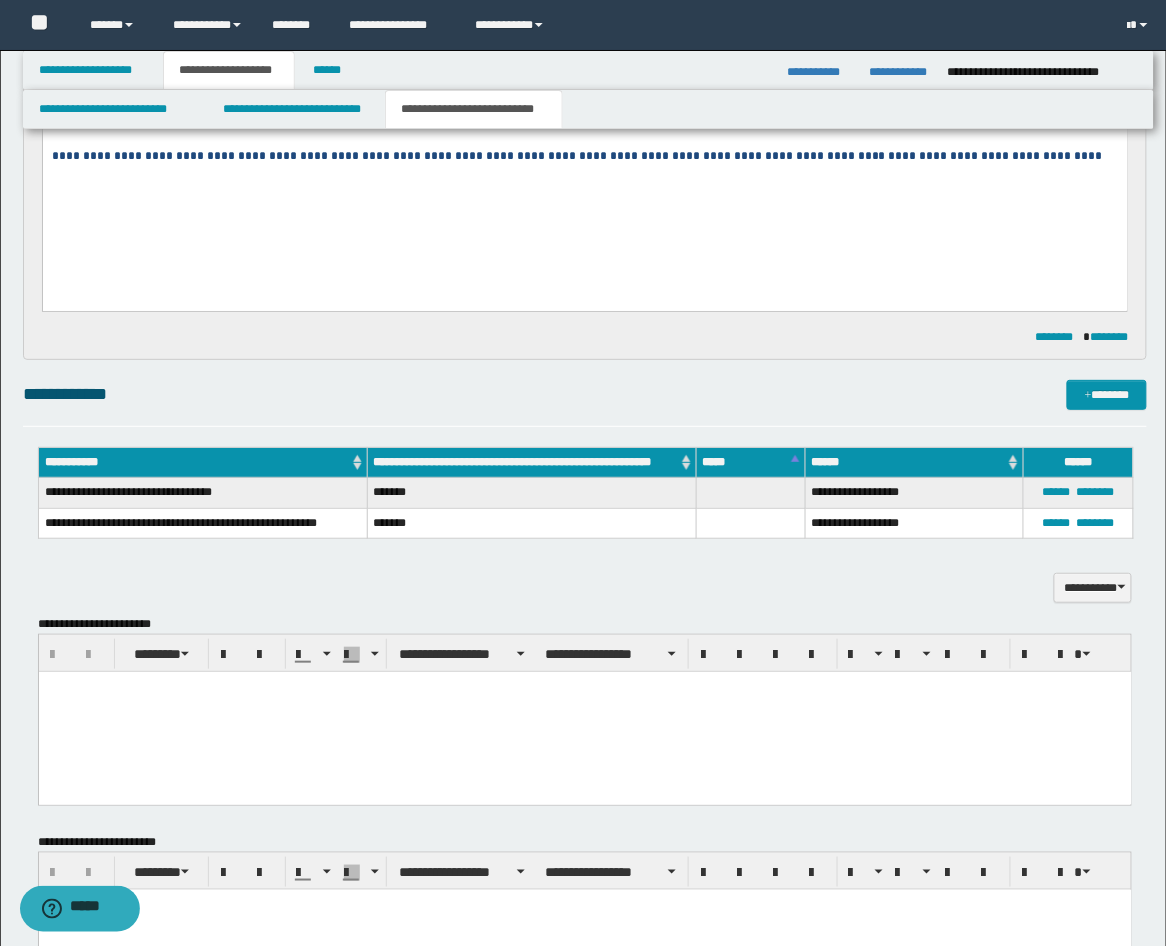click at bounding box center [584, 711] 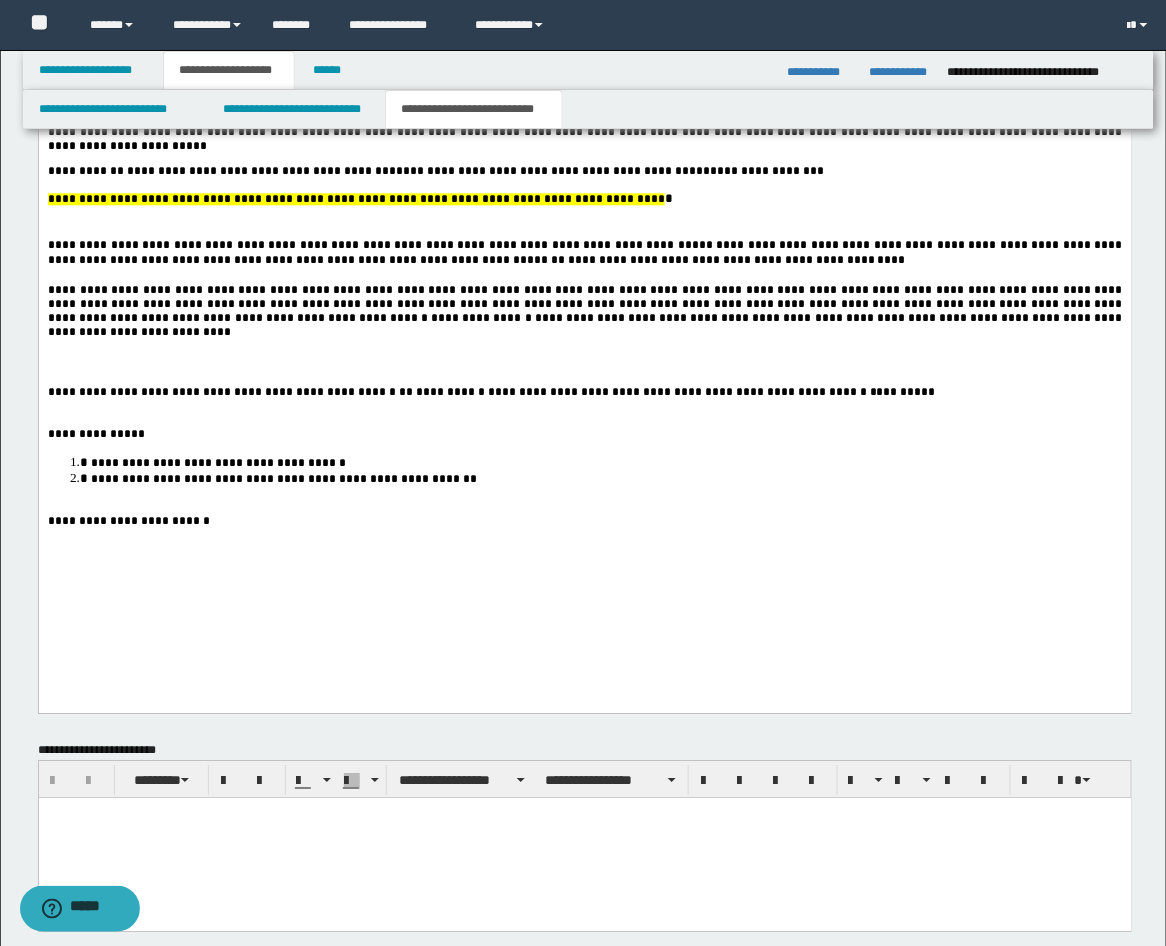 scroll, scrollTop: 2798, scrollLeft: 0, axis: vertical 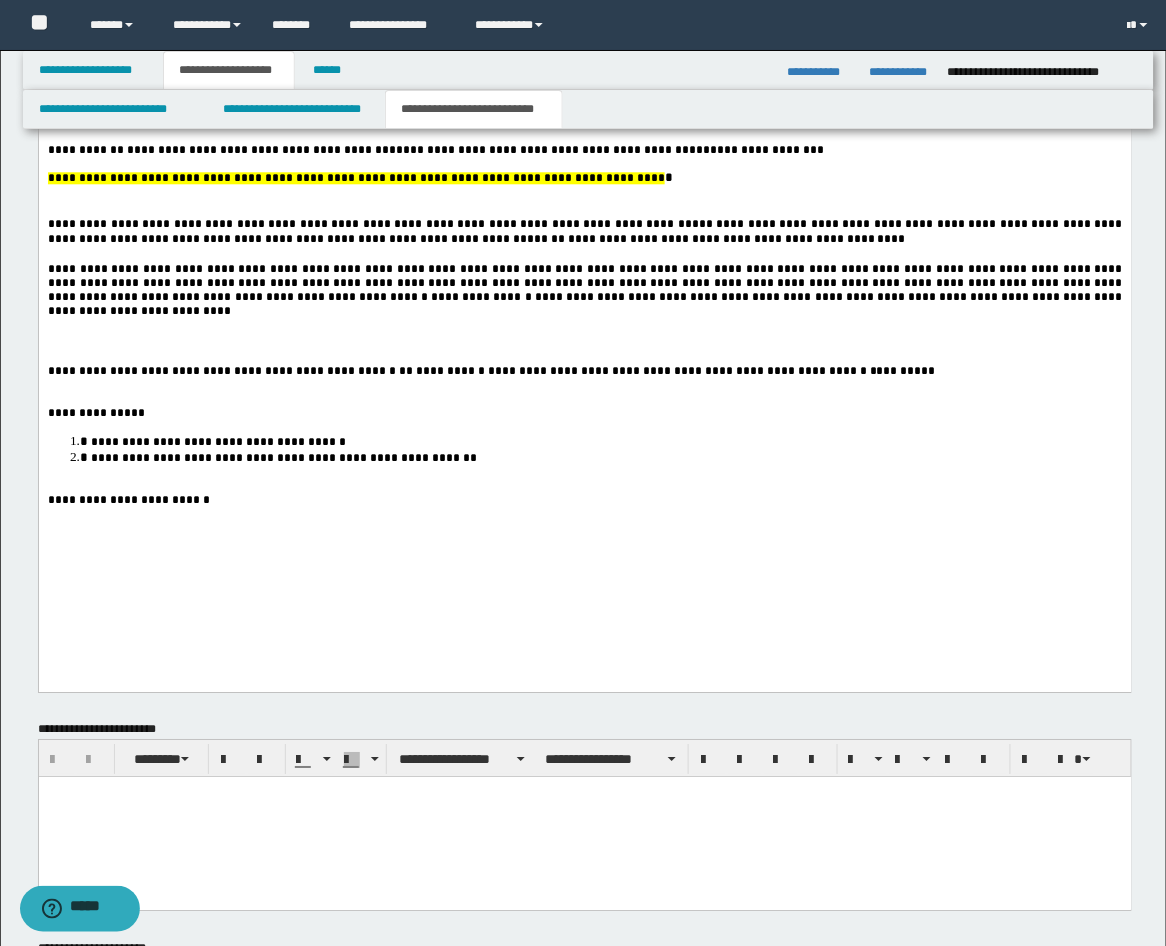 click on "**********" at bounding box center (584, 63) 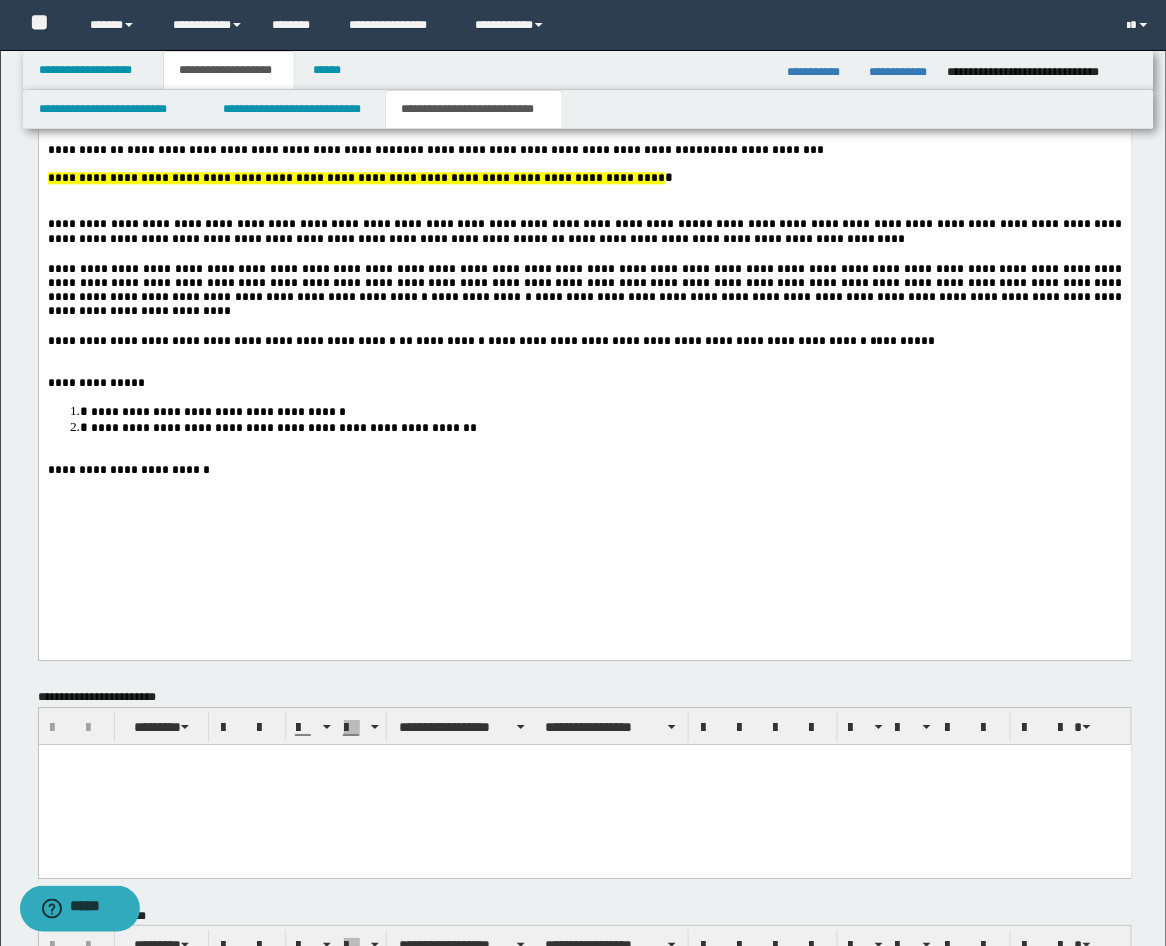 click on "**********" at bounding box center (584, 48) 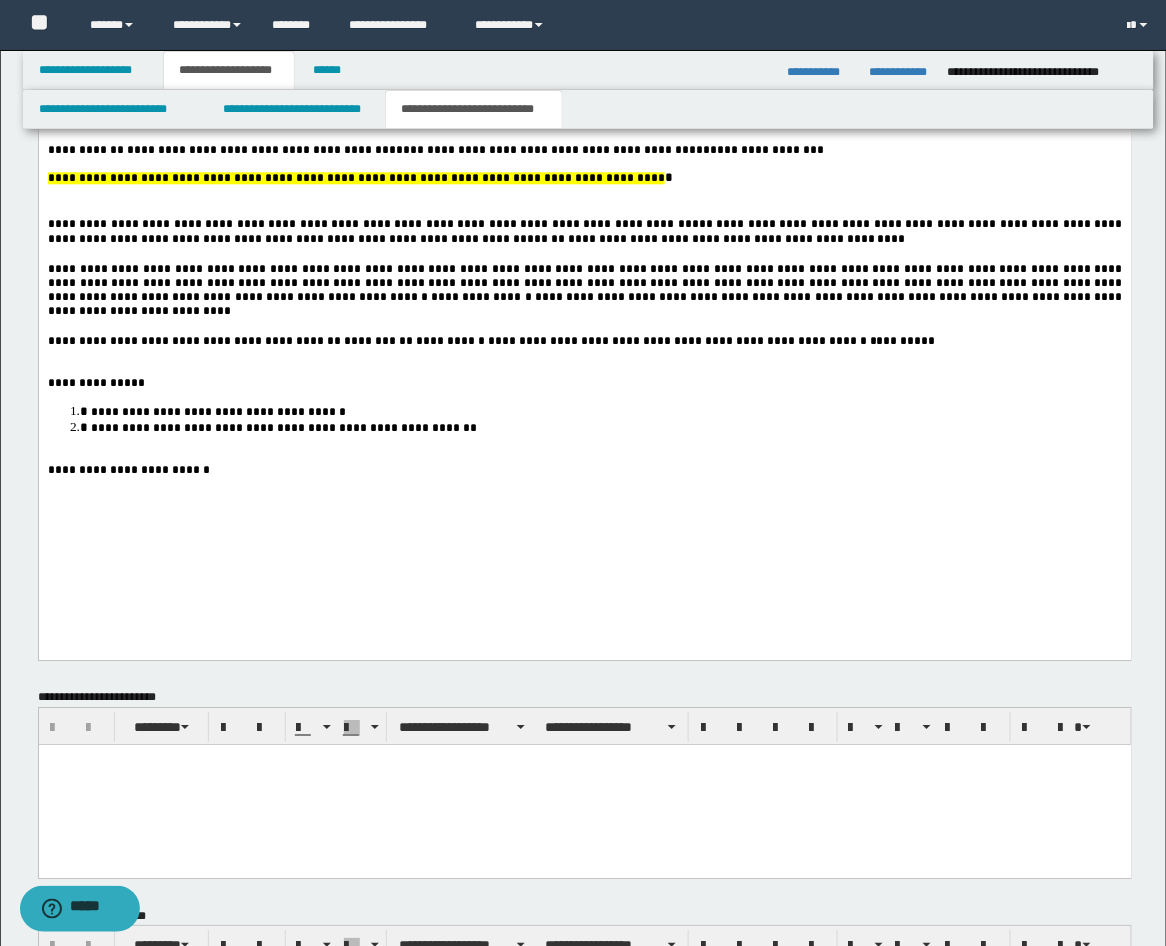 click on "**********" at bounding box center [584, 48] 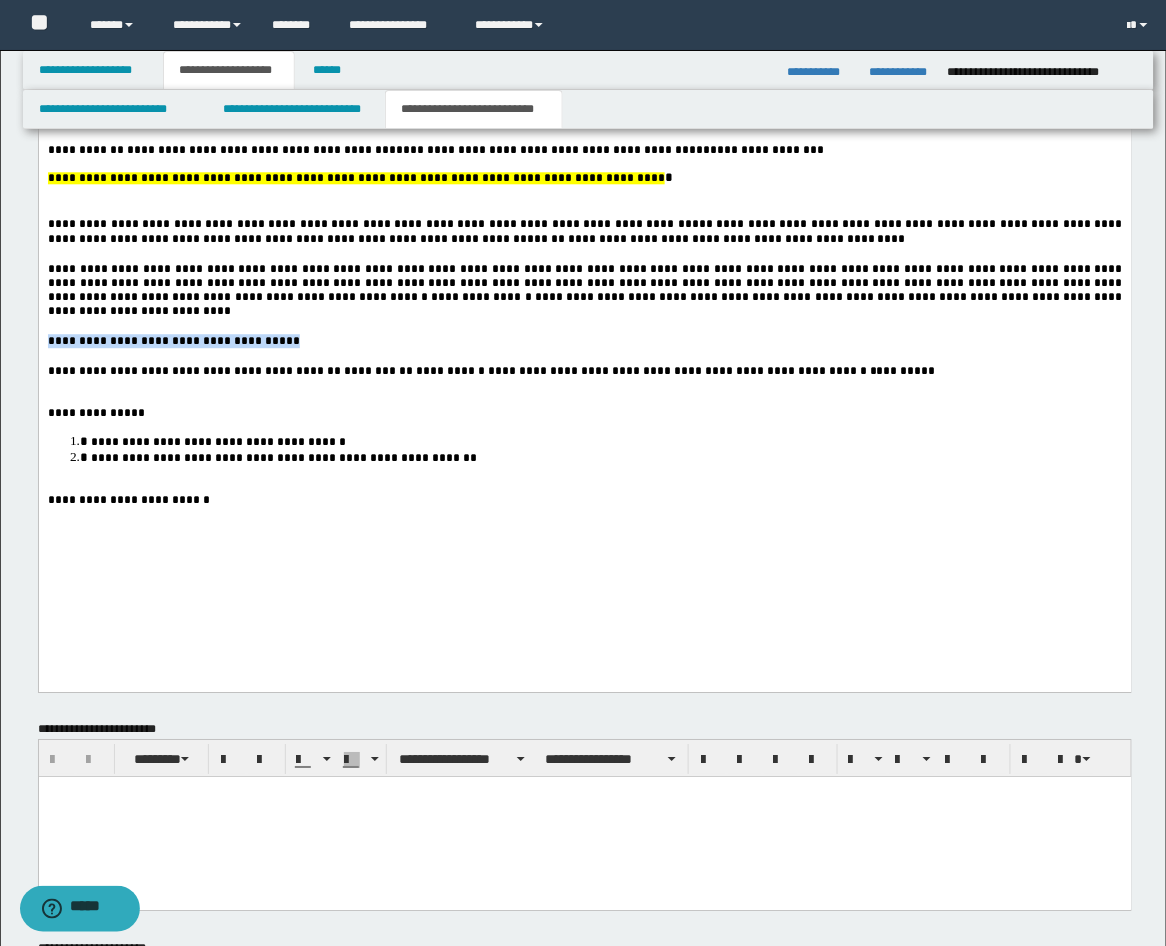 drag, startPoint x: 391, startPoint y: 402, endPoint x: 41, endPoint y: 392, distance: 350.14282 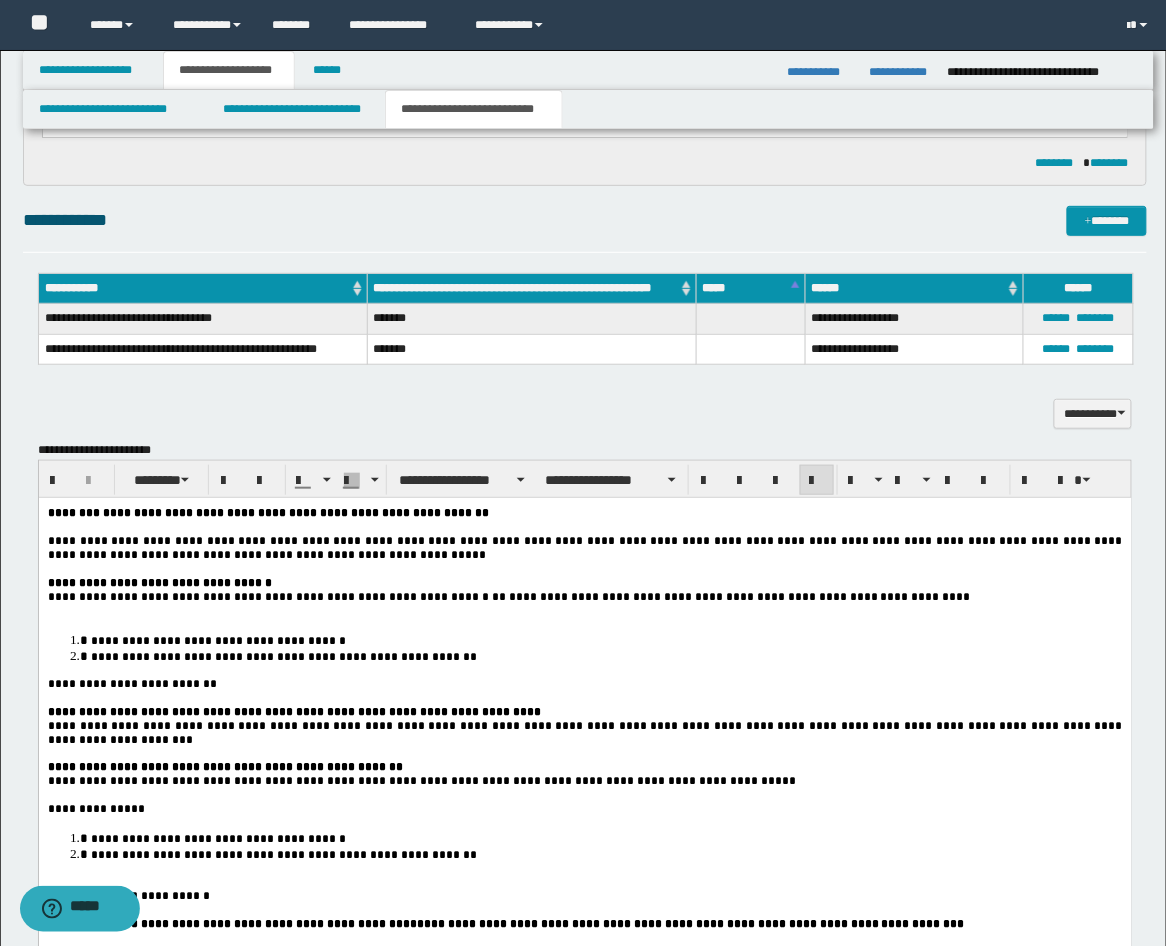 scroll, scrollTop: 1687, scrollLeft: 0, axis: vertical 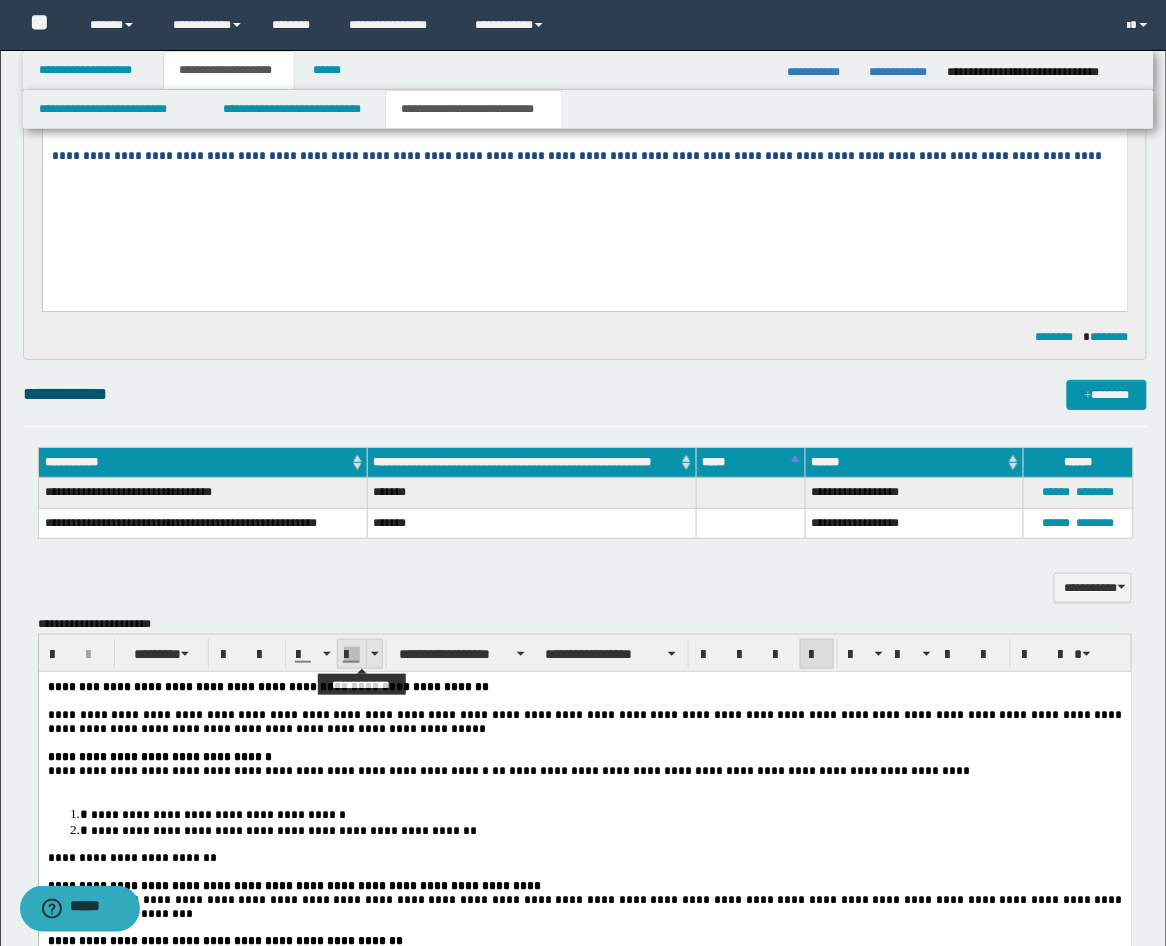 click at bounding box center (375, 654) 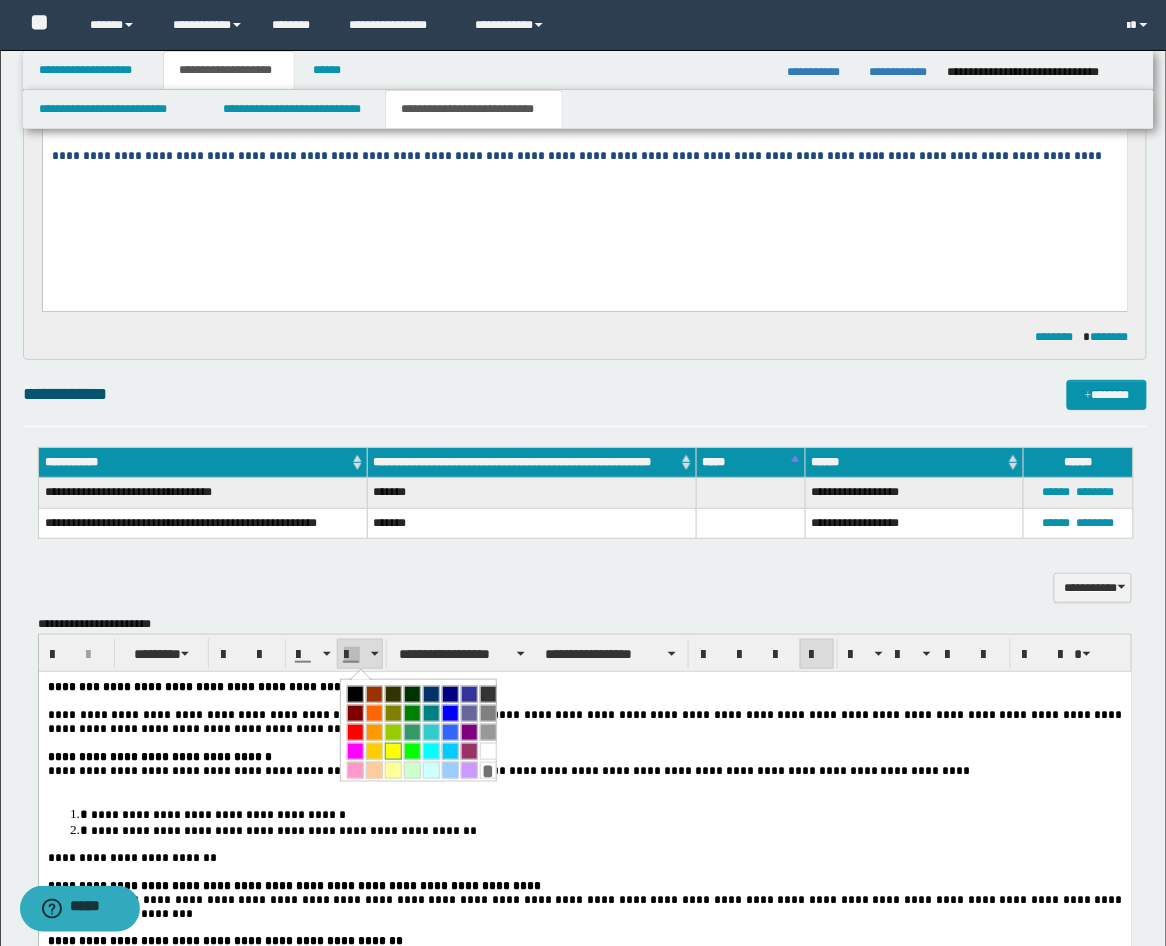 click at bounding box center (393, 751) 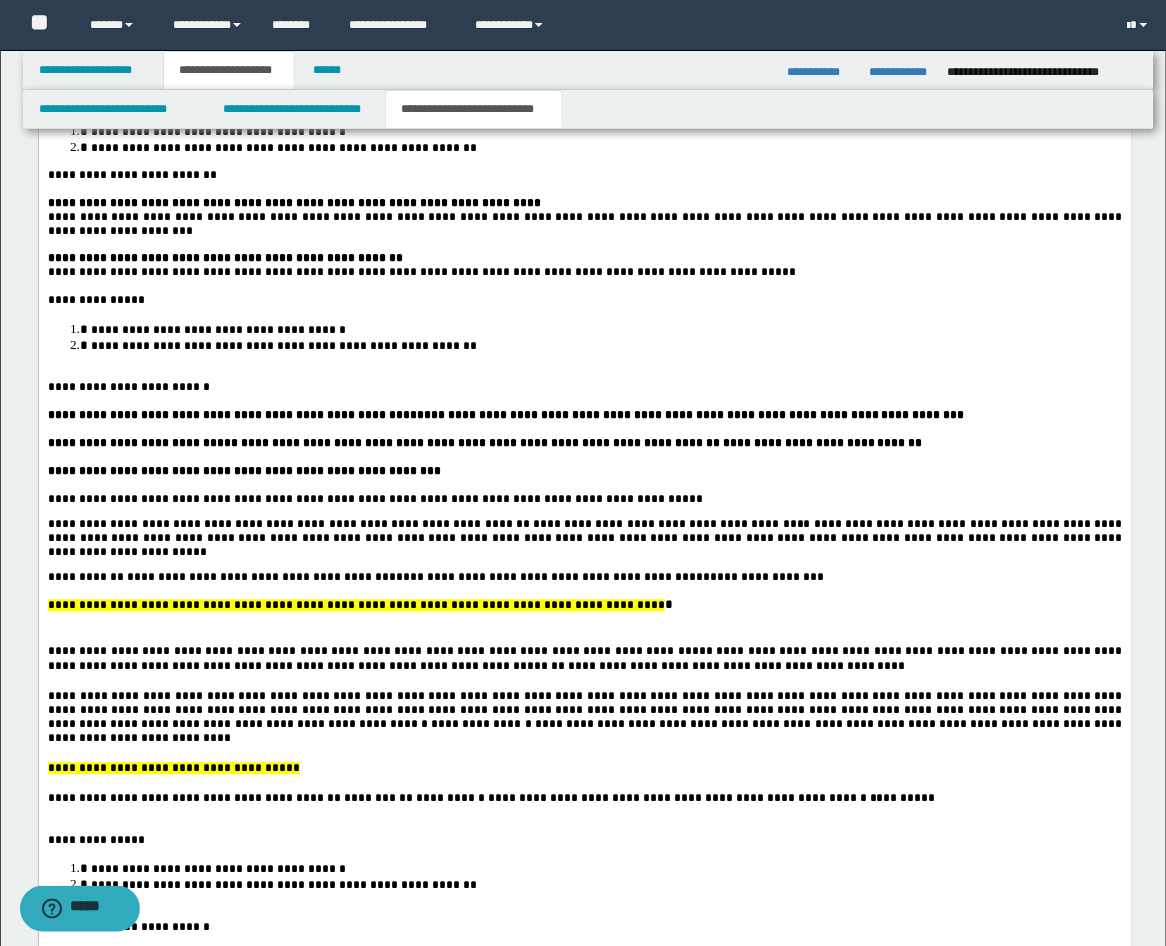 scroll, scrollTop: 2427, scrollLeft: 0, axis: vertical 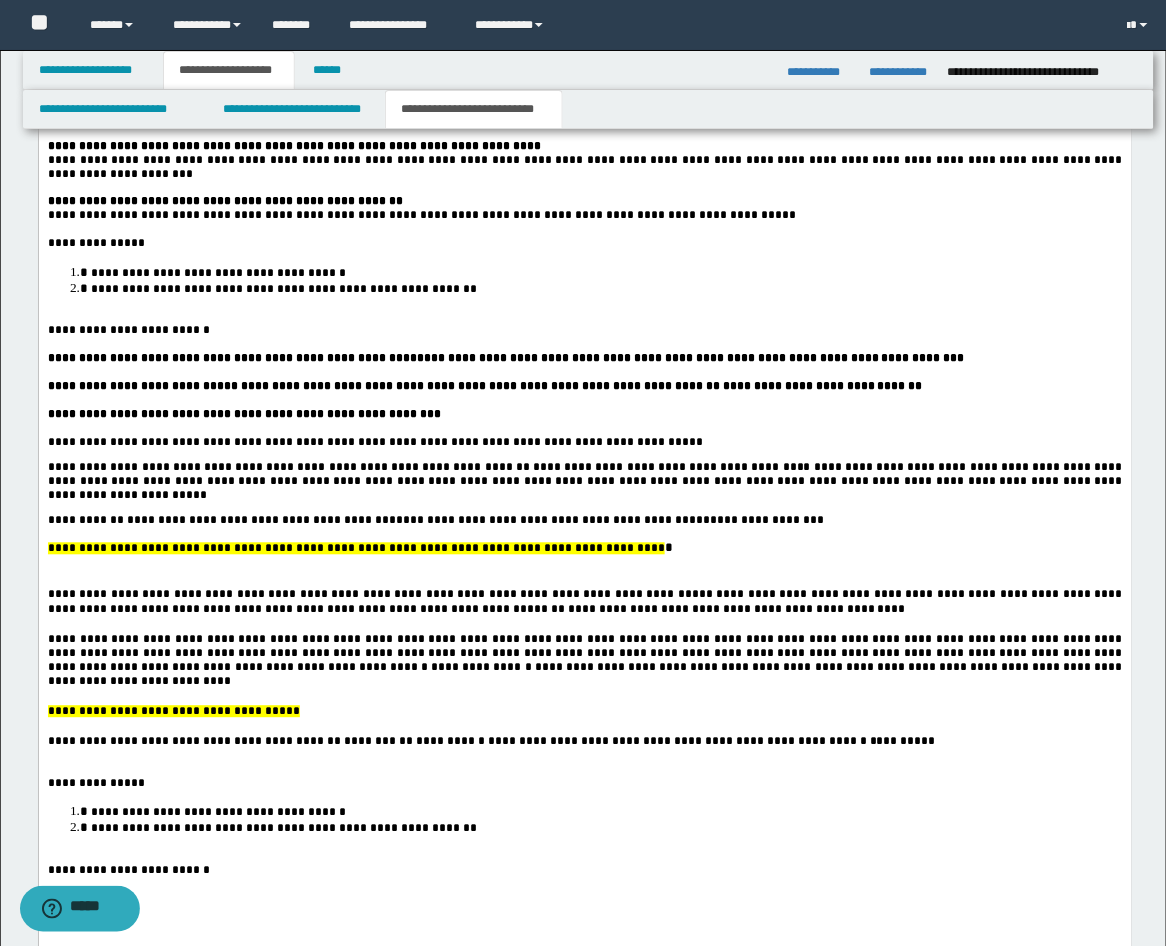 click on "**********" at bounding box center (584, 434) 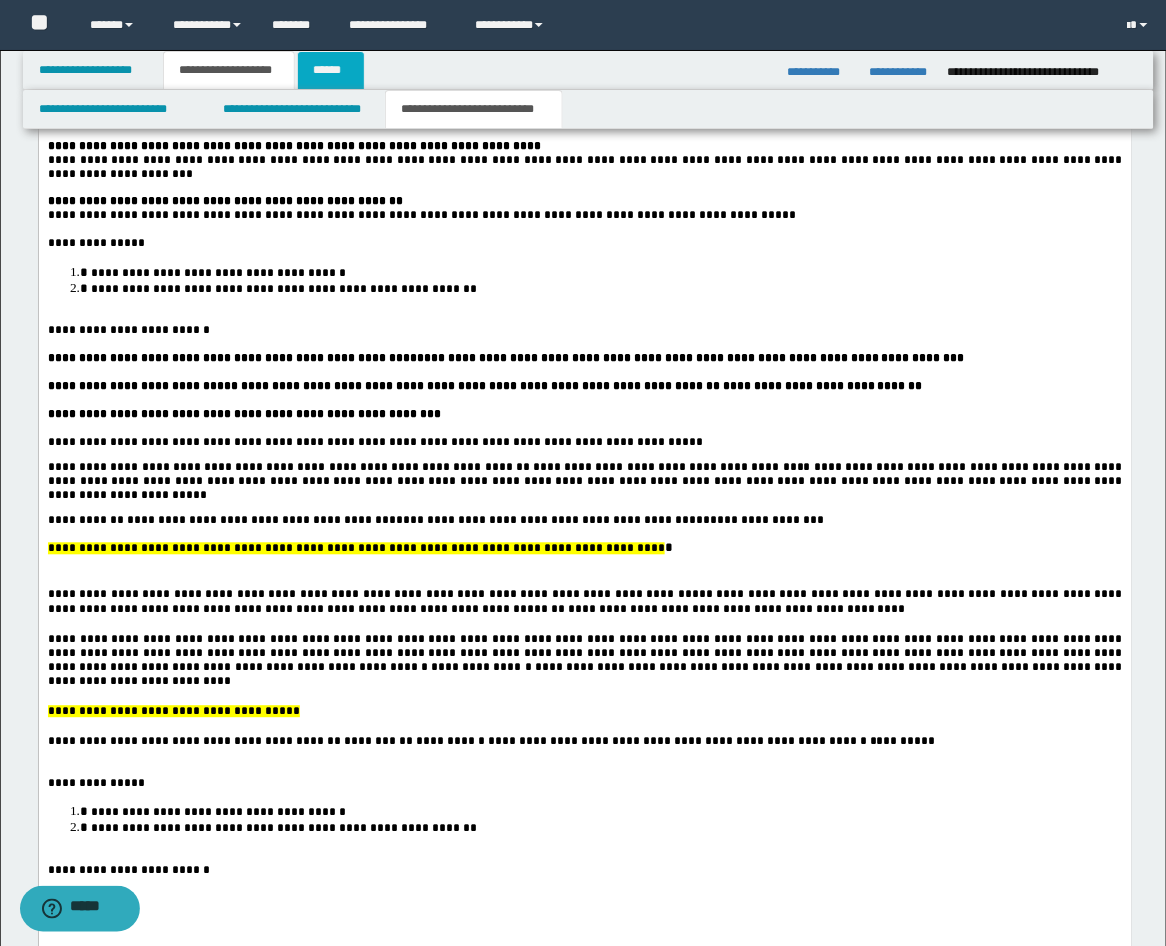 click on "******" at bounding box center (331, 70) 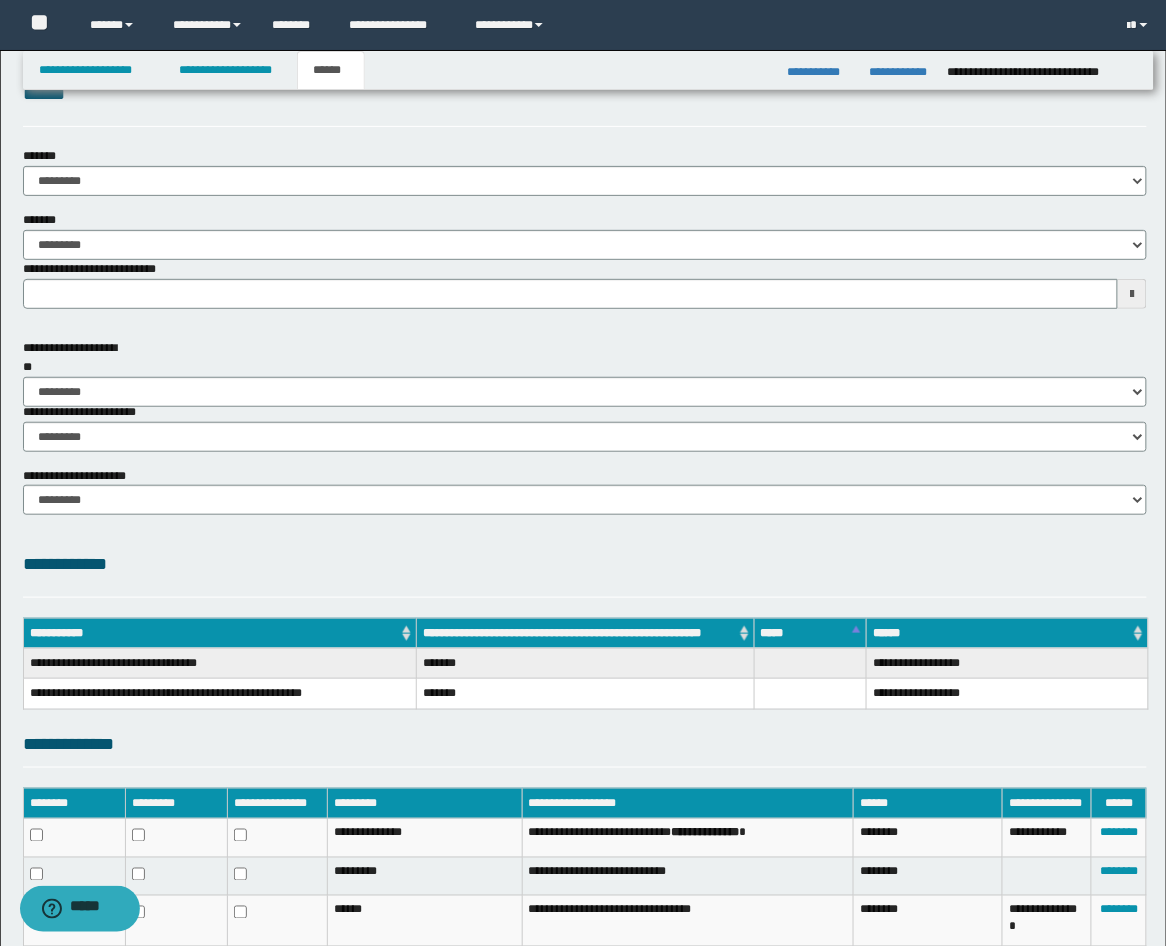 scroll, scrollTop: 0, scrollLeft: 0, axis: both 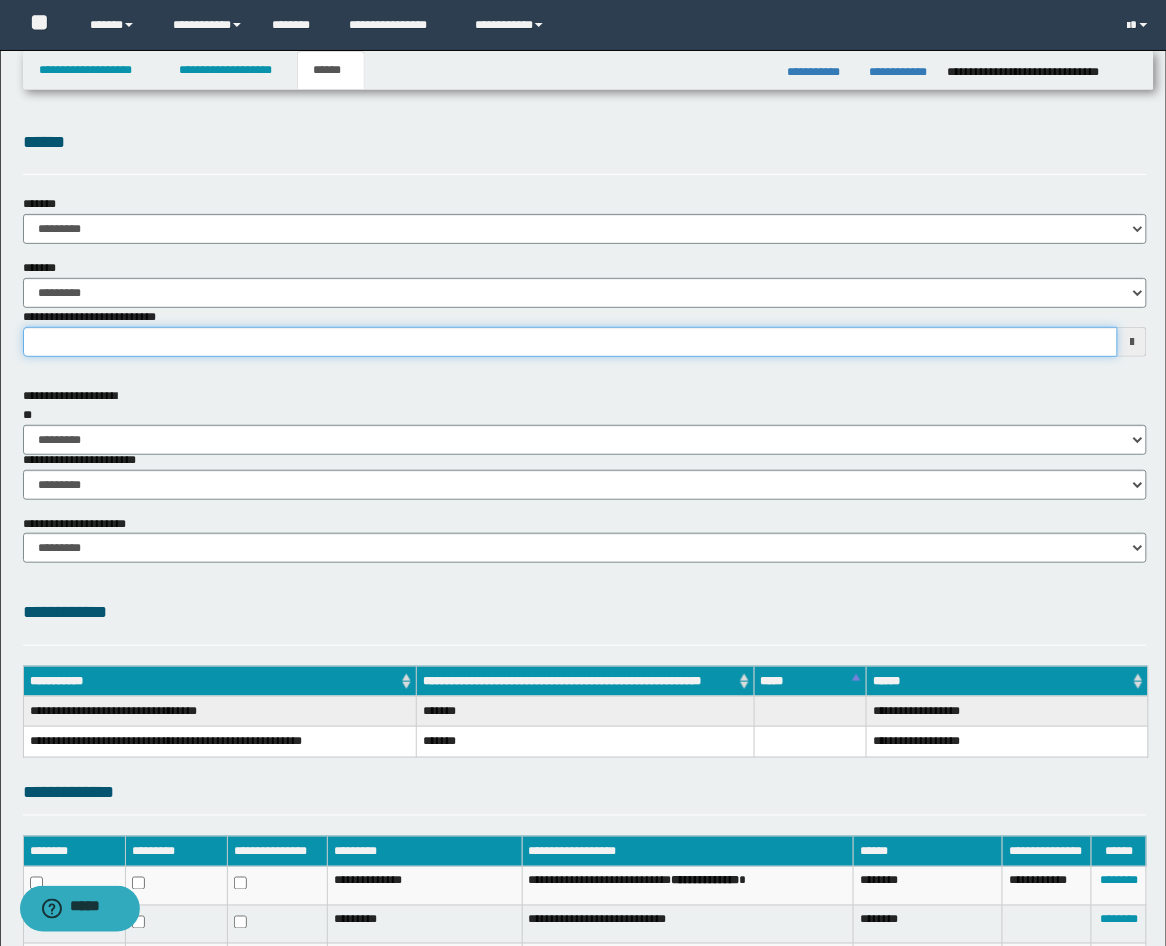 click on "**********" at bounding box center (571, 342) 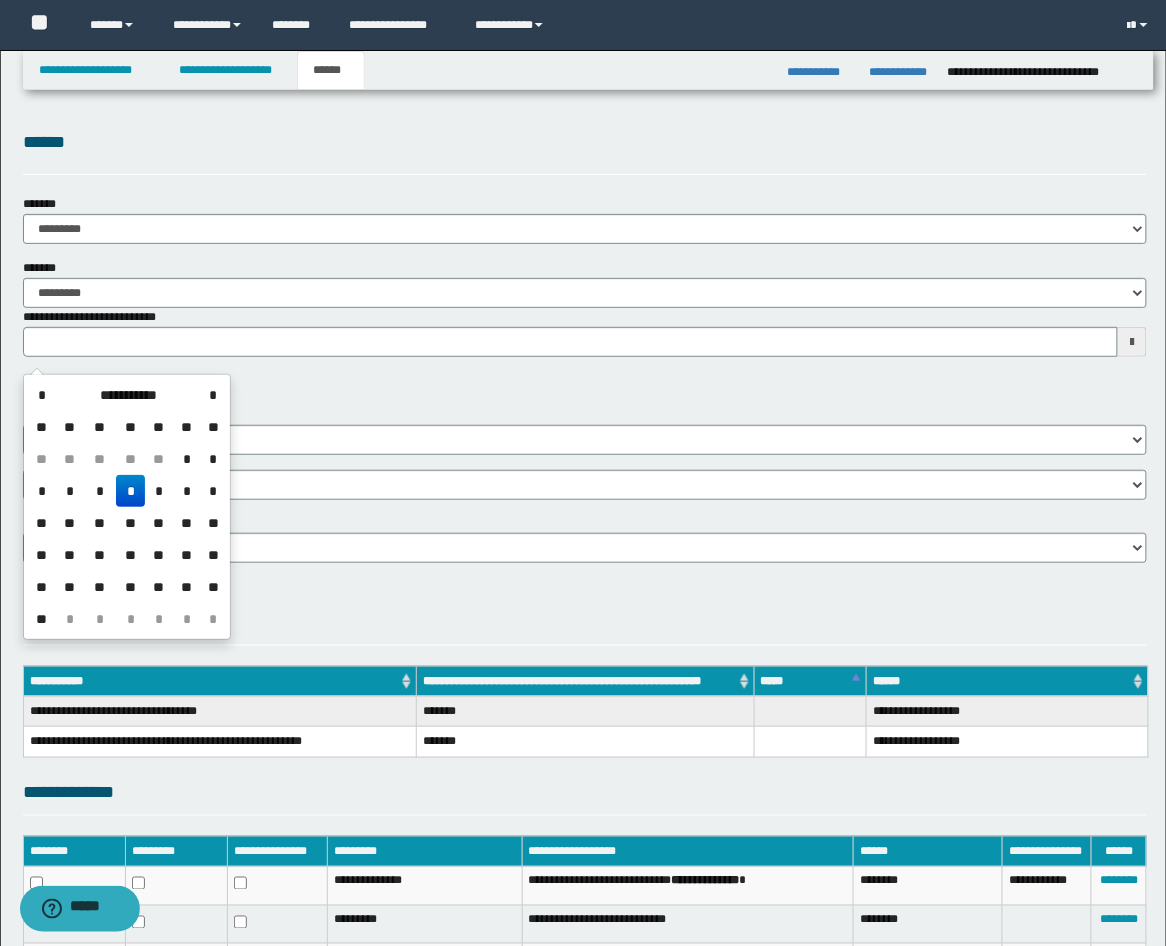 click on "*" at bounding box center [130, 491] 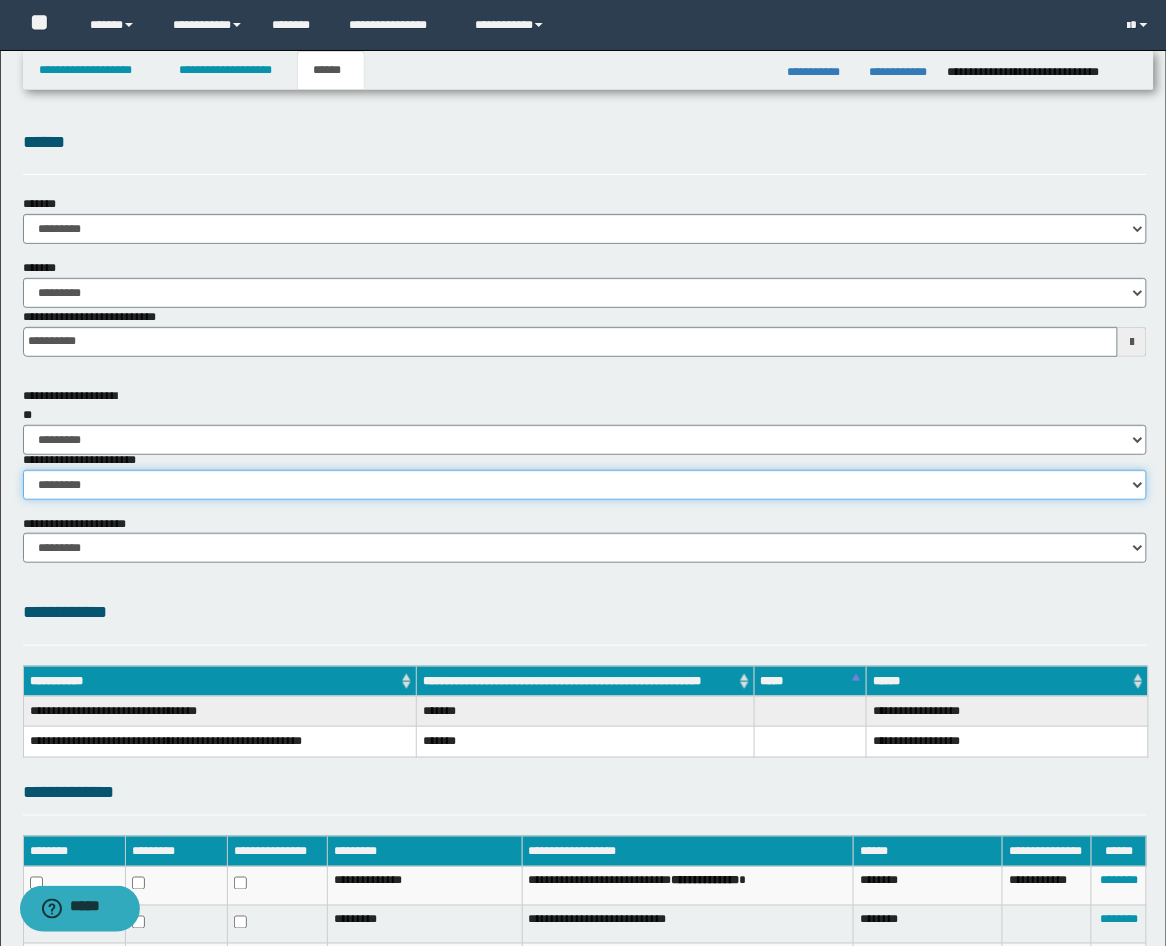 click on "*********
*********
*********" at bounding box center (585, 485) 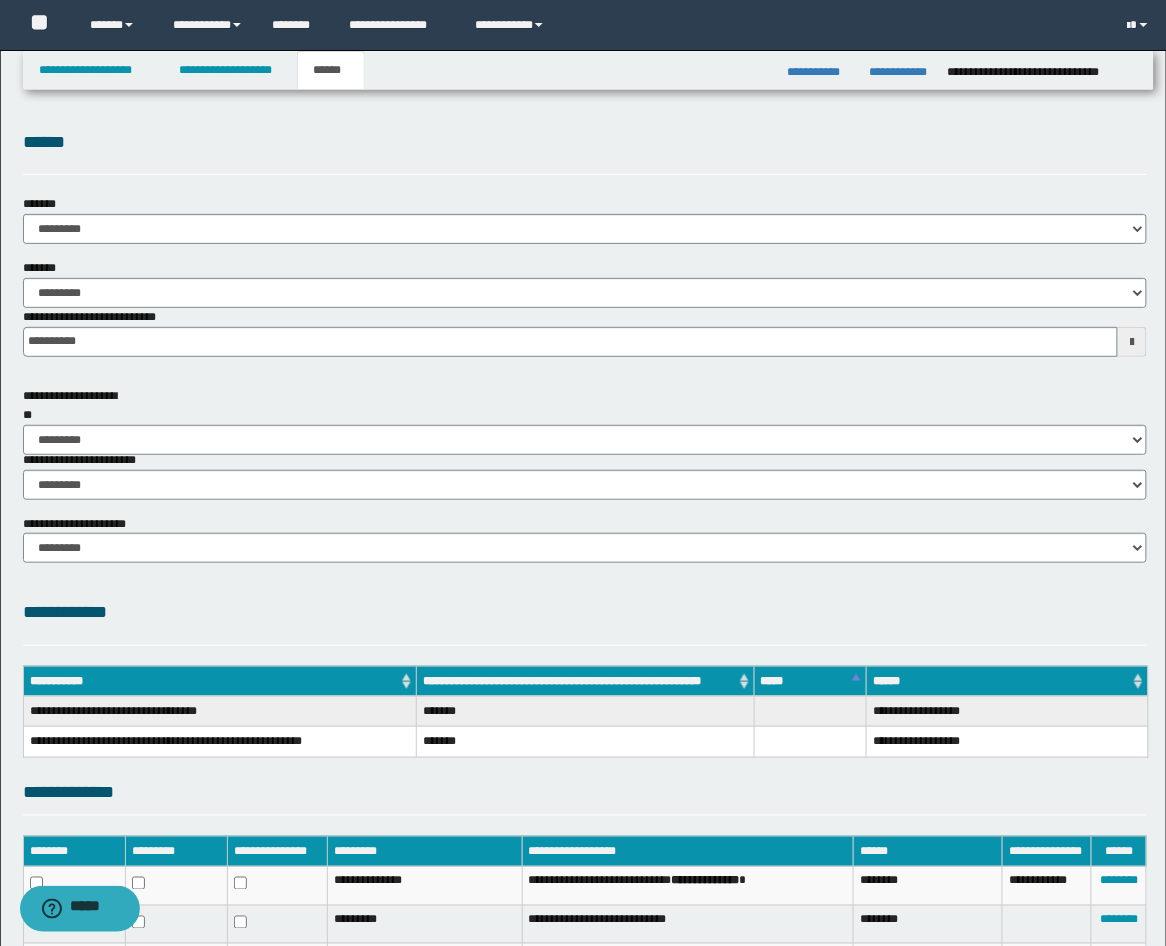 click on "**********" at bounding box center [585, 612] 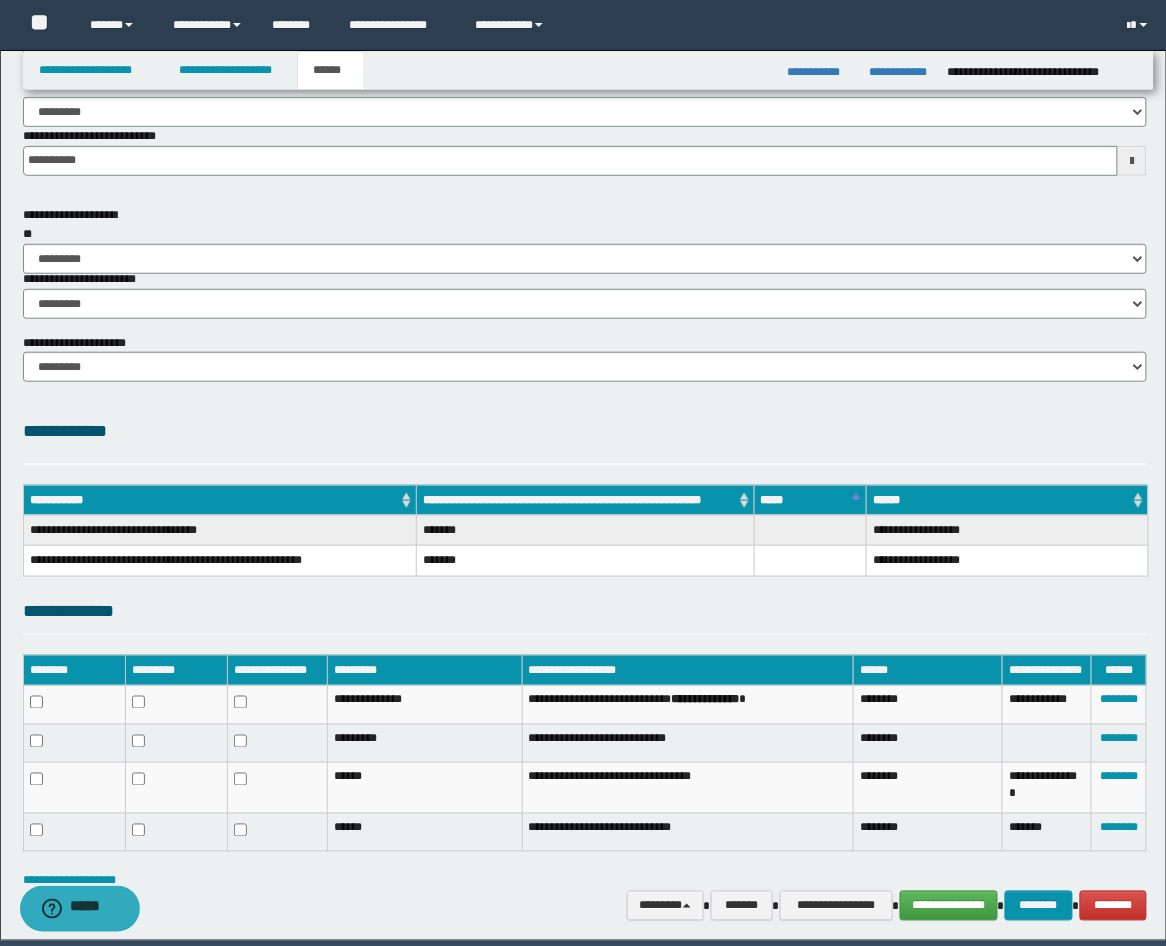 scroll, scrollTop: 252, scrollLeft: 0, axis: vertical 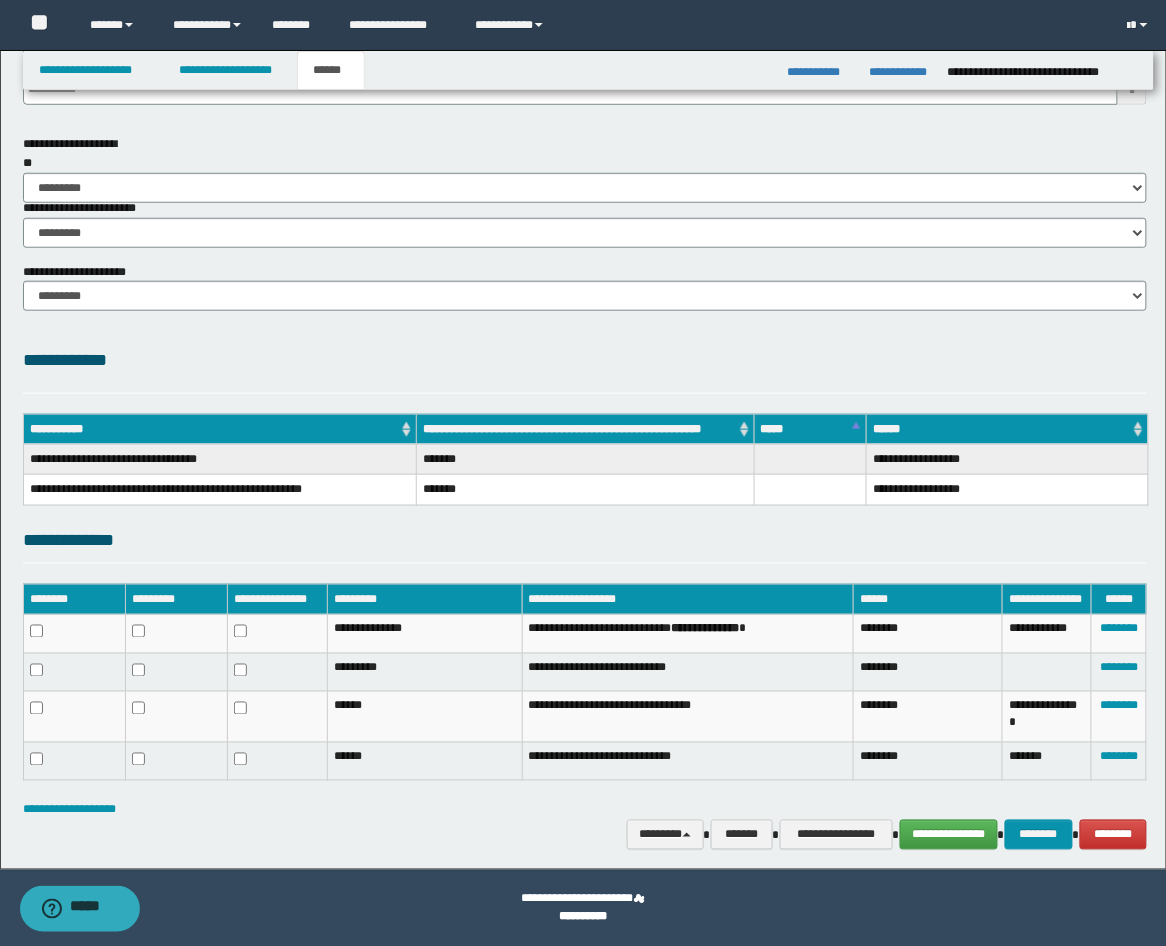 click on "**********" at bounding box center [585, 692] 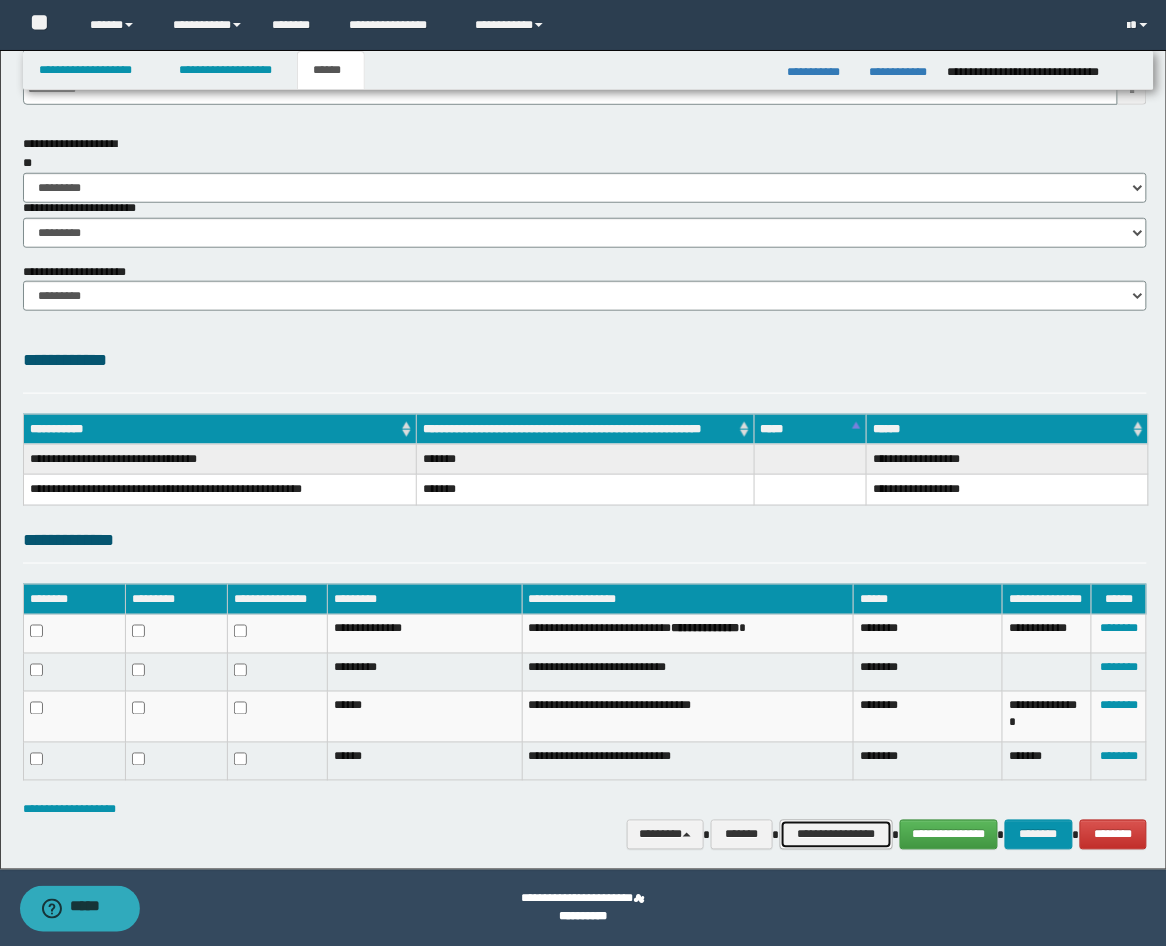 click on "**********" at bounding box center [836, 835] 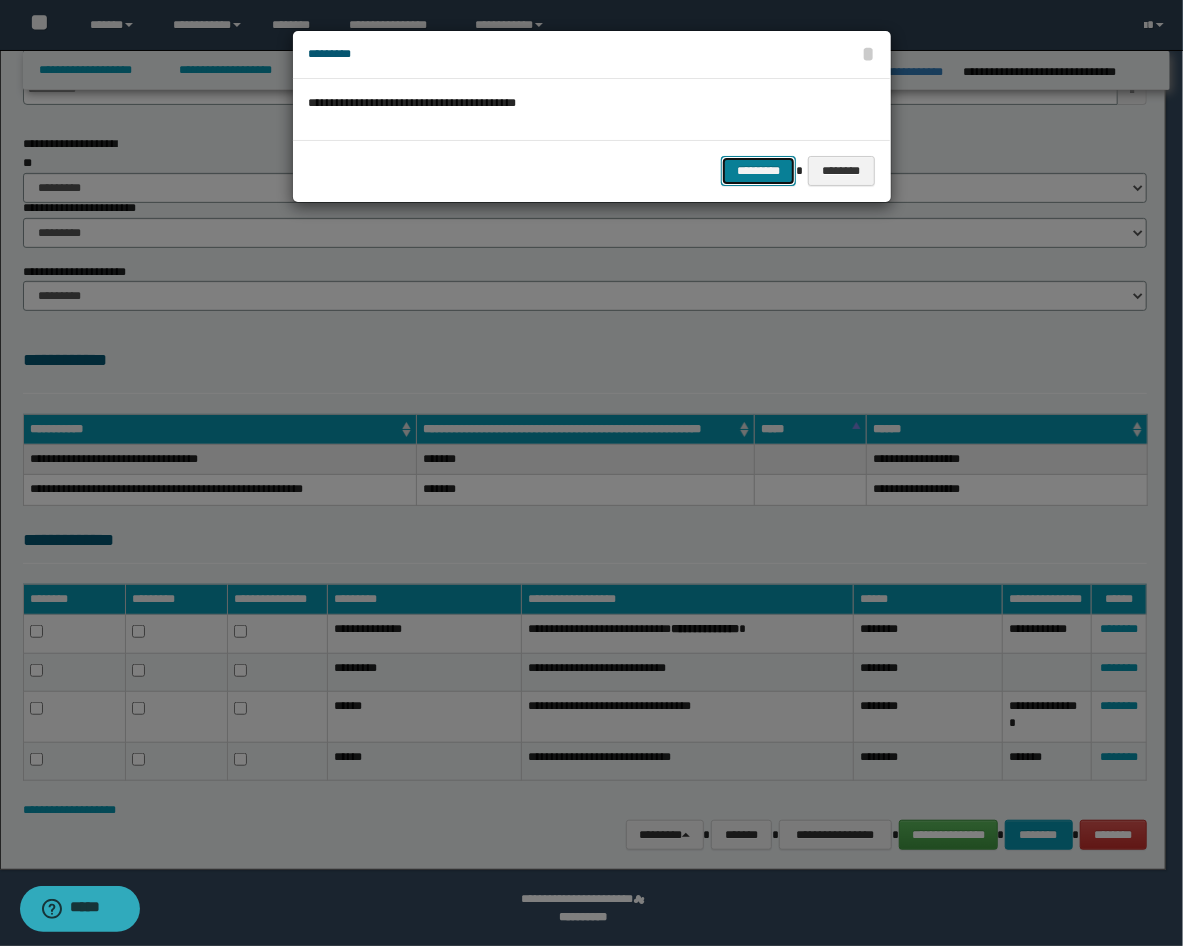 click on "*********" at bounding box center [758, 171] 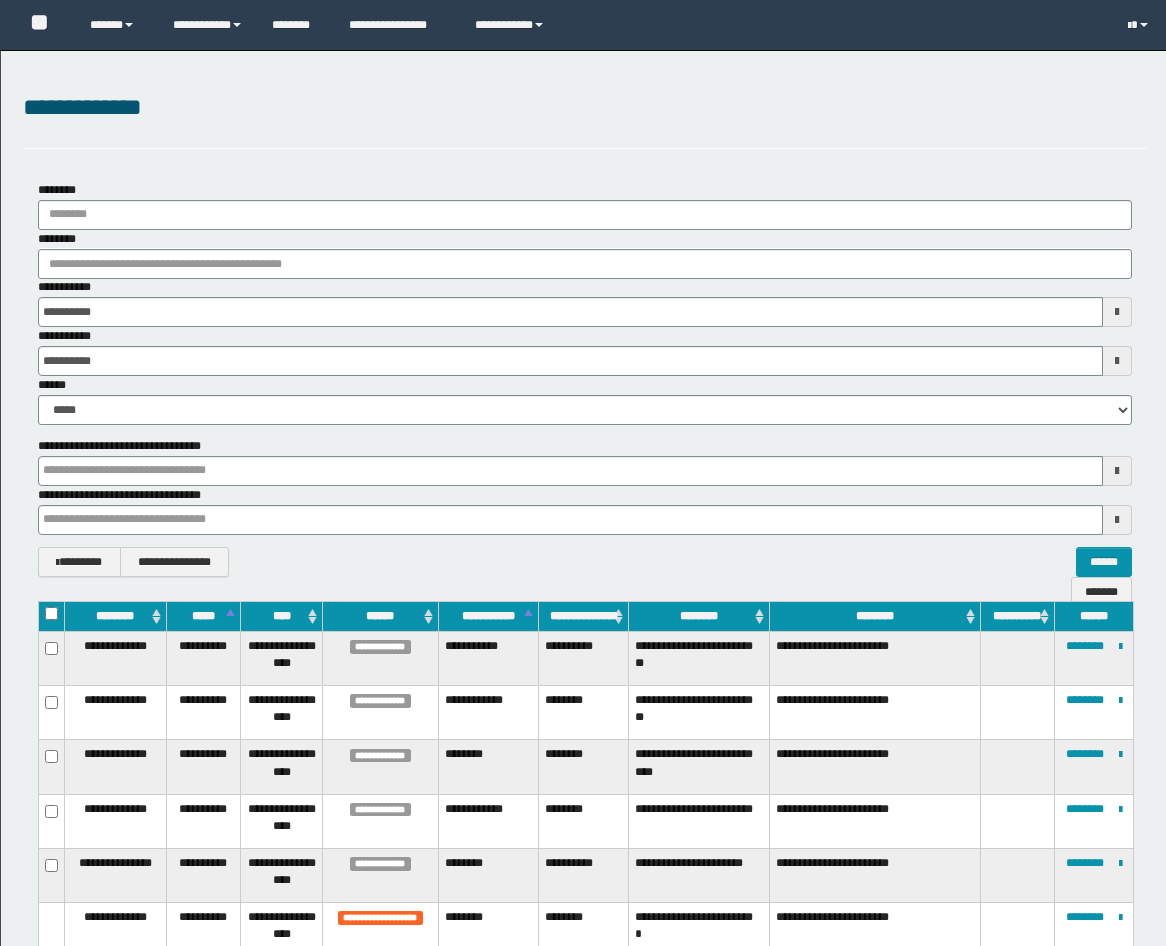 scroll, scrollTop: 445, scrollLeft: 0, axis: vertical 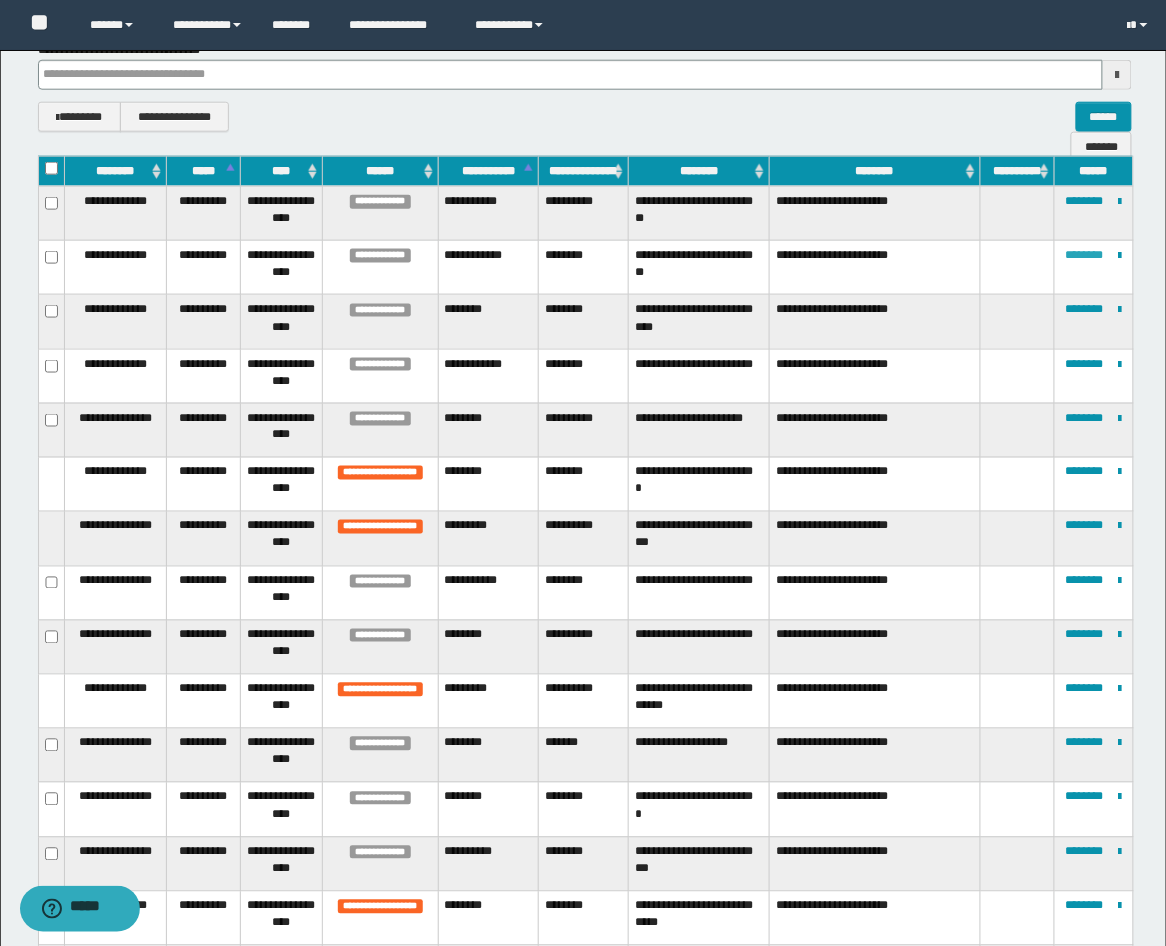 click on "********" at bounding box center [1085, 255] 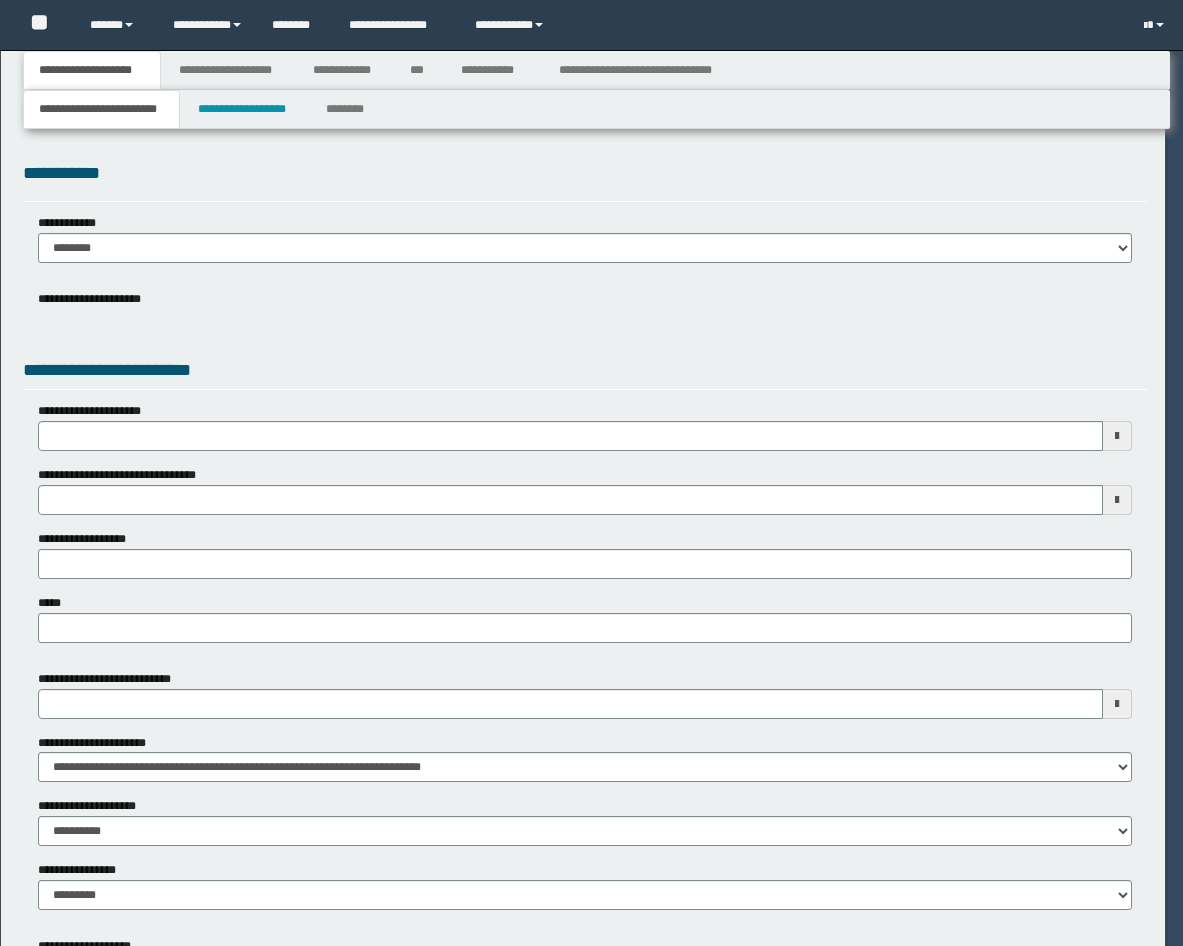 scroll, scrollTop: 0, scrollLeft: 0, axis: both 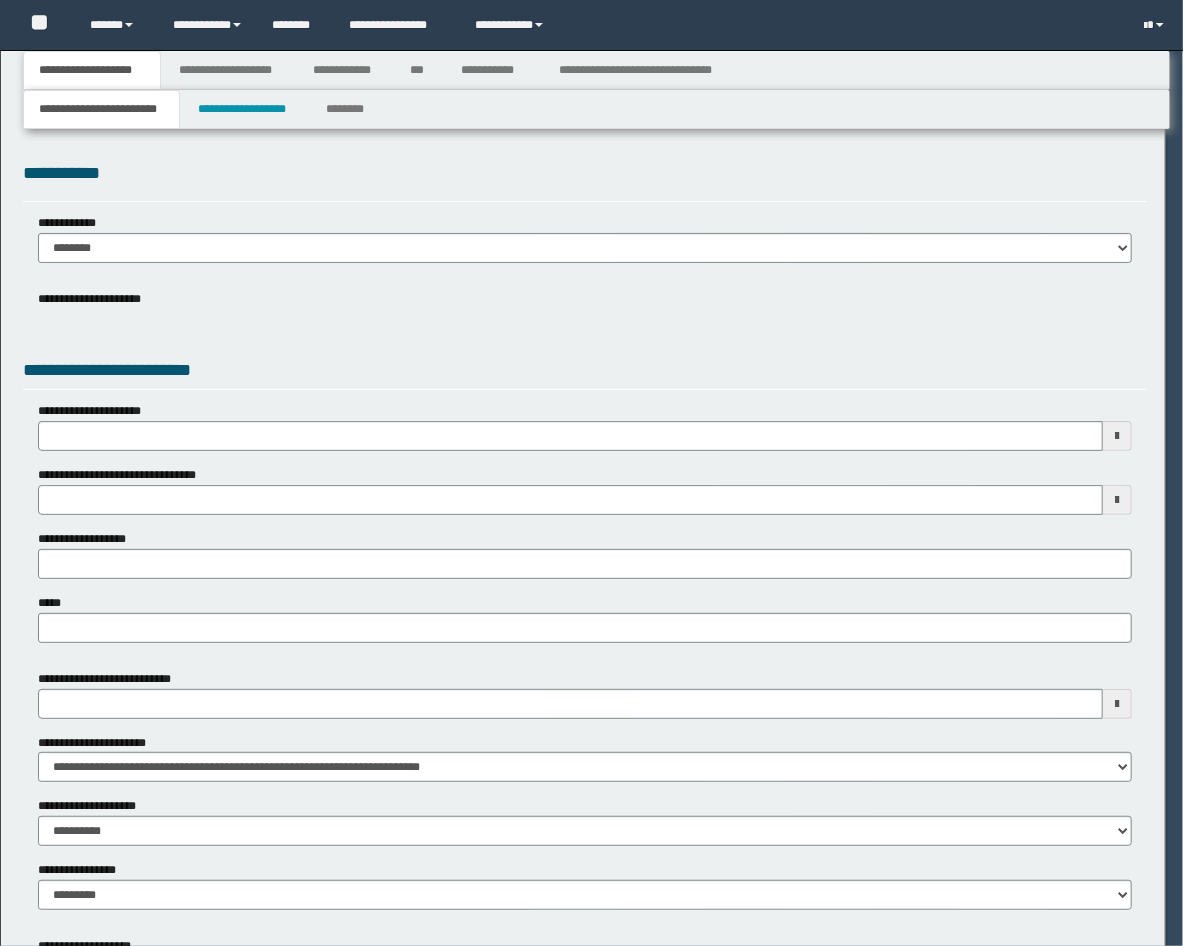 select on "*" 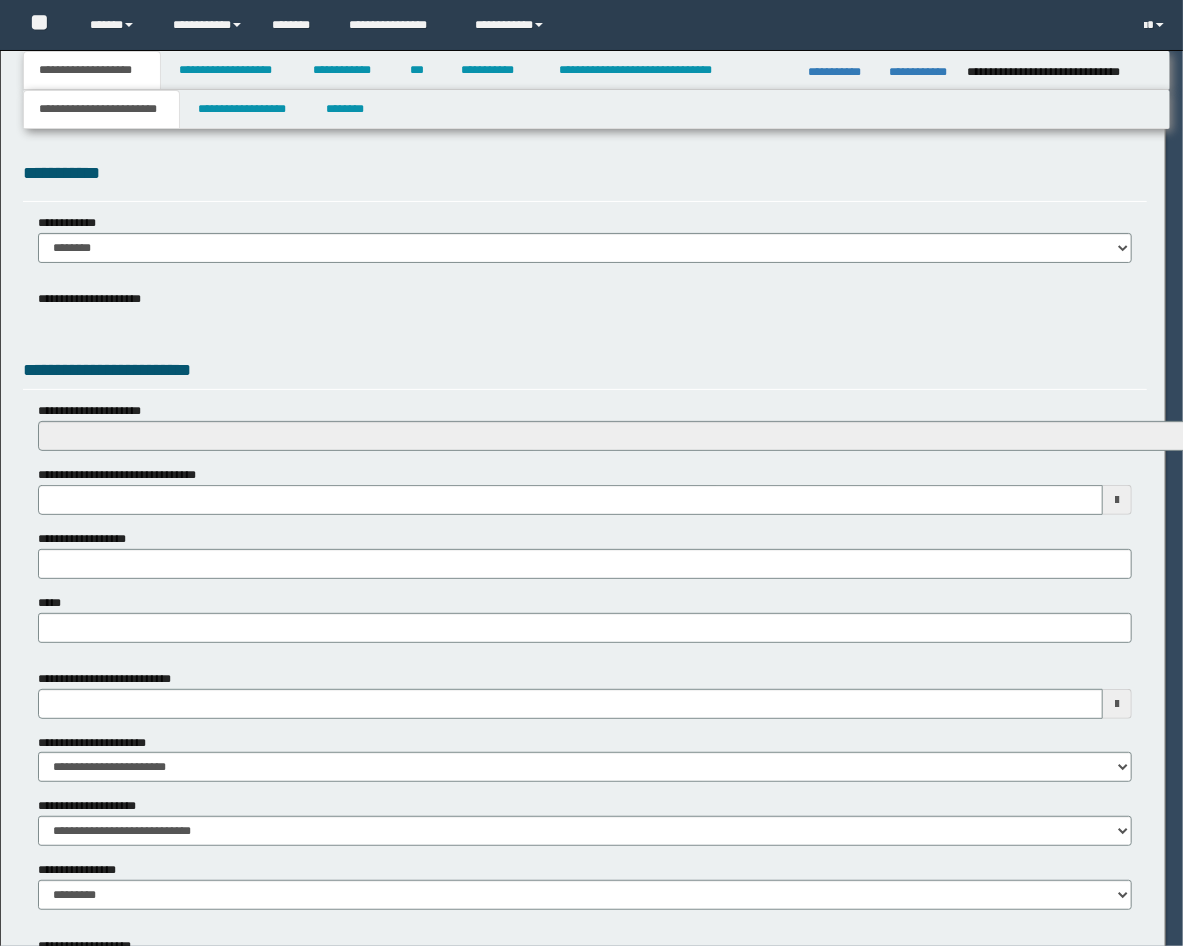scroll, scrollTop: 0, scrollLeft: 0, axis: both 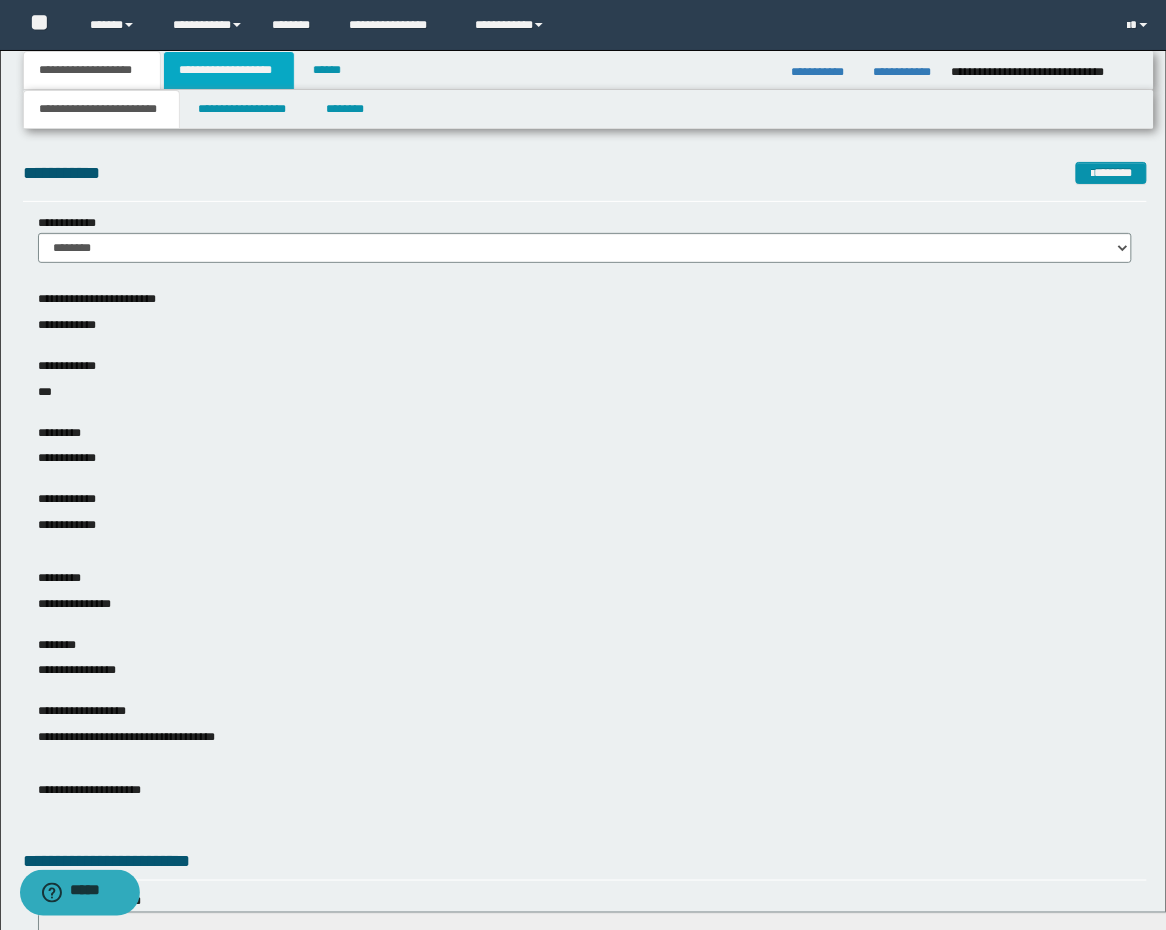 click on "**********" at bounding box center (229, 70) 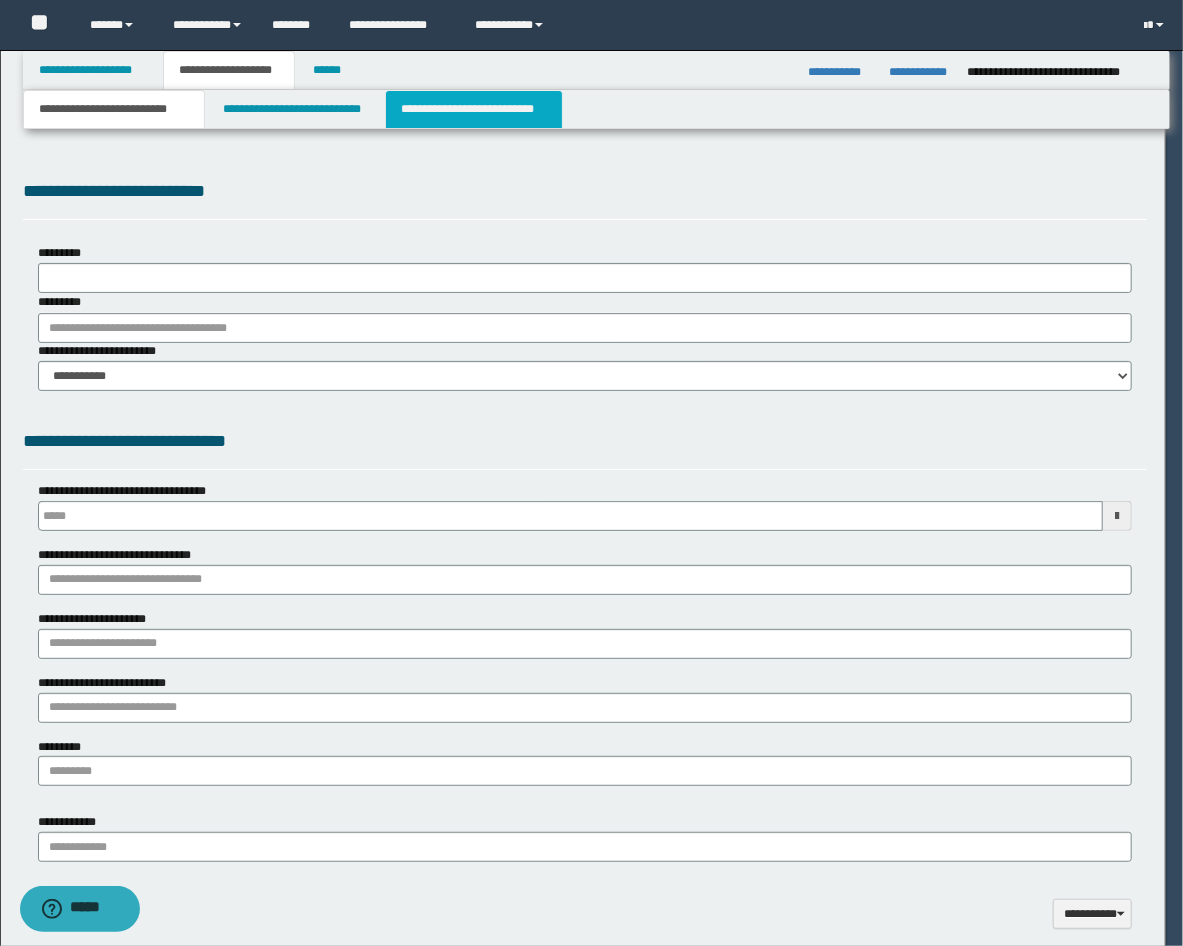 type on "**********" 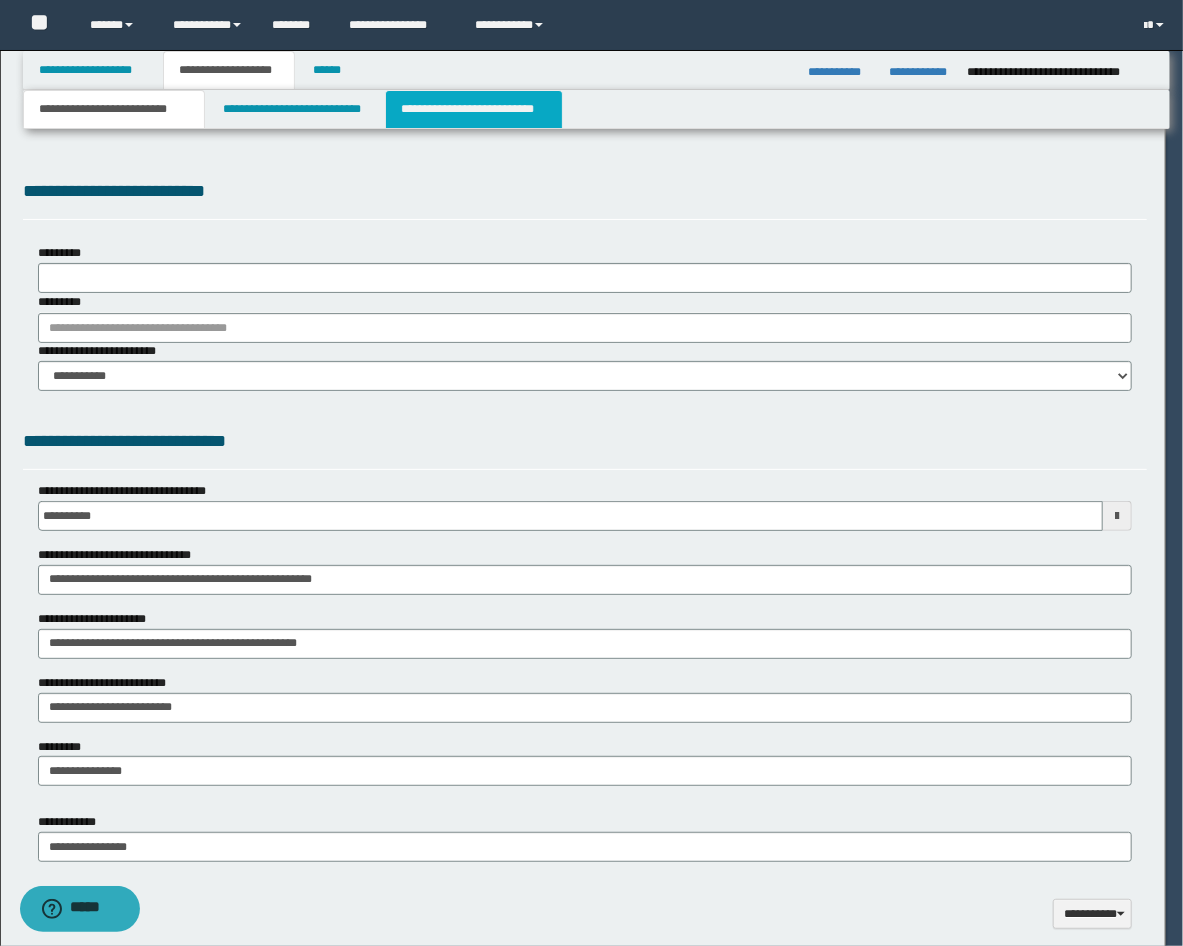scroll, scrollTop: 0, scrollLeft: 0, axis: both 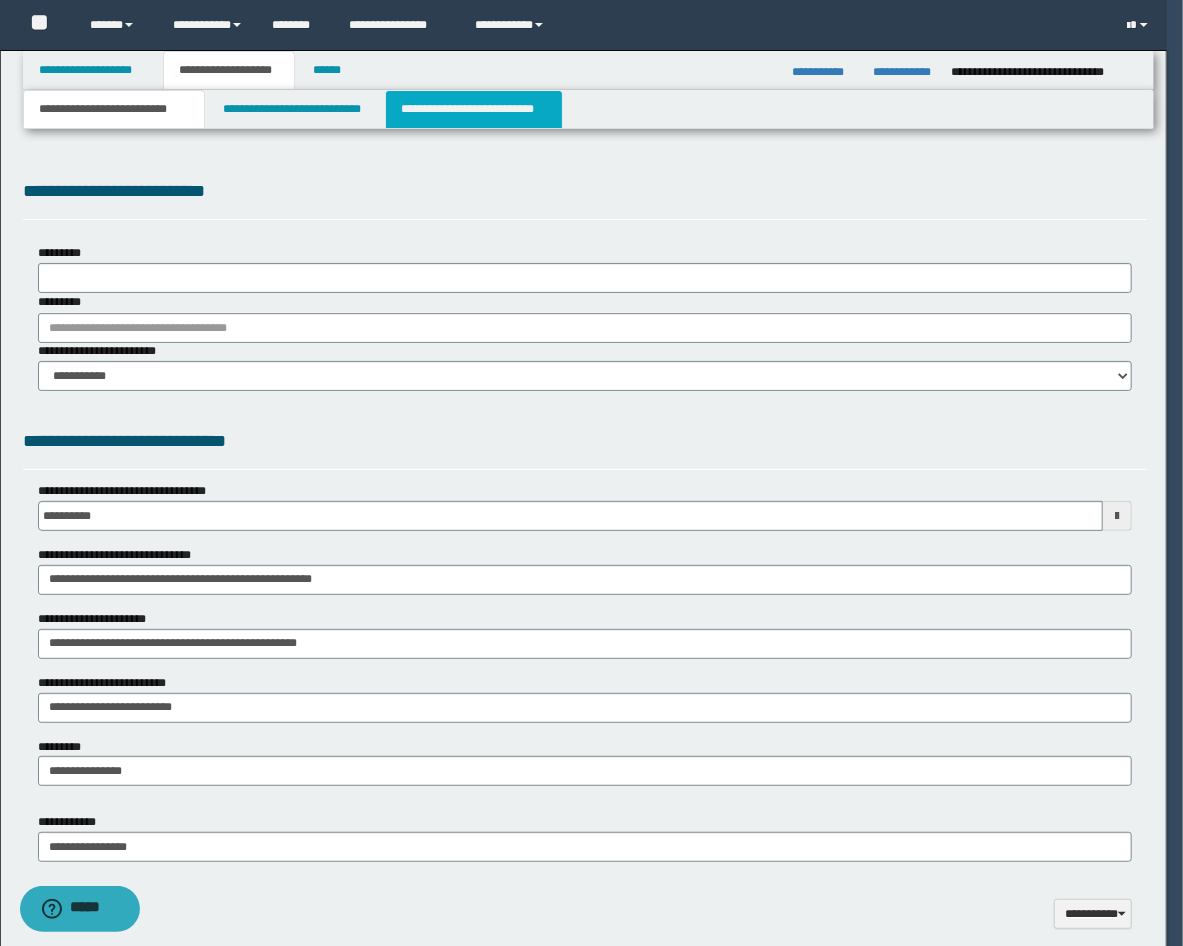 type on "**********" 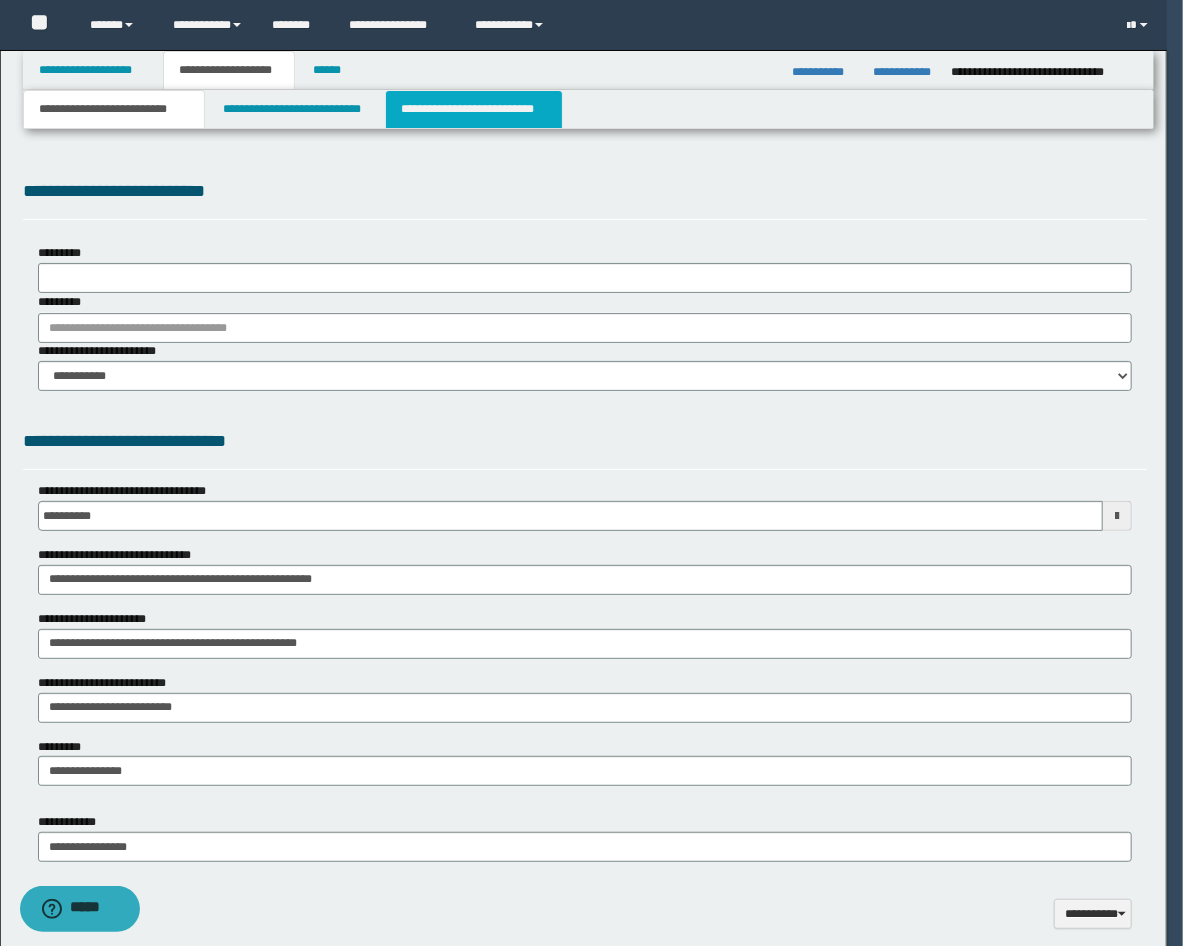 select on "*" 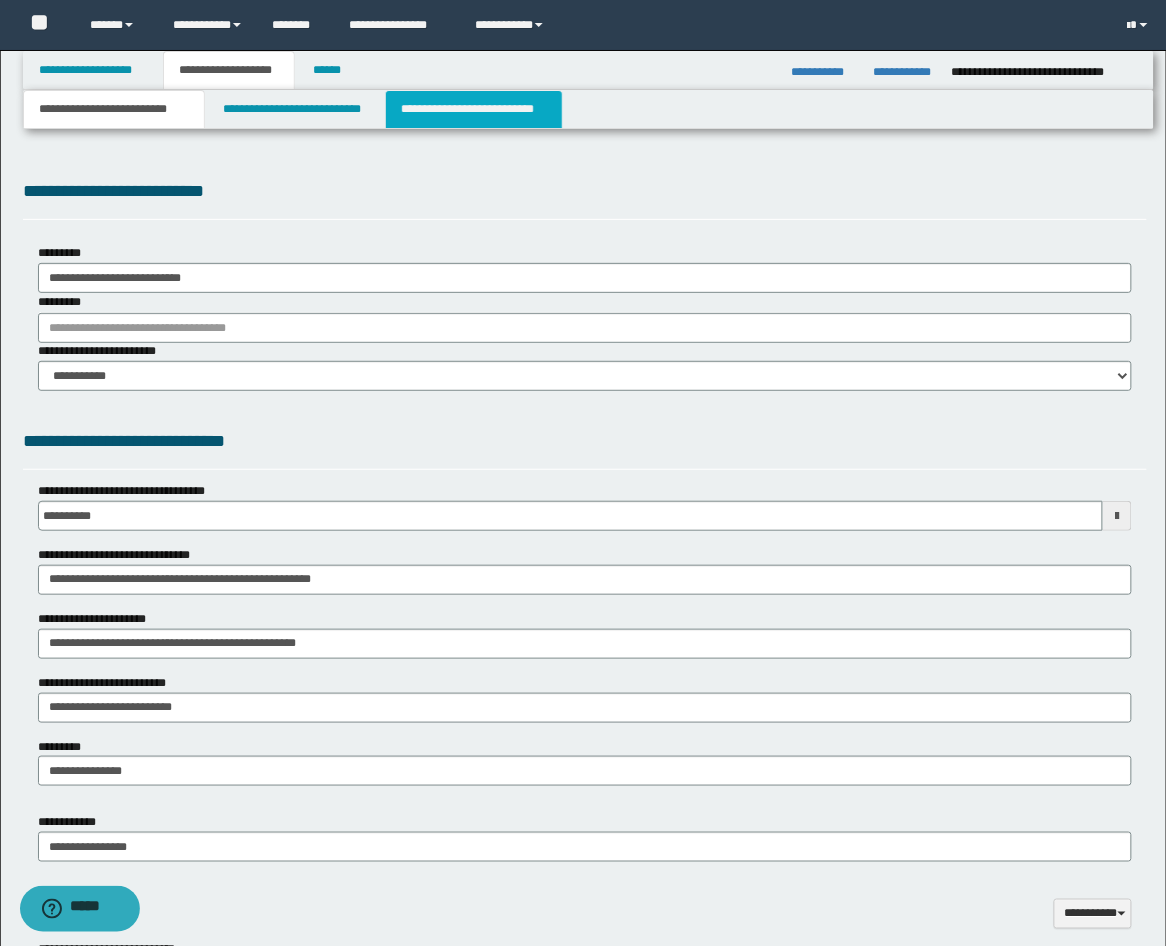 click on "**********" at bounding box center (474, 109) 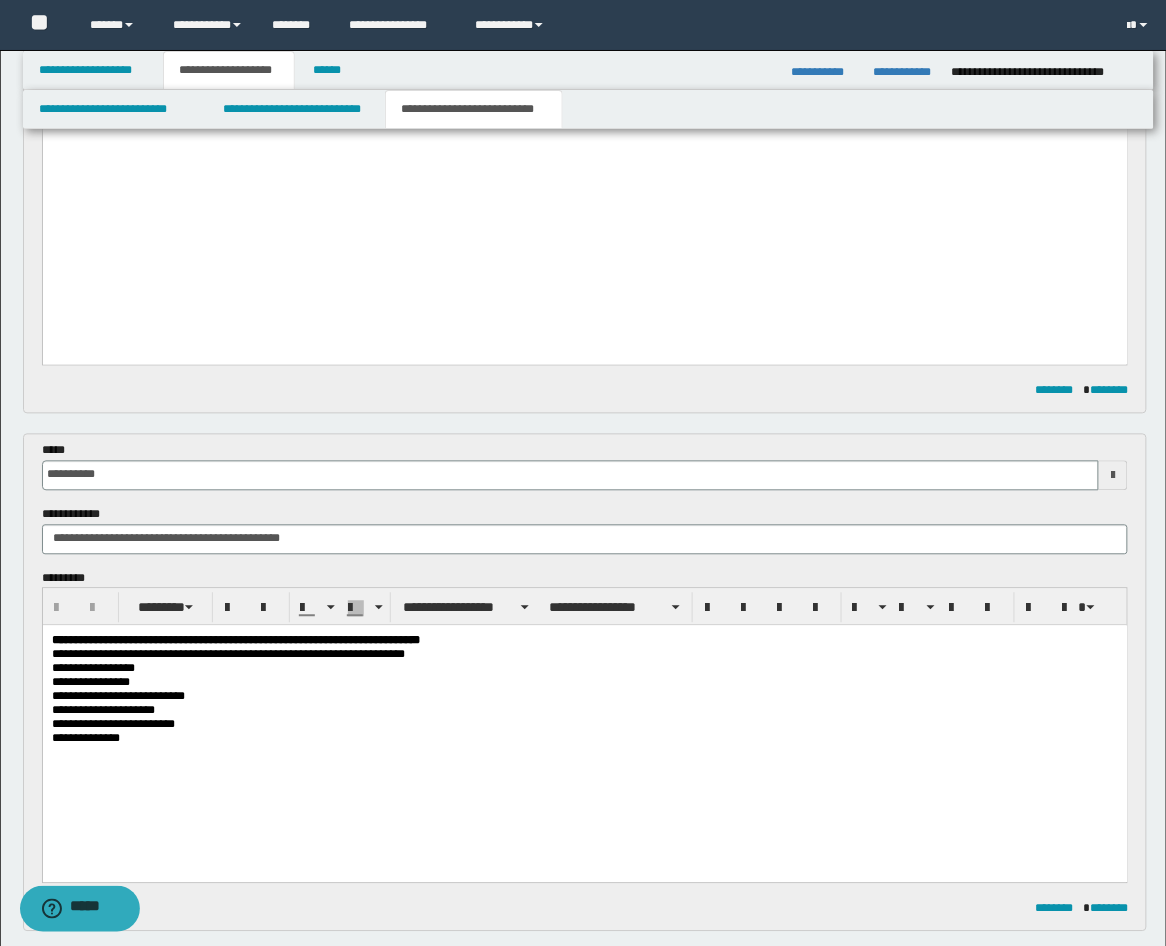 scroll, scrollTop: 741, scrollLeft: 0, axis: vertical 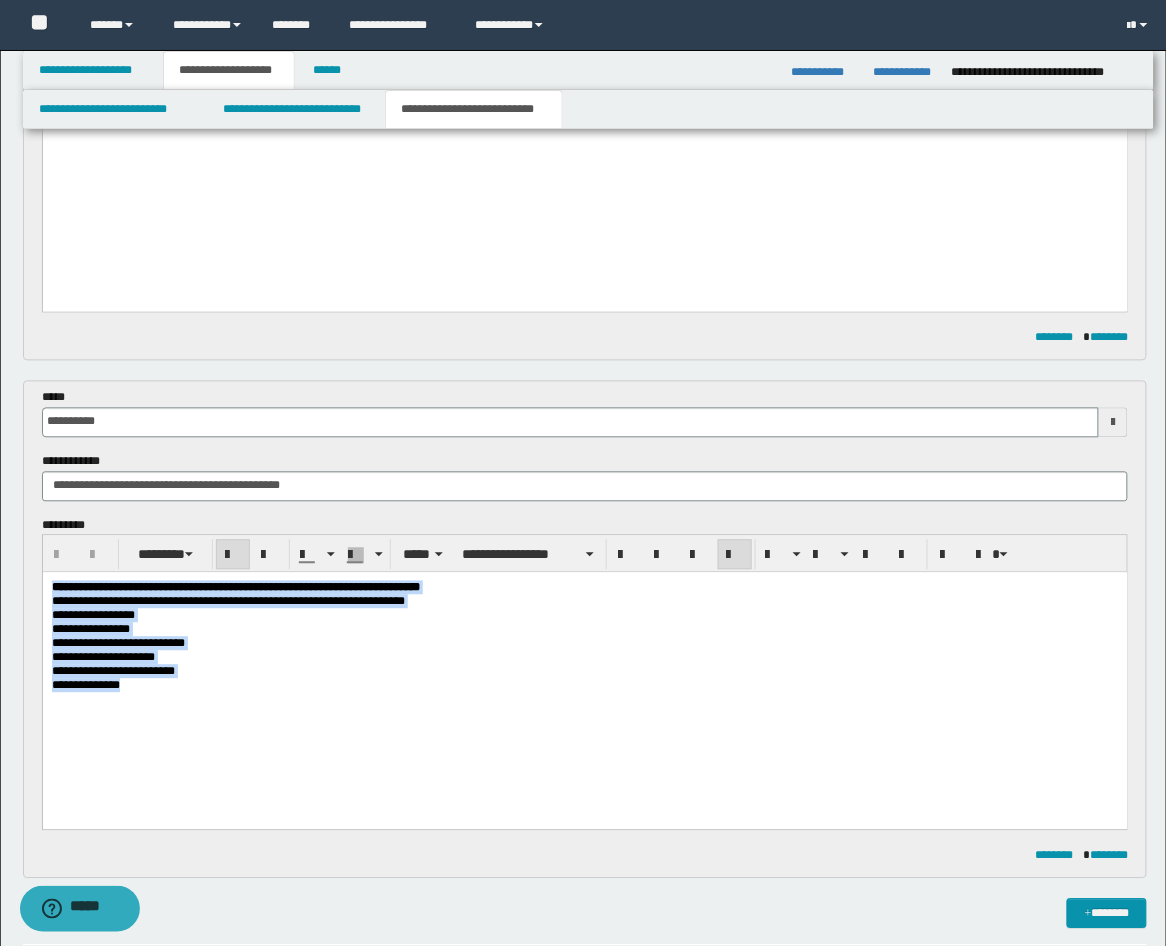 drag, startPoint x: 180, startPoint y: 730, endPoint x: 15, endPoint y: 581, distance: 222.3196 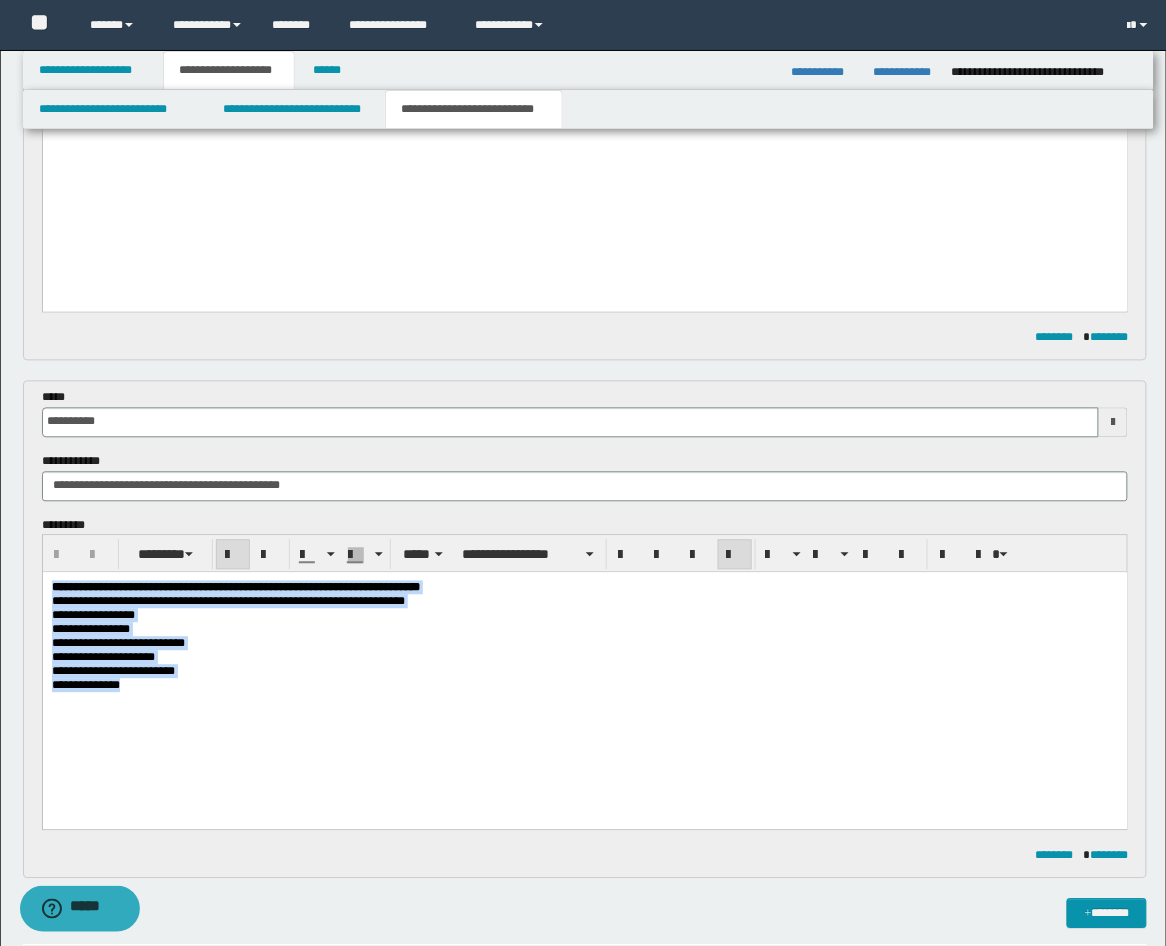 click on "**********" at bounding box center (584, 666) 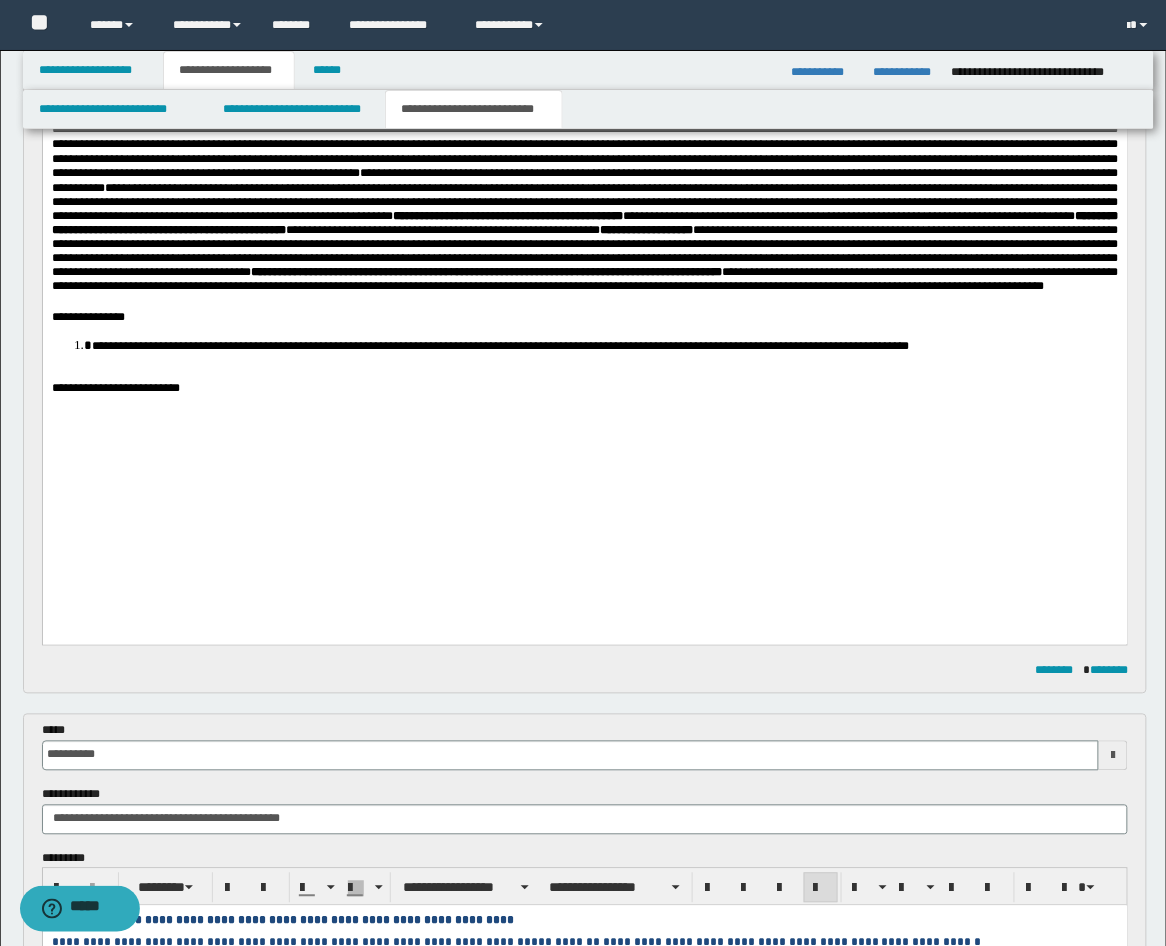 scroll, scrollTop: 370, scrollLeft: 0, axis: vertical 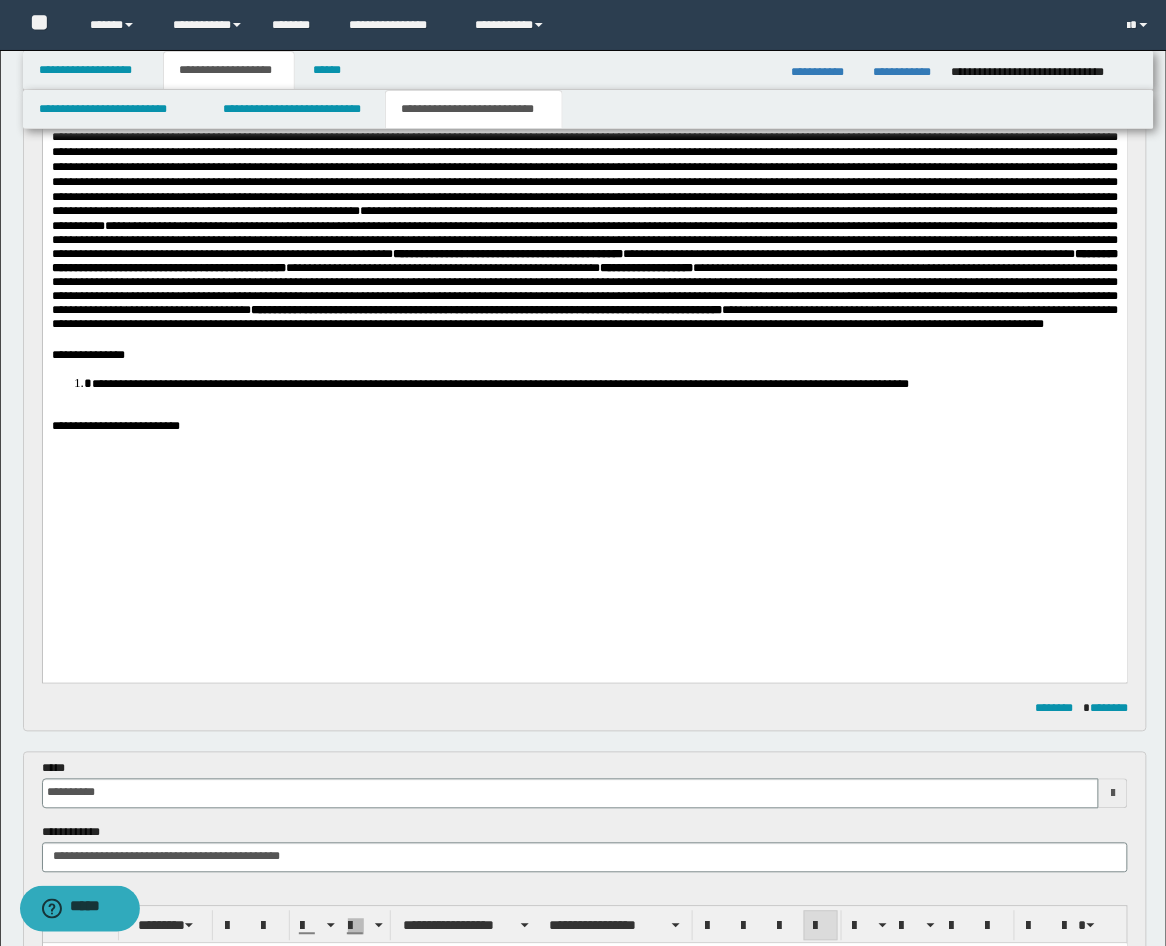 click on "**********" at bounding box center [584, 296] 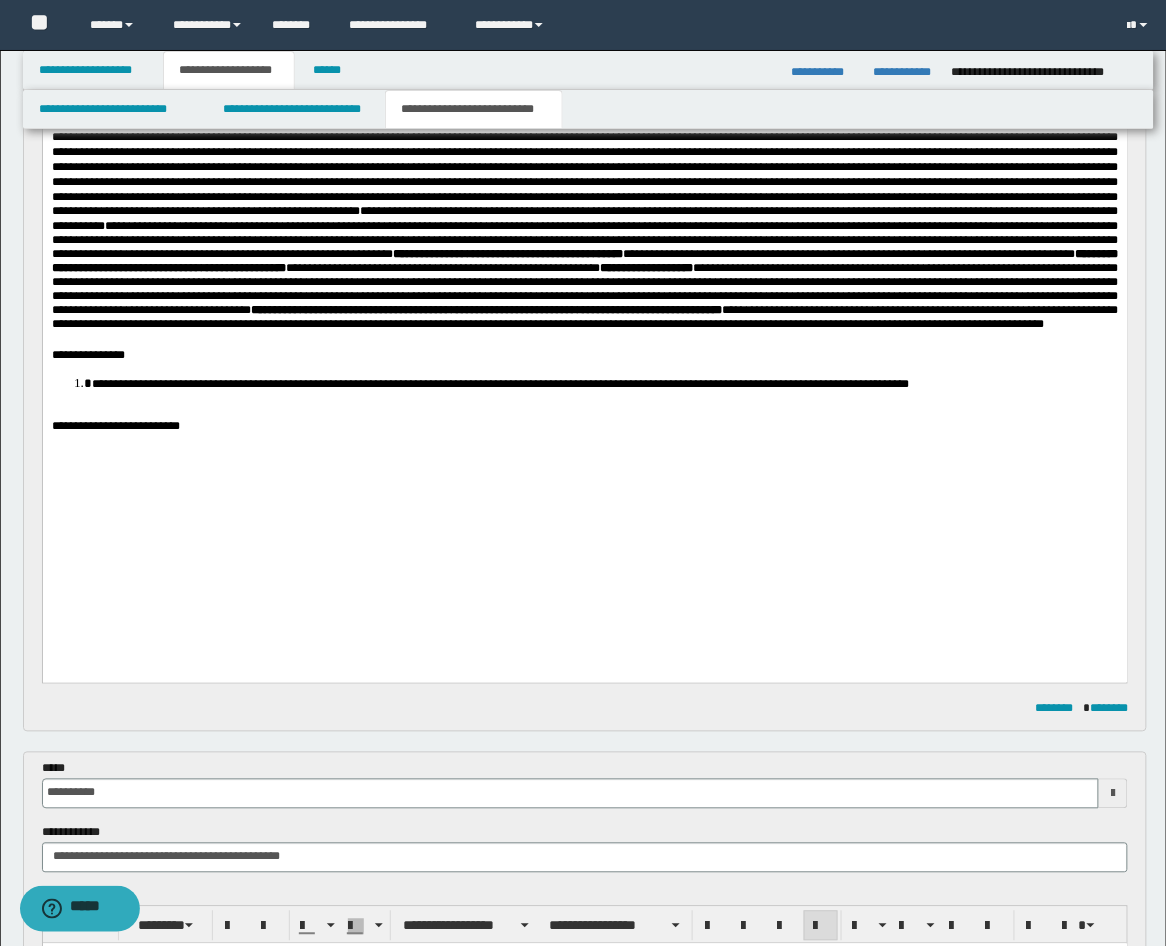 type 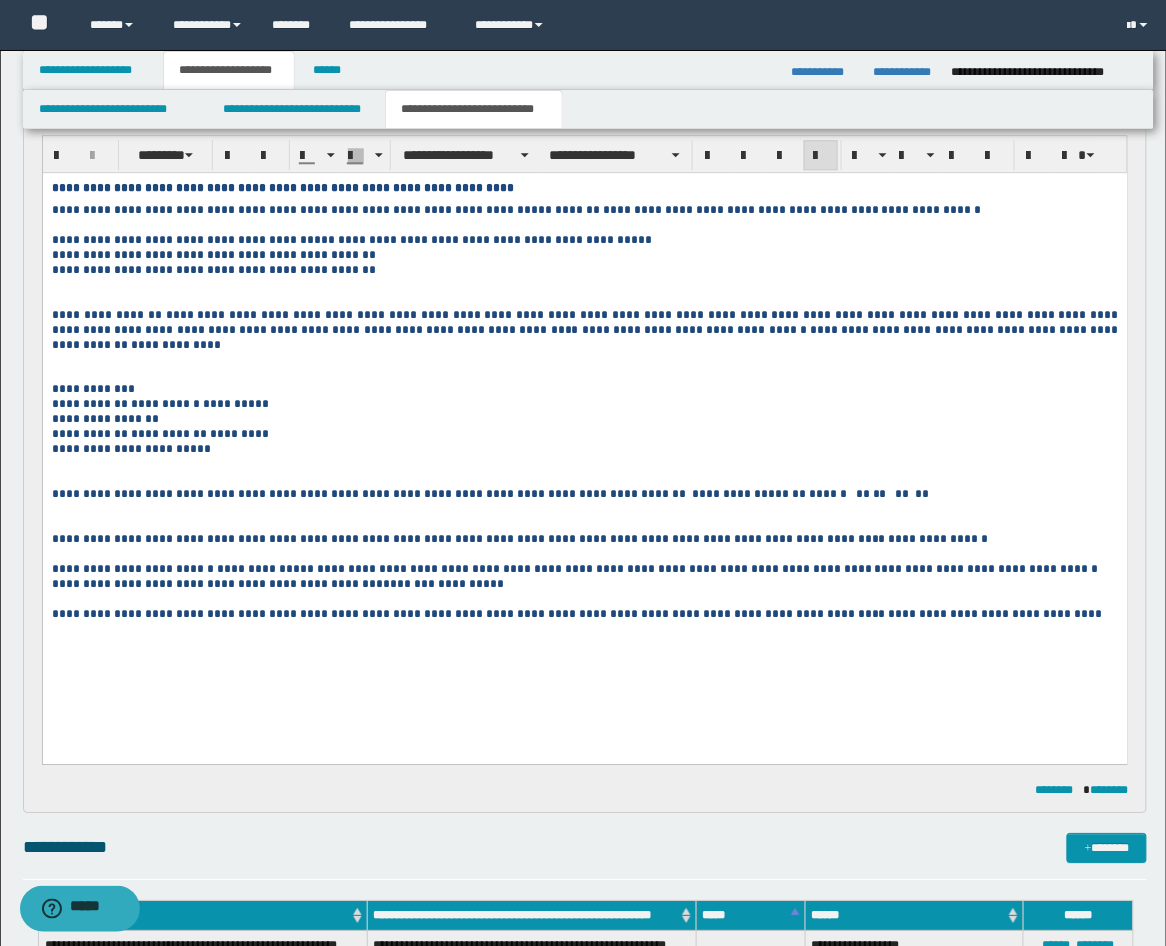 scroll, scrollTop: 1111, scrollLeft: 0, axis: vertical 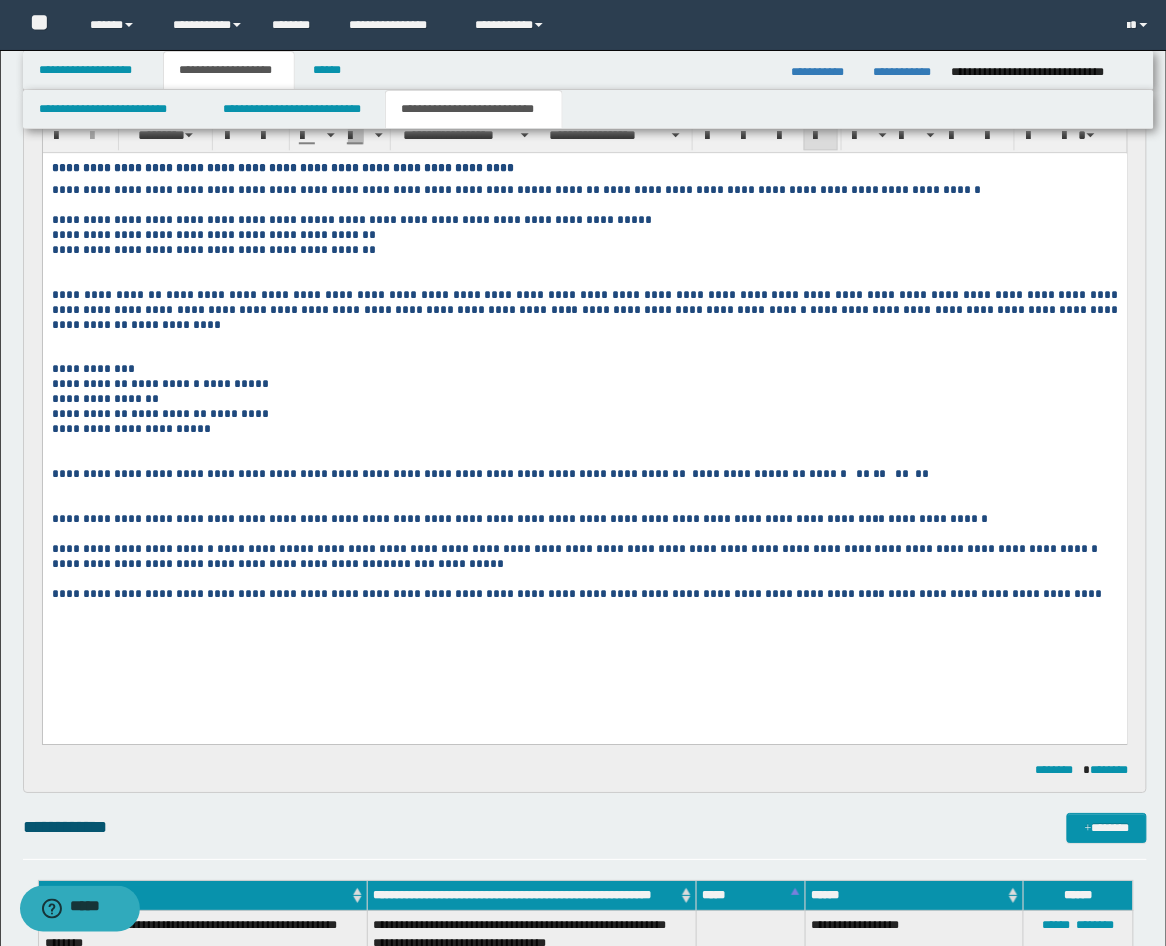 click at bounding box center (584, 280) 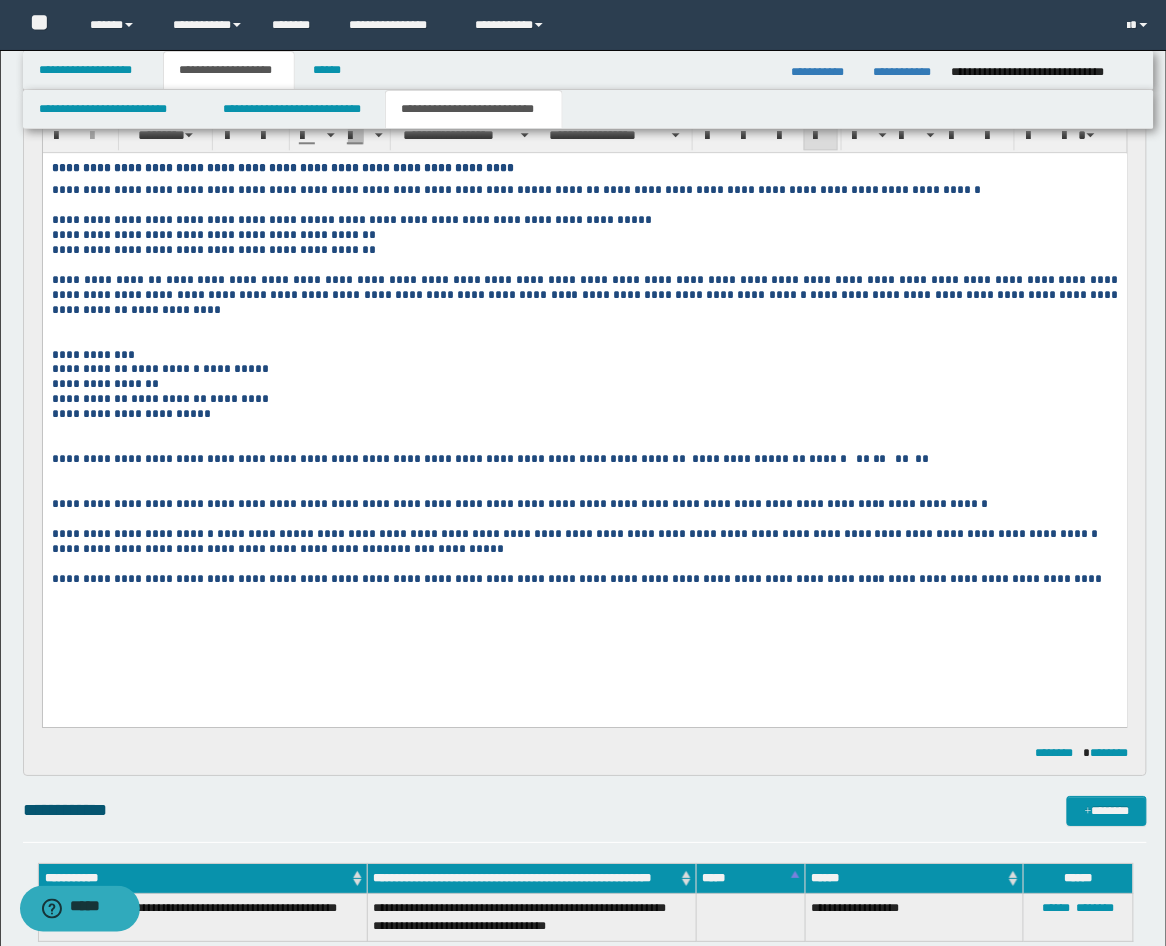 click at bounding box center (584, 340) 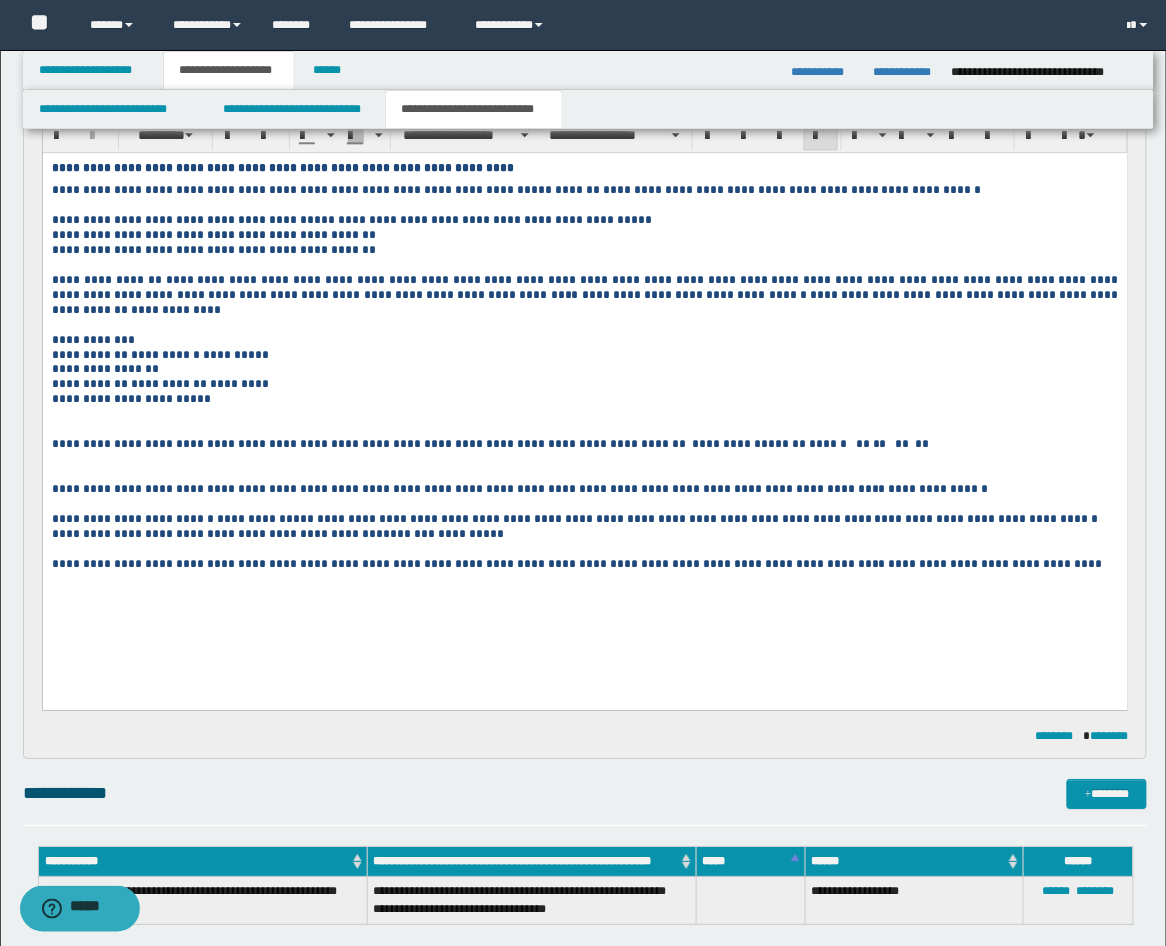 click at bounding box center (584, 474) 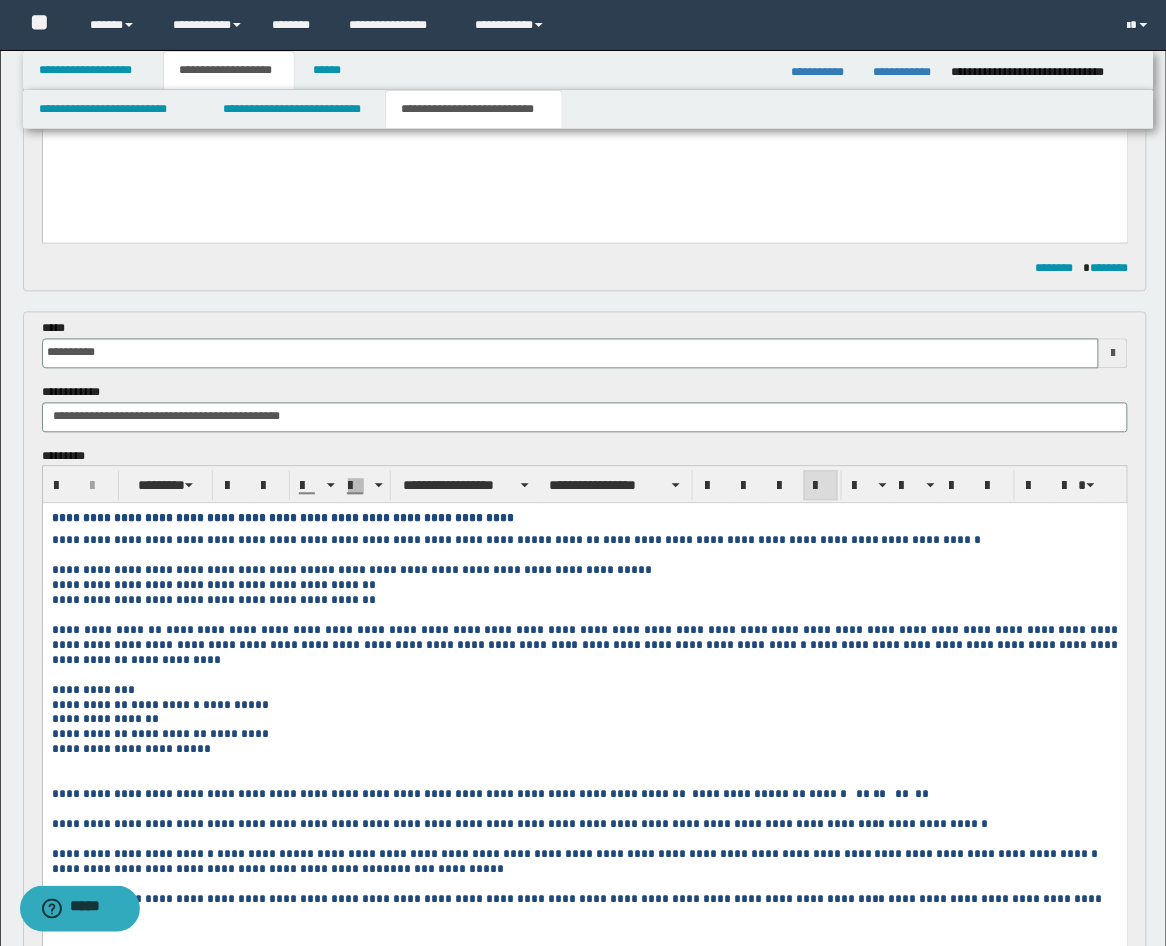 scroll, scrollTop: 741, scrollLeft: 0, axis: vertical 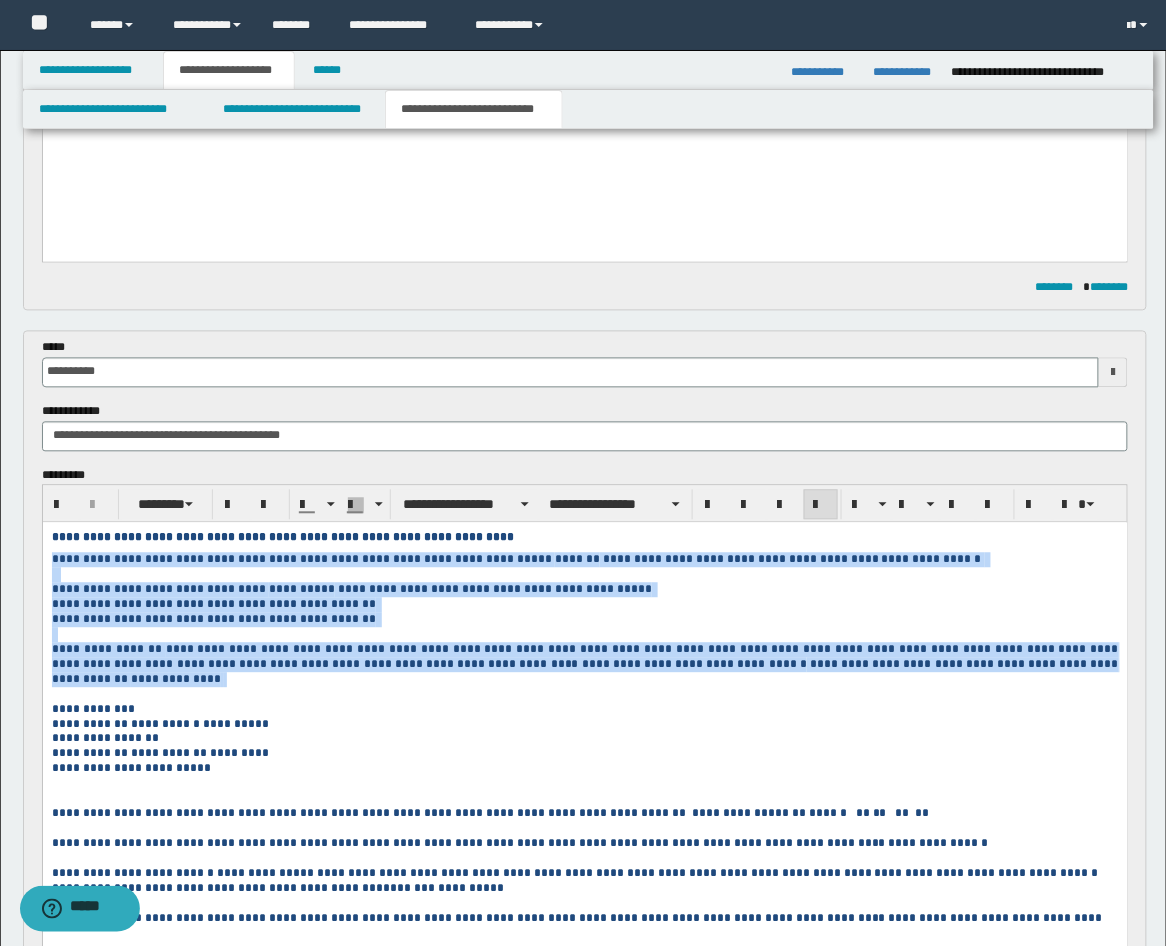 drag, startPoint x: 999, startPoint y: 684, endPoint x: 49, endPoint y: 1085, distance: 1031.1649 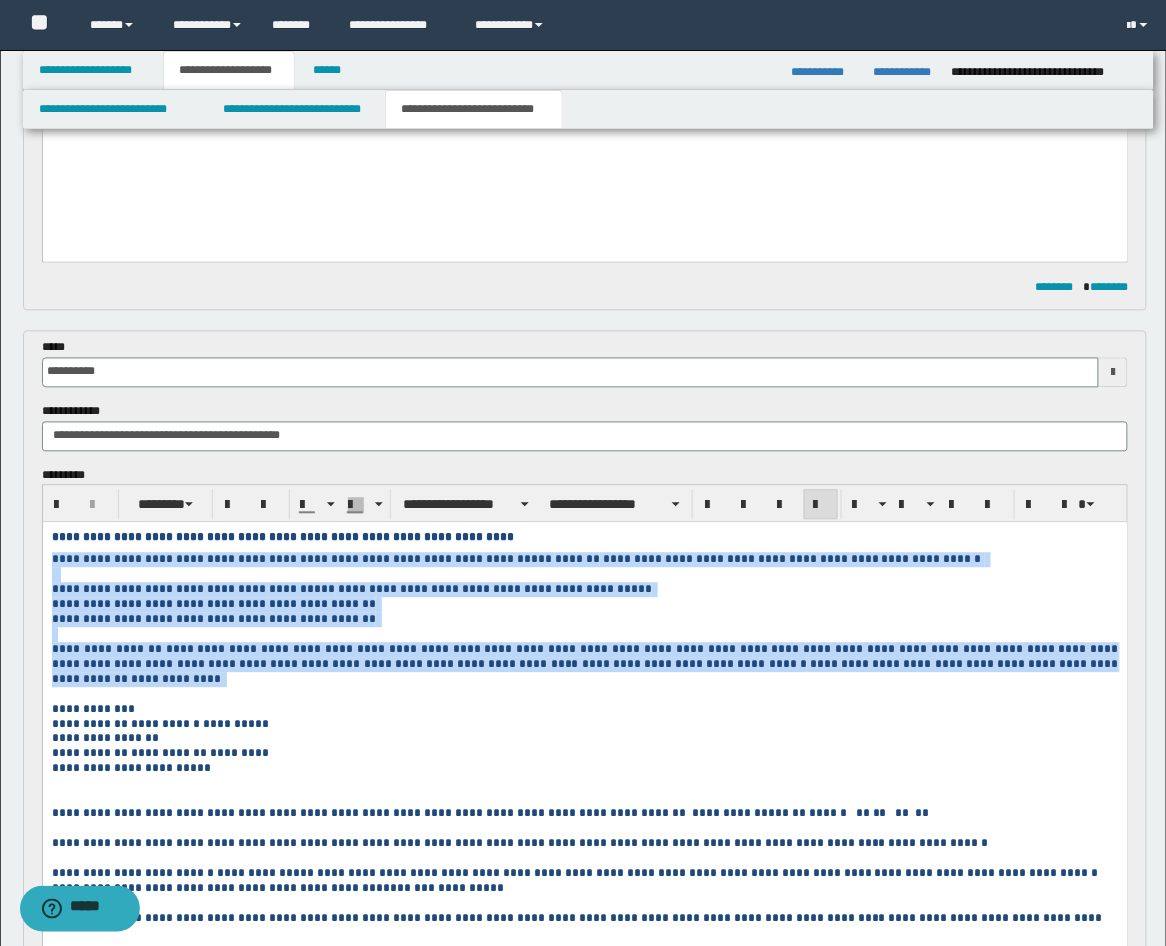 click on "**********" at bounding box center (584, 754) 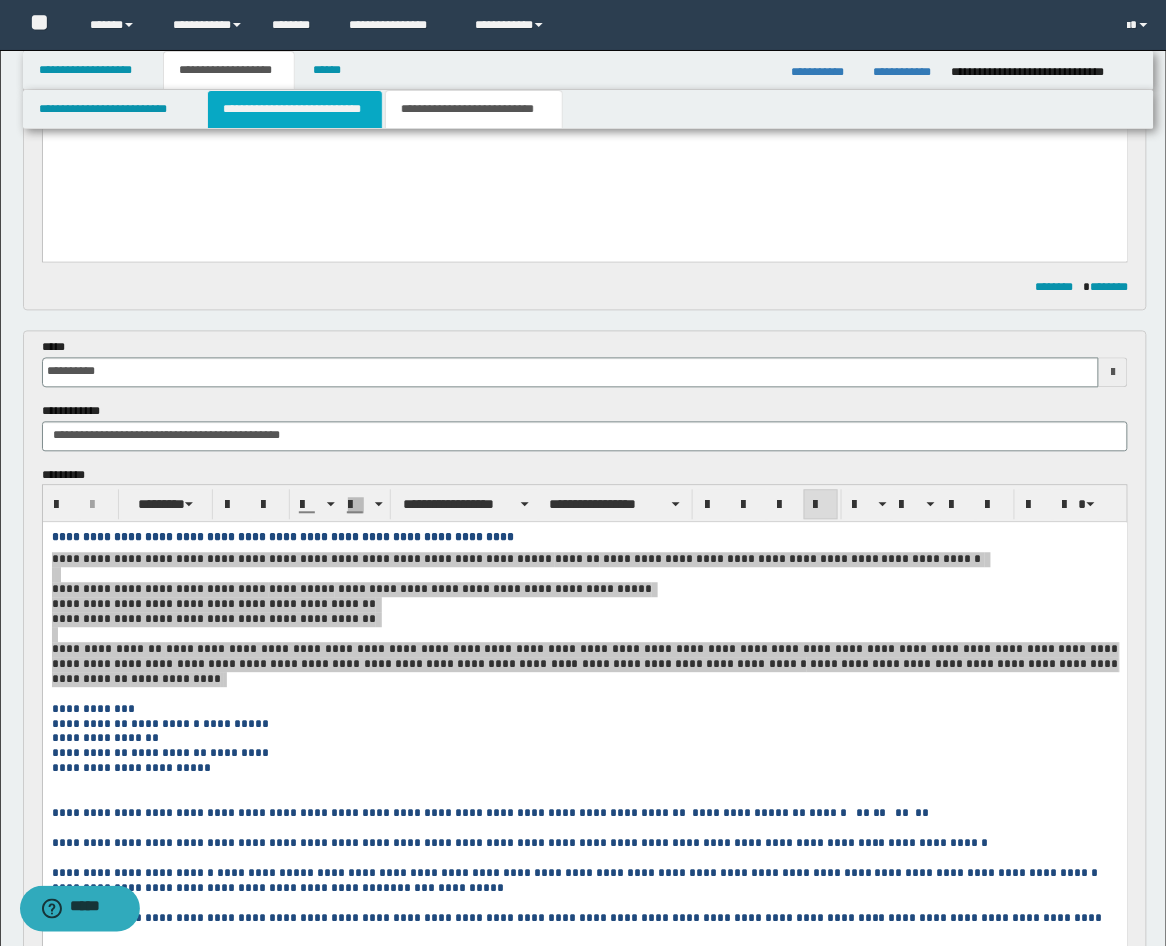 click on "**********" at bounding box center (295, 109) 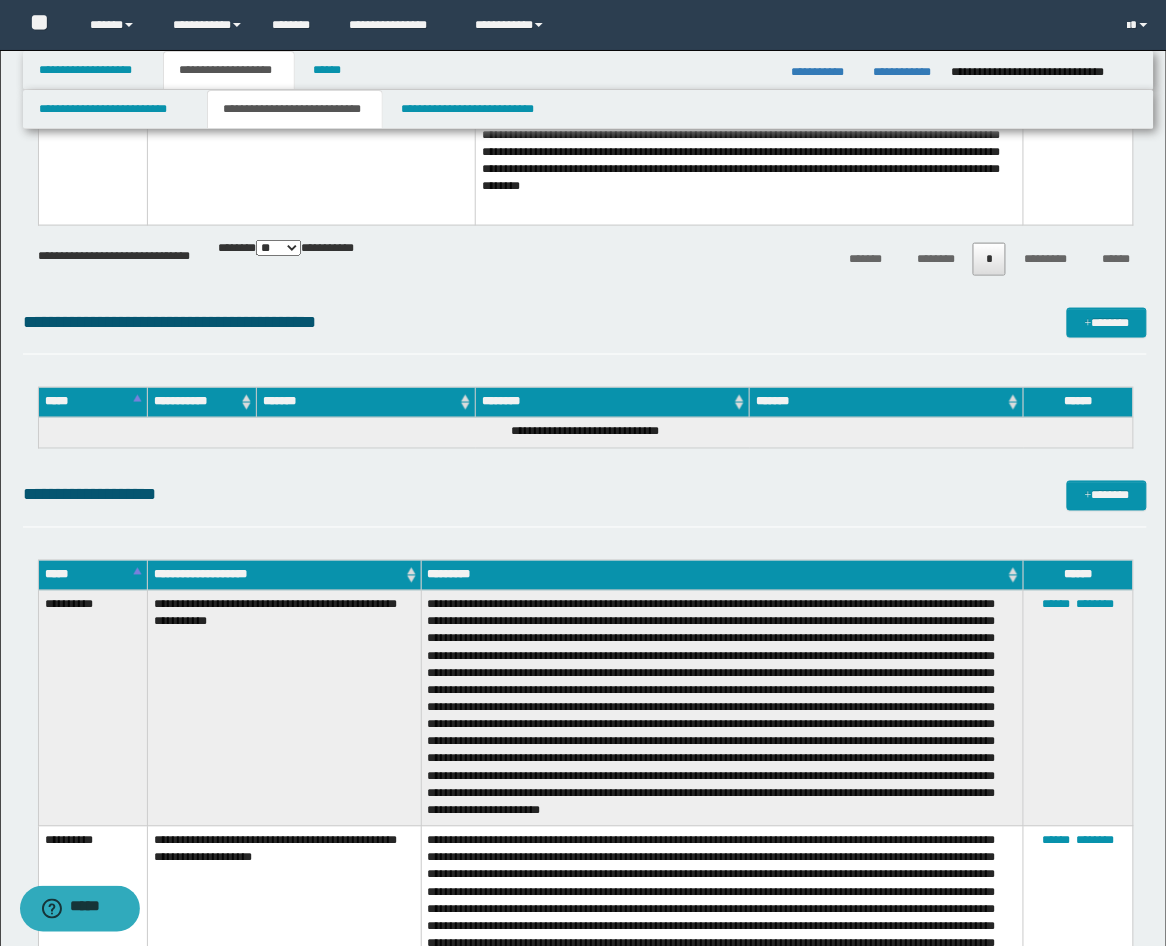 scroll, scrollTop: 2592, scrollLeft: 0, axis: vertical 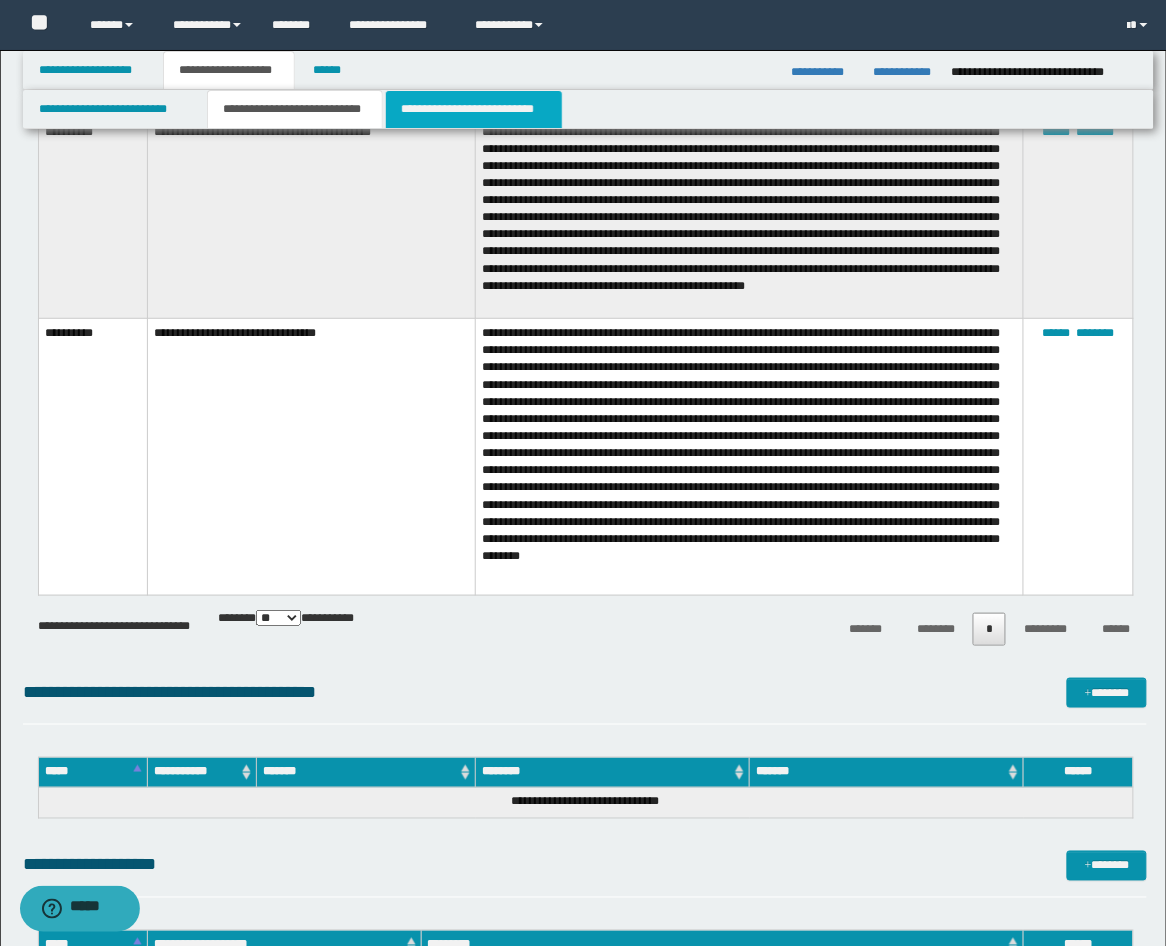click on "**********" at bounding box center [474, 109] 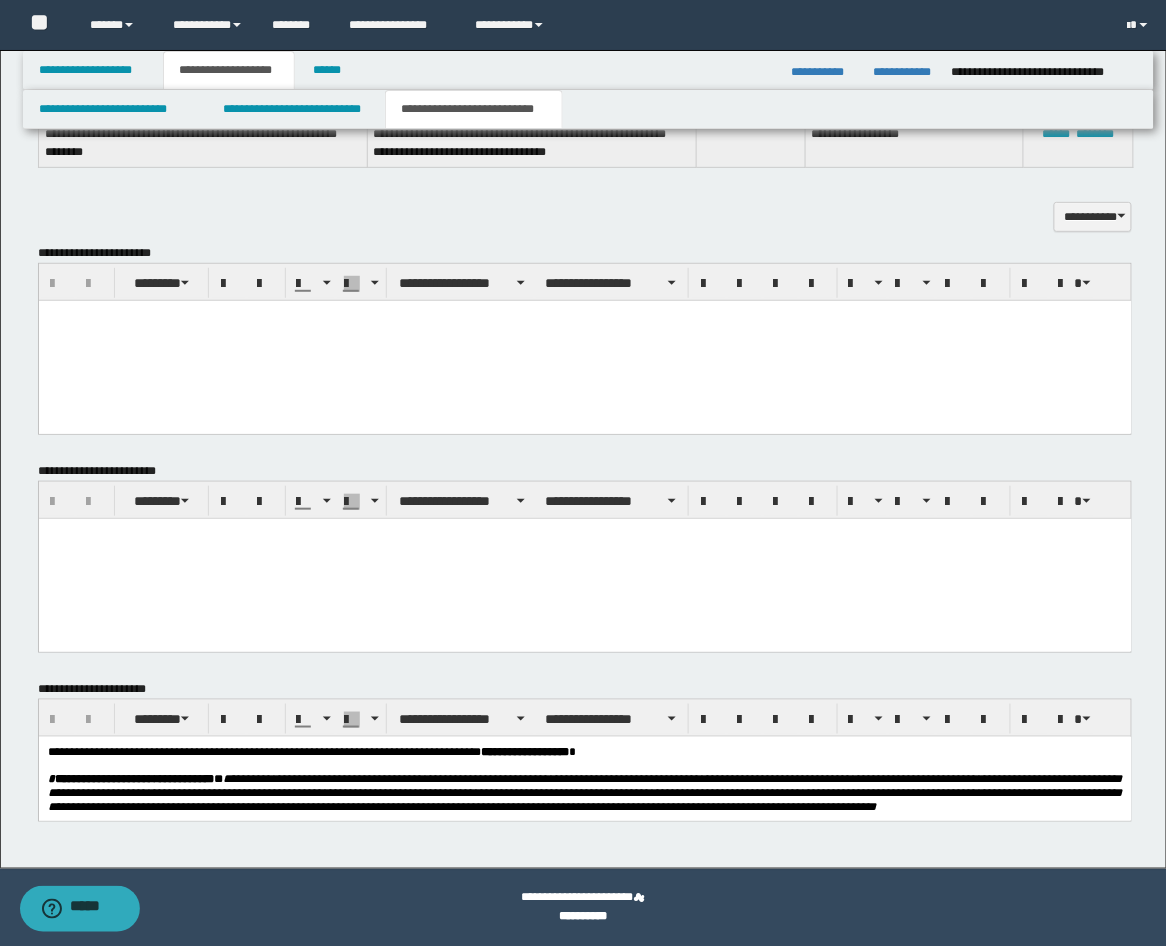 scroll, scrollTop: 1111, scrollLeft: 0, axis: vertical 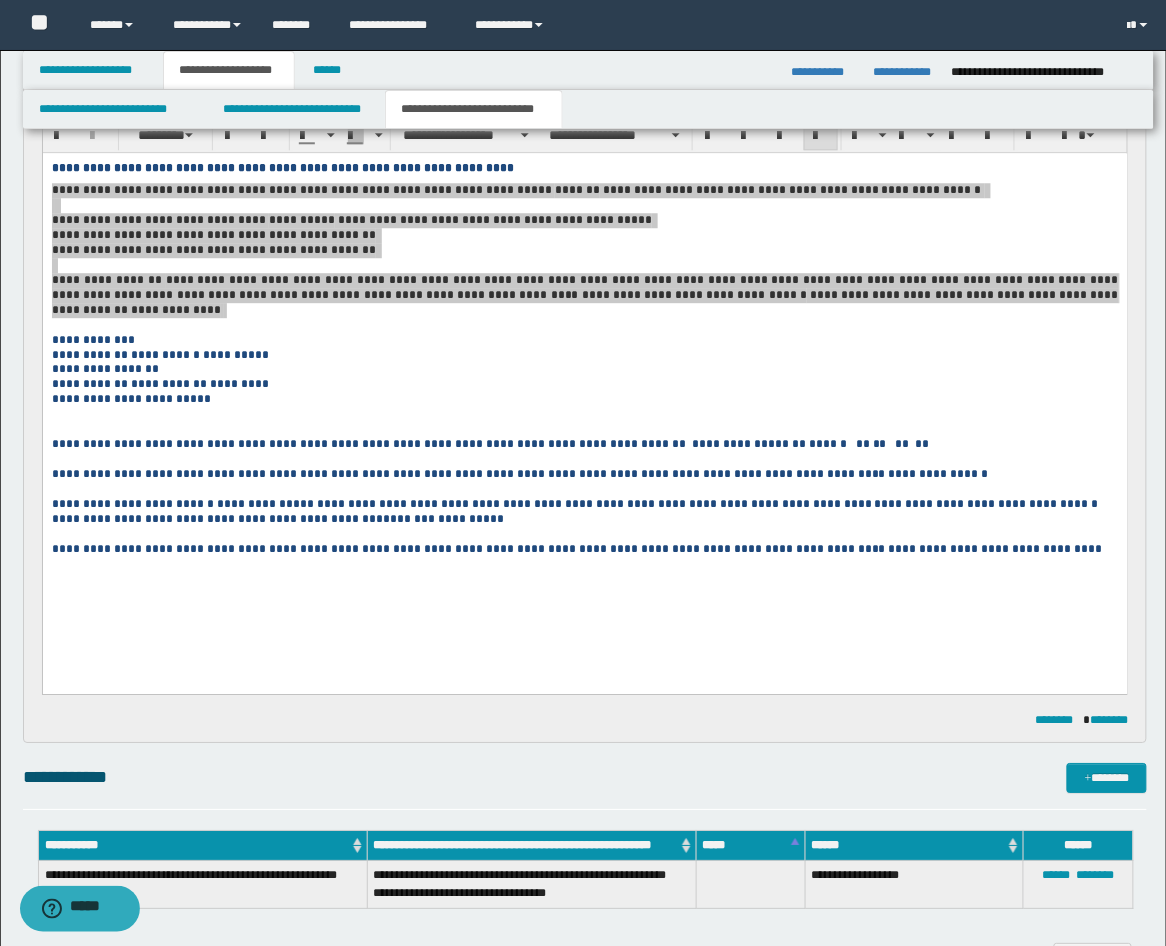 copy on "**********" 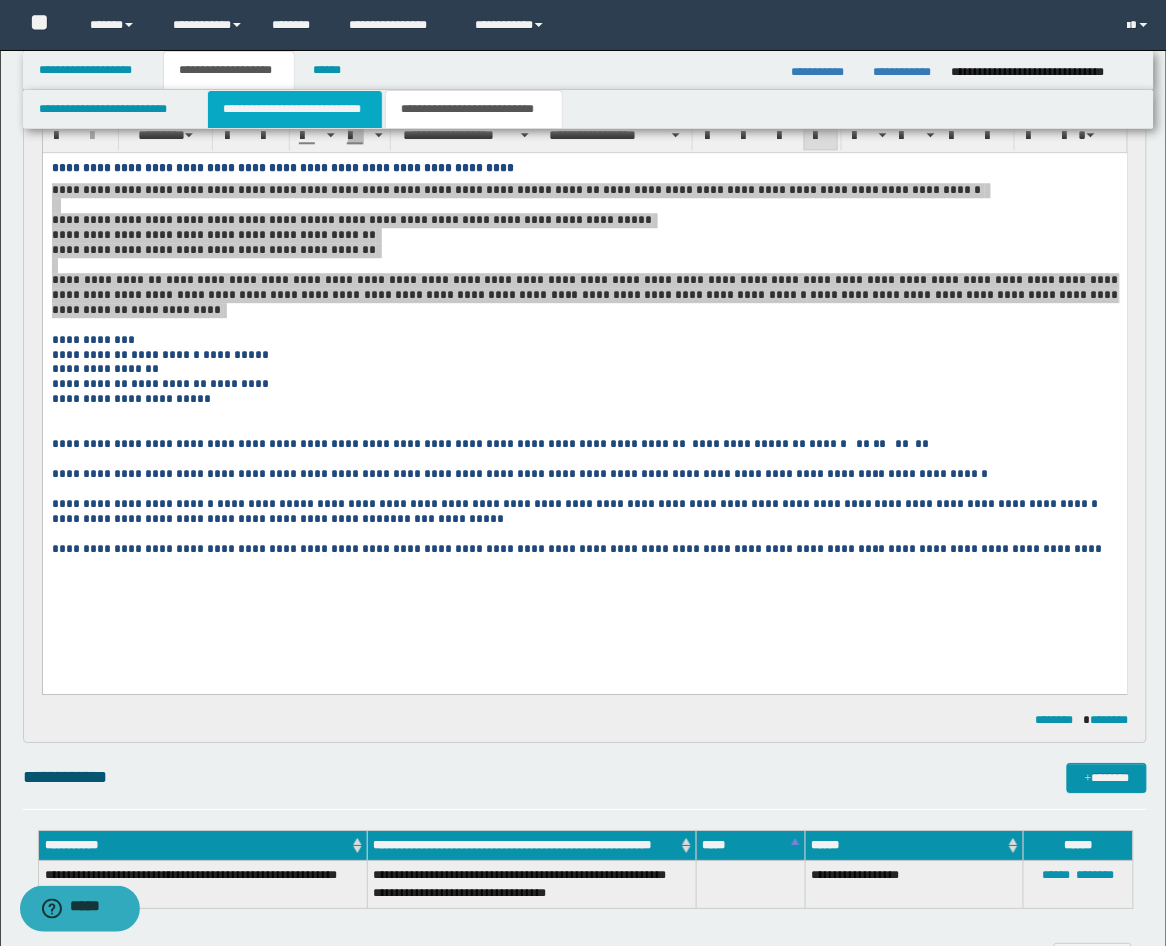click on "**********" at bounding box center [295, 109] 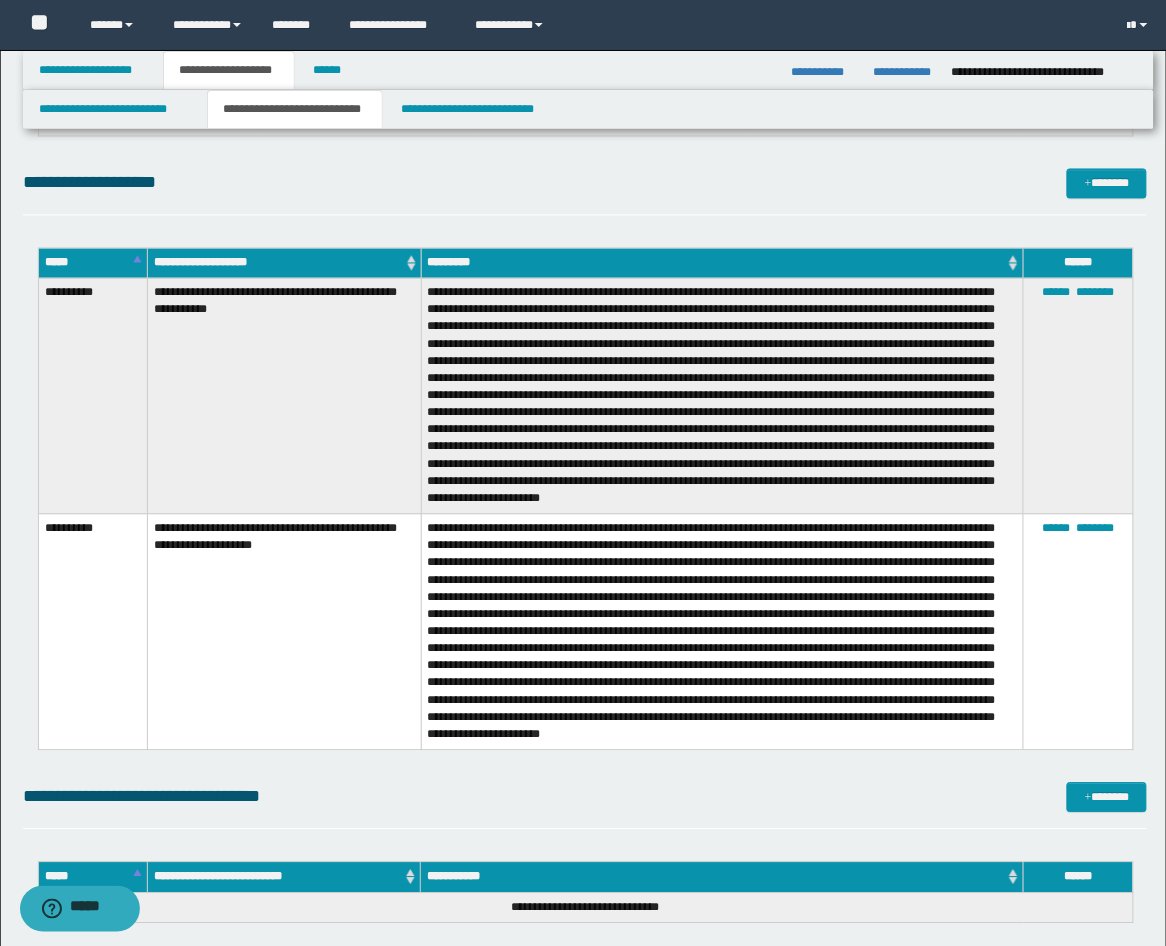 scroll, scrollTop: 2592, scrollLeft: 0, axis: vertical 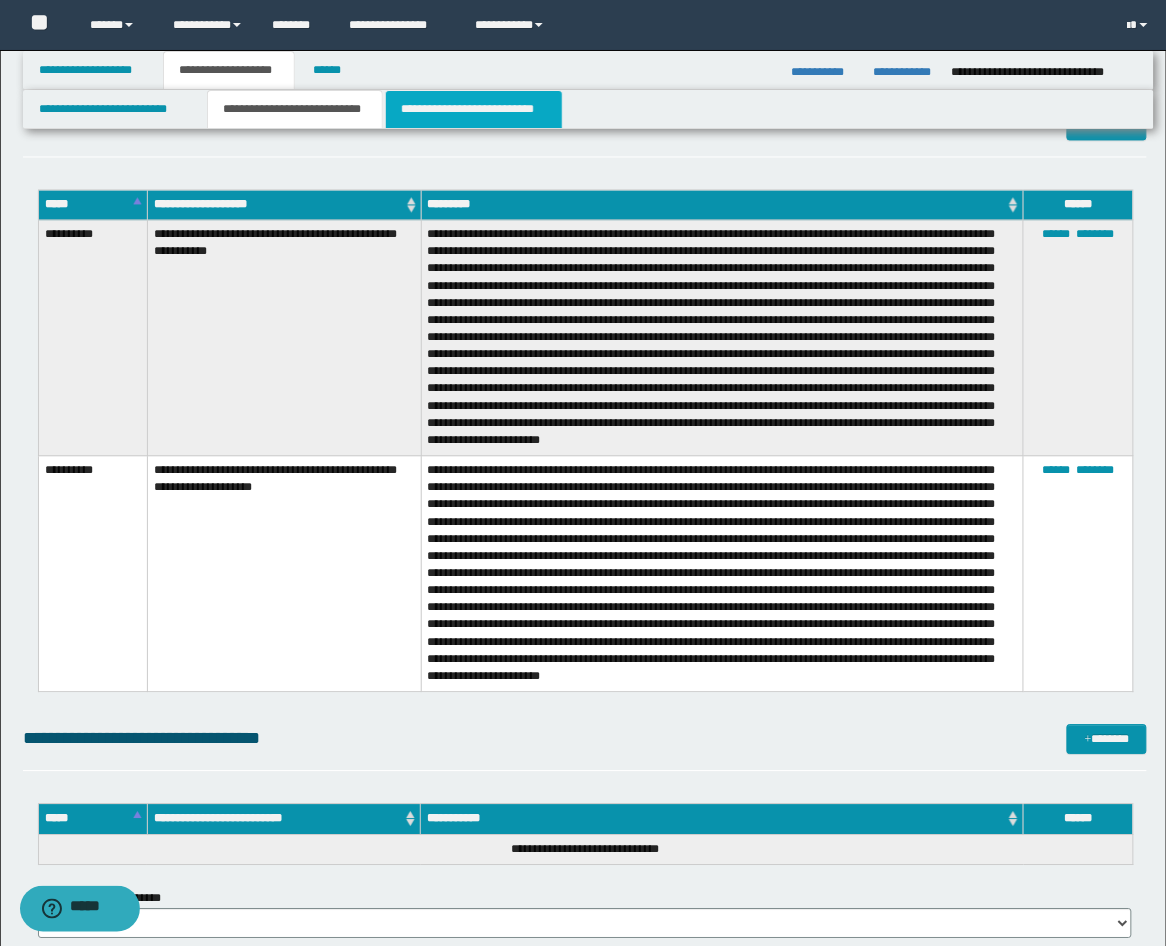 drag, startPoint x: 473, startPoint y: 110, endPoint x: 516, endPoint y: 101, distance: 43.931767 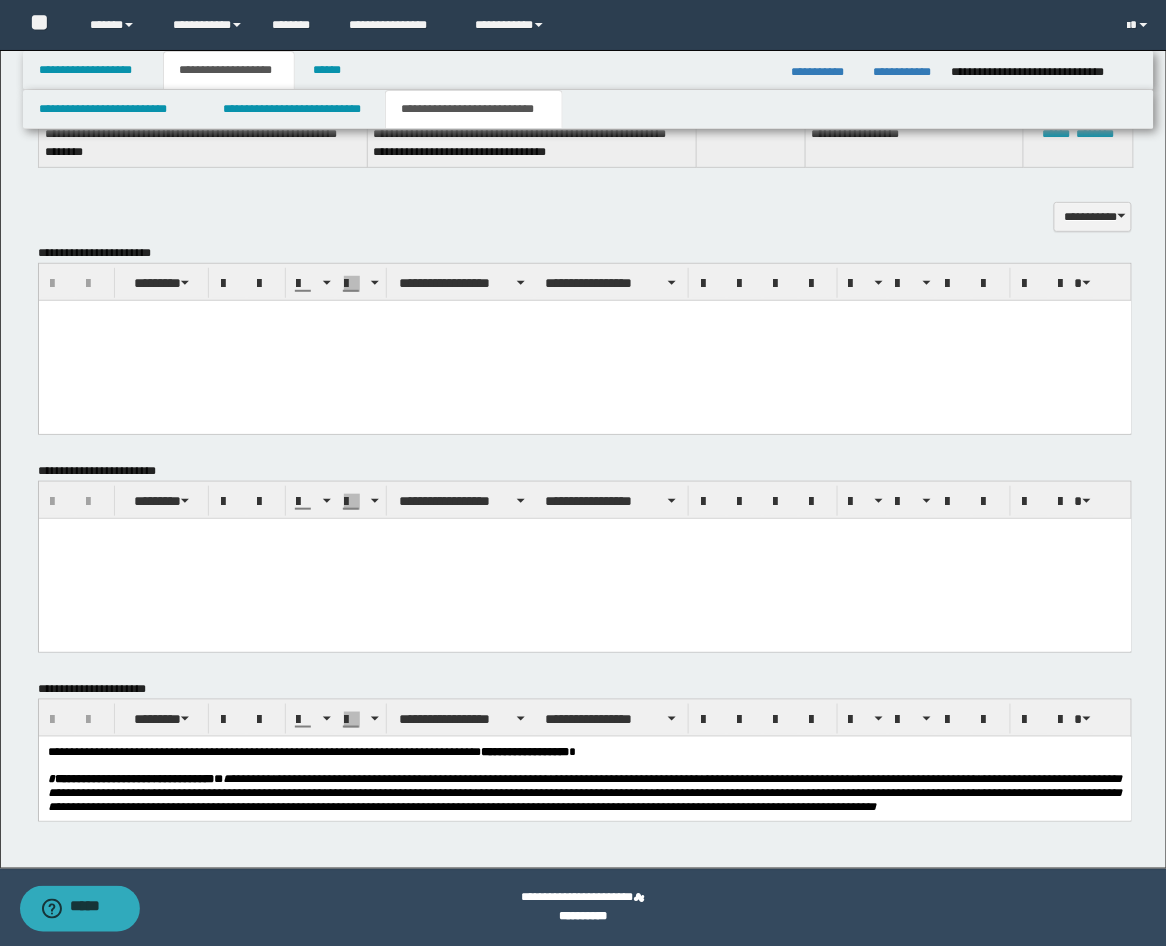 click at bounding box center (584, 315) 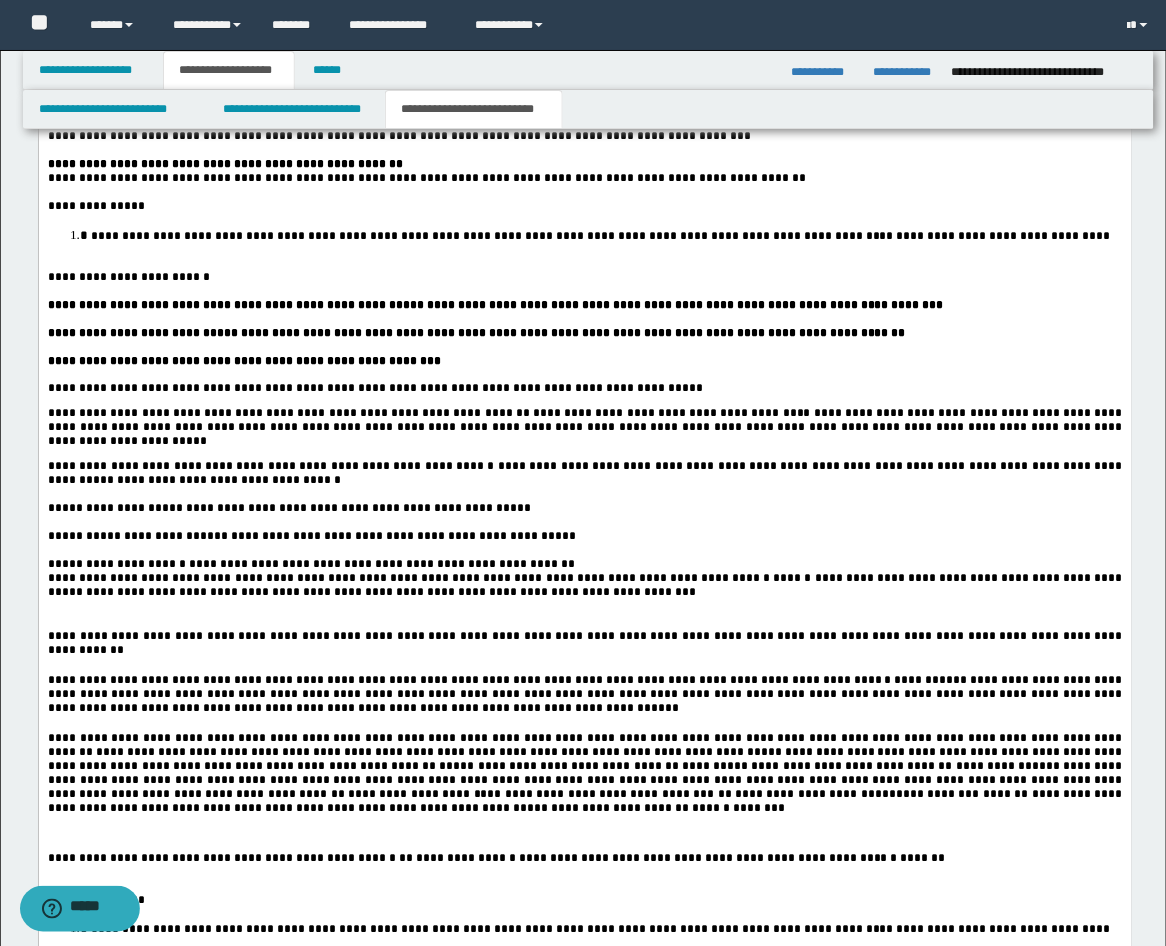 scroll, scrollTop: 2222, scrollLeft: 0, axis: vertical 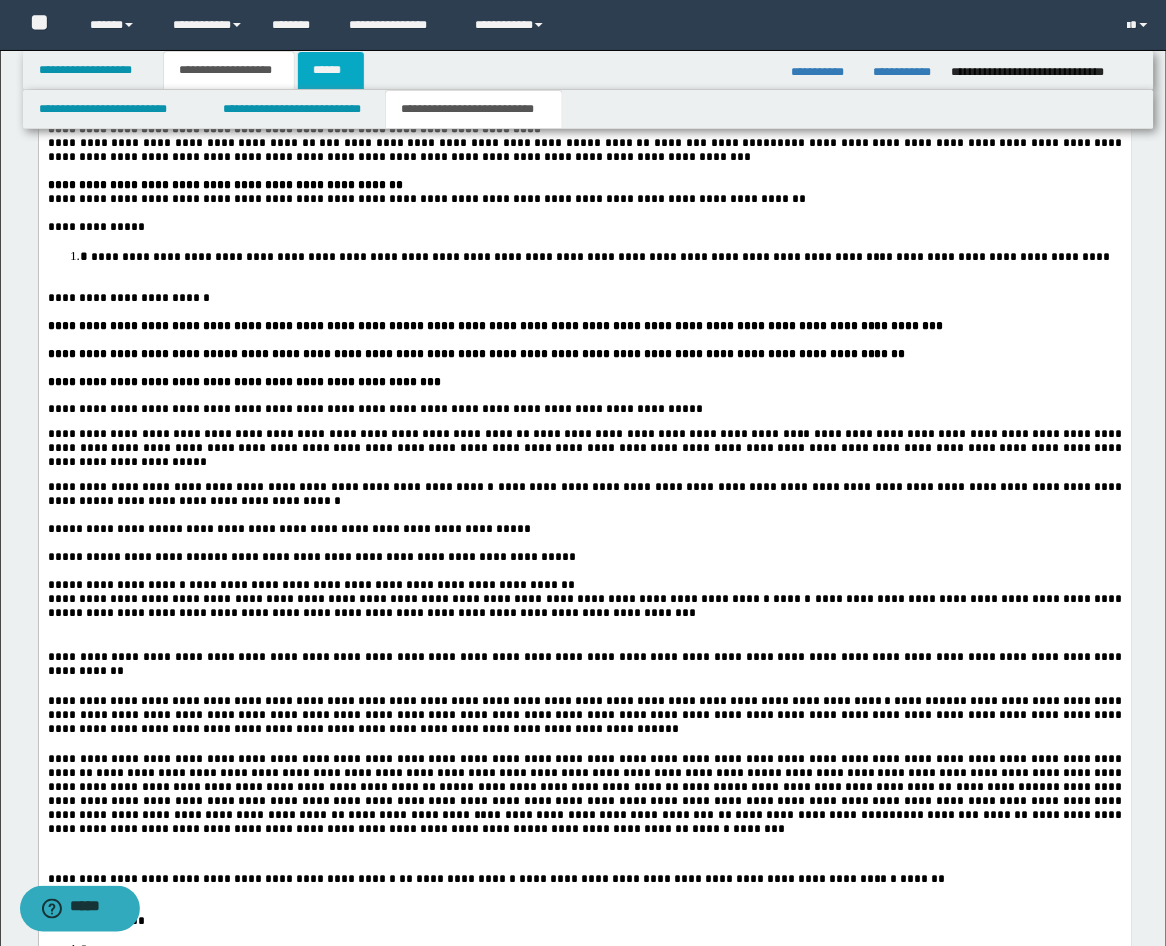 click on "******" at bounding box center (331, 70) 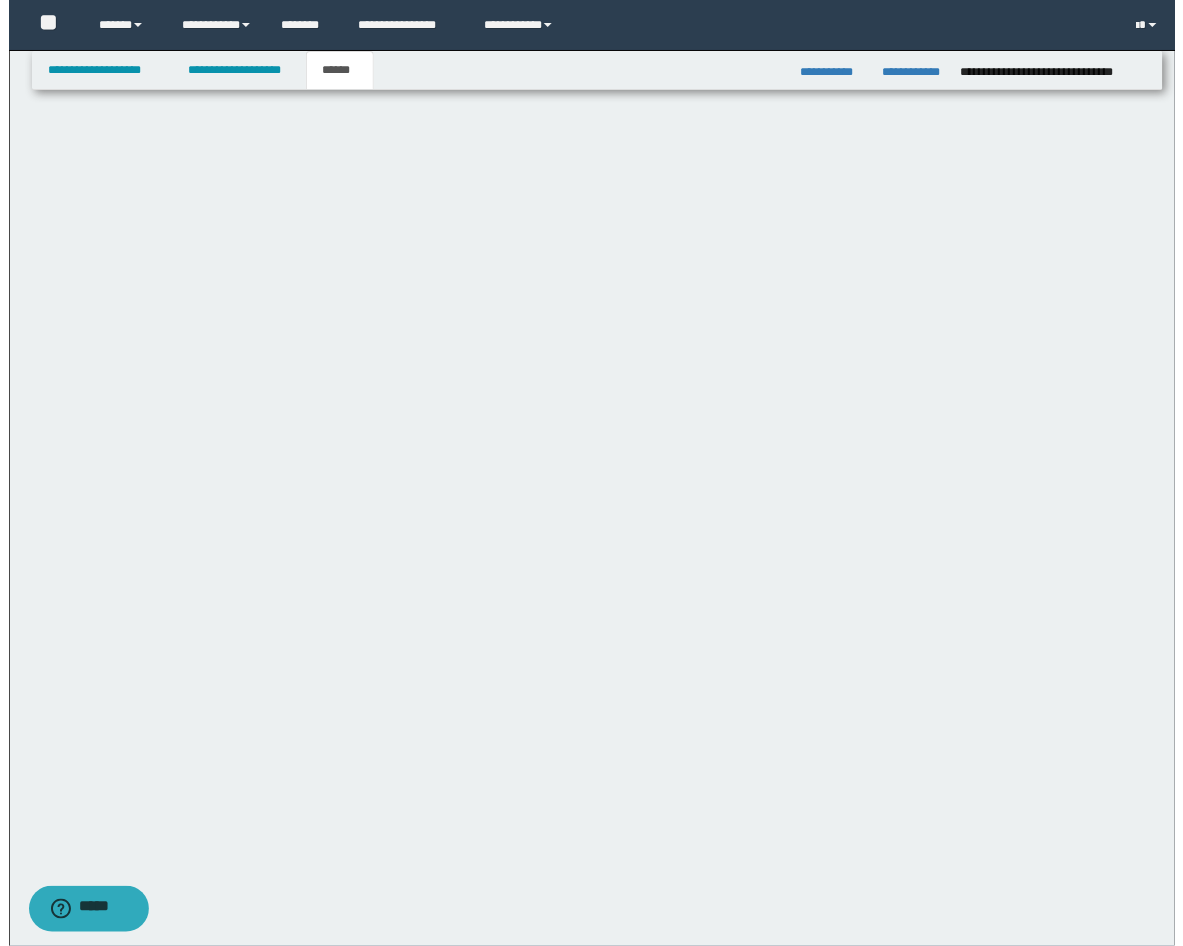 scroll, scrollTop: 0, scrollLeft: 0, axis: both 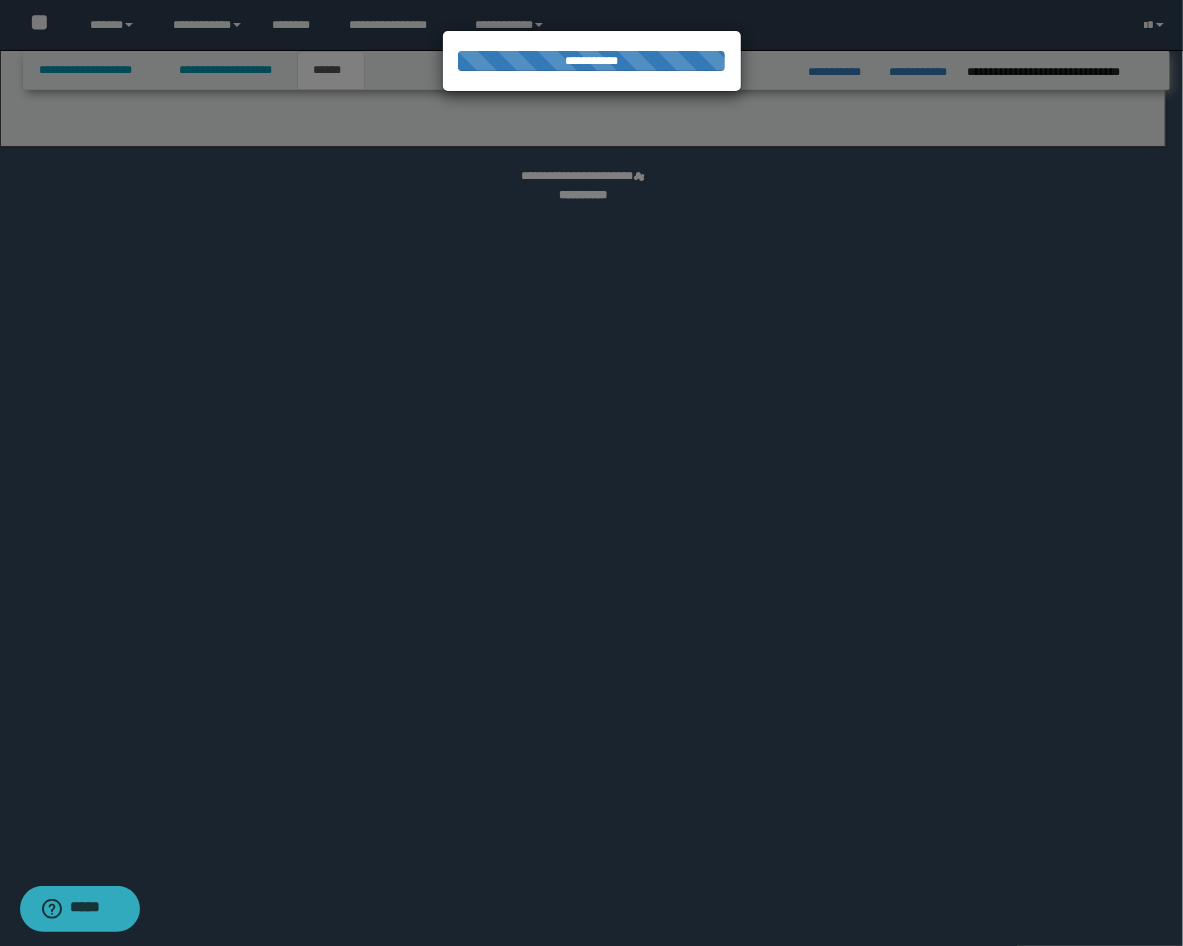 select on "*" 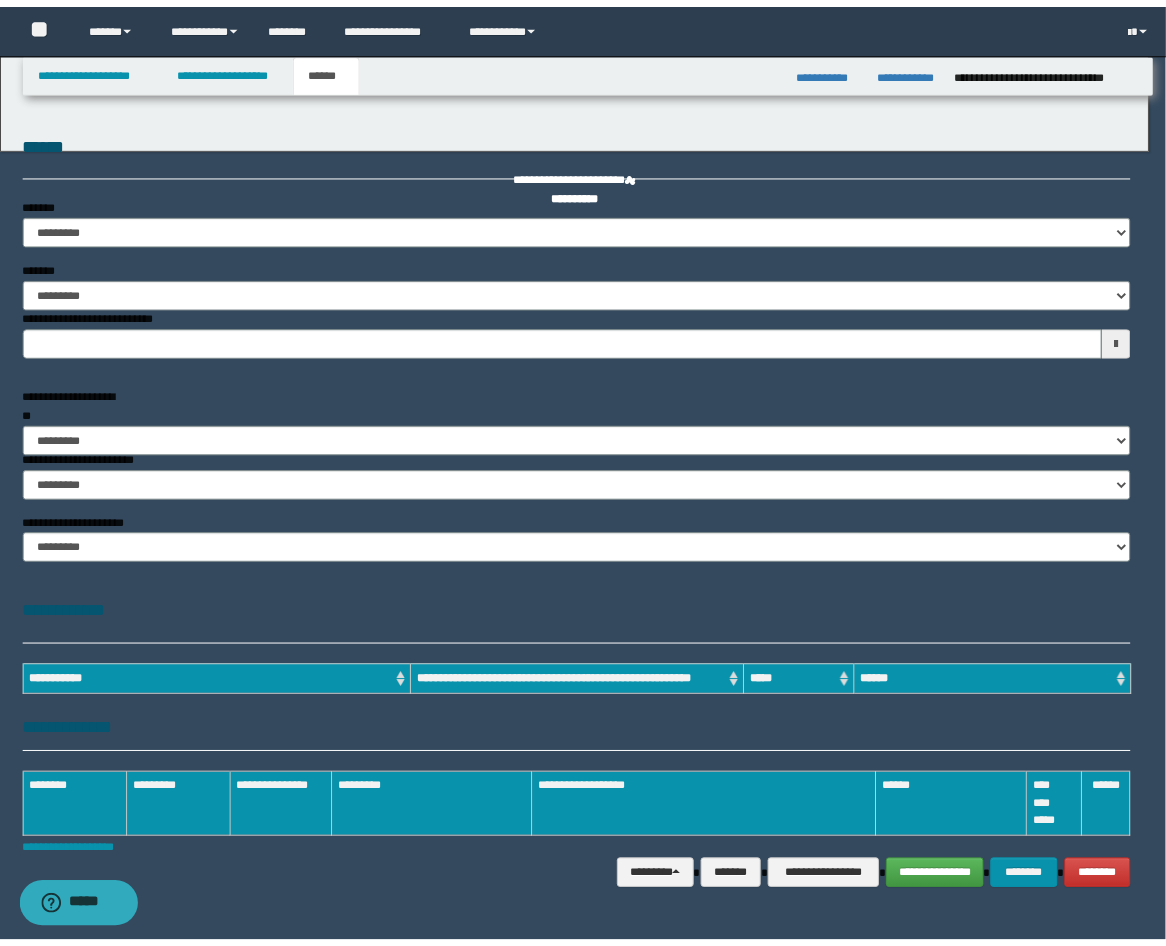 scroll, scrollTop: 0, scrollLeft: 0, axis: both 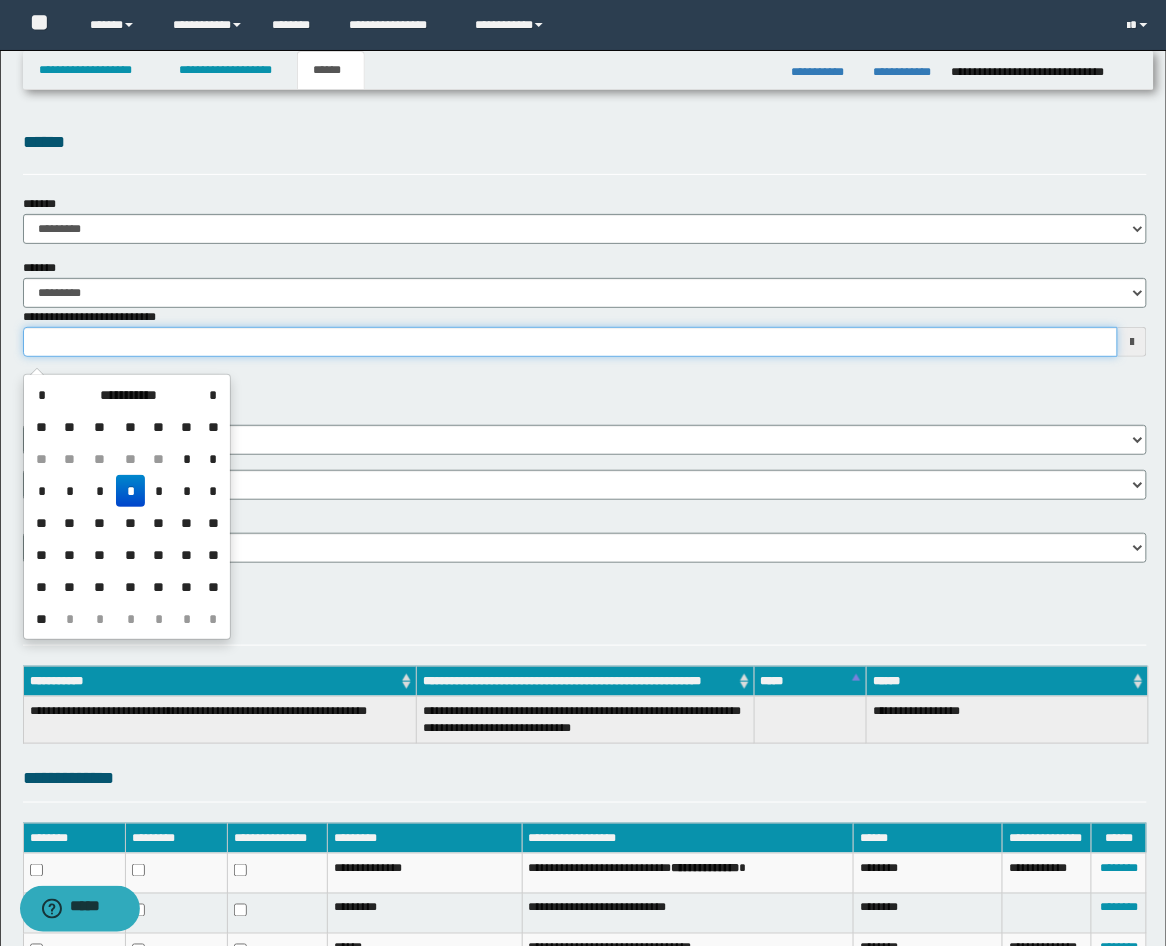 click on "**********" at bounding box center (571, 342) 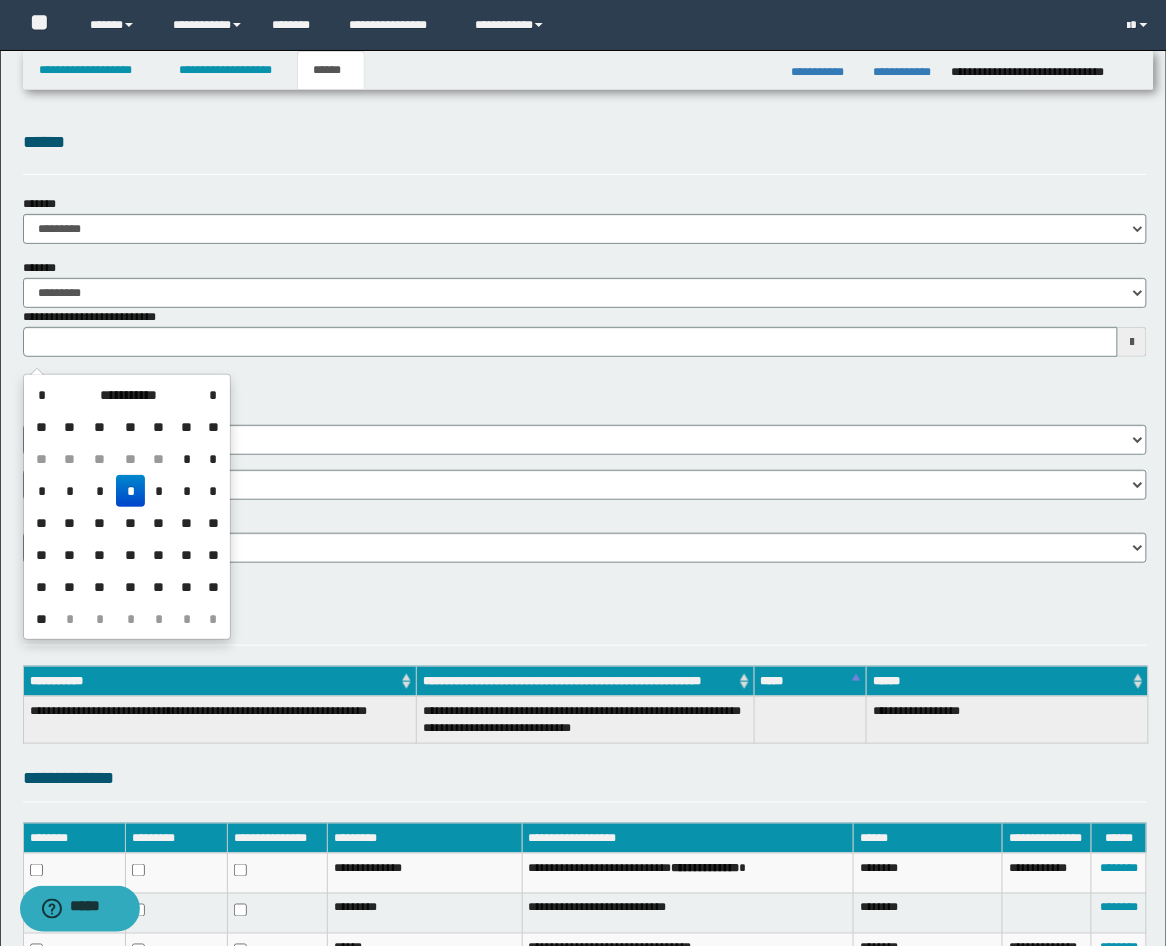click on "*" at bounding box center [130, 491] 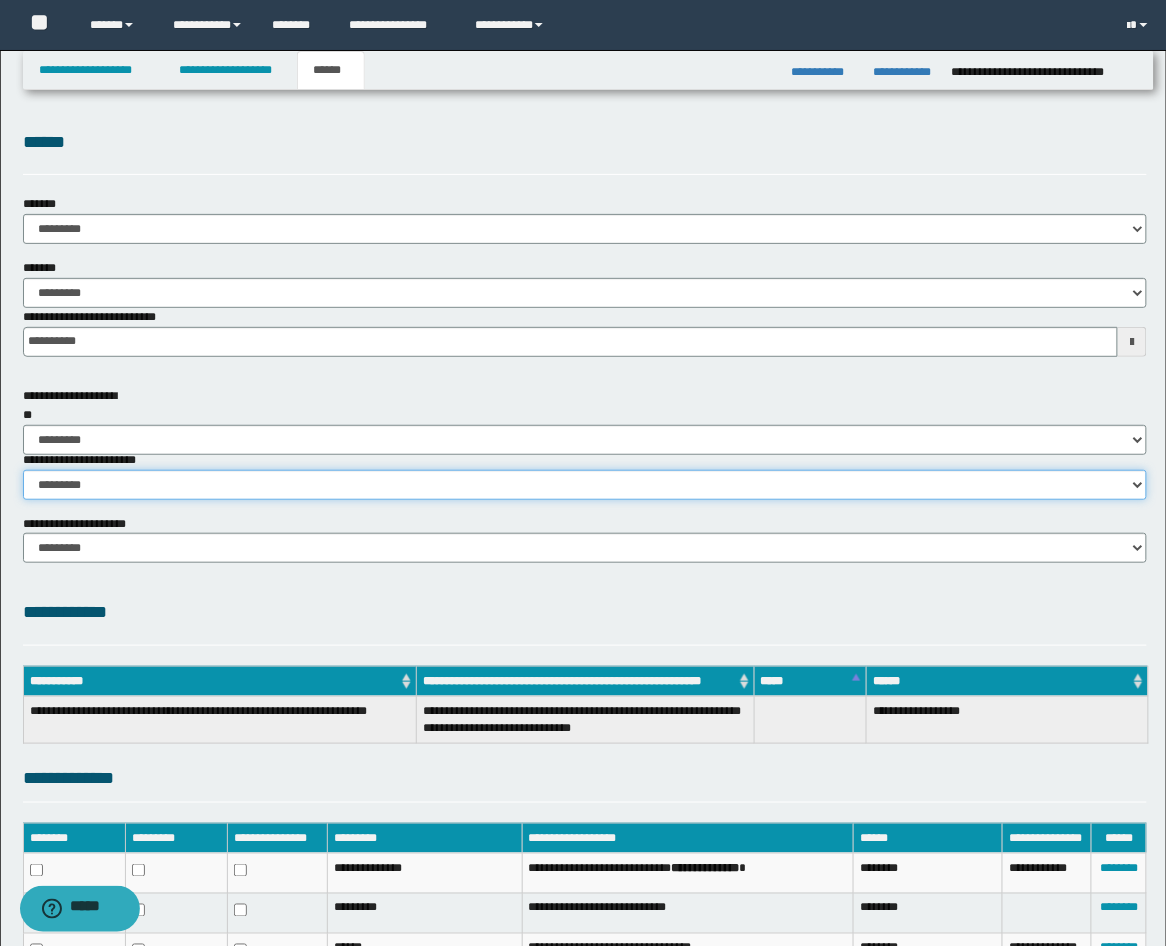 drag, startPoint x: 102, startPoint y: 491, endPoint x: 114, endPoint y: 486, distance: 13 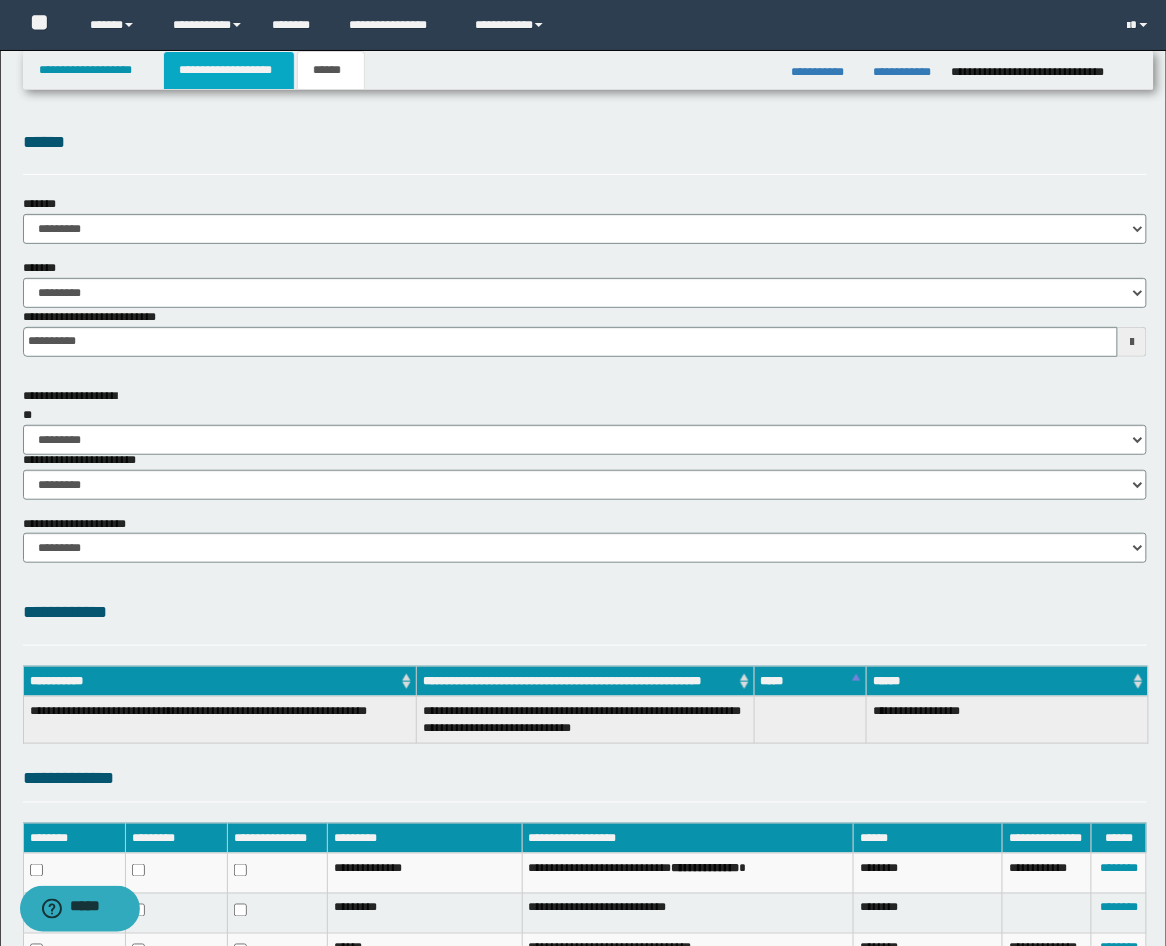 click on "**********" at bounding box center (229, 70) 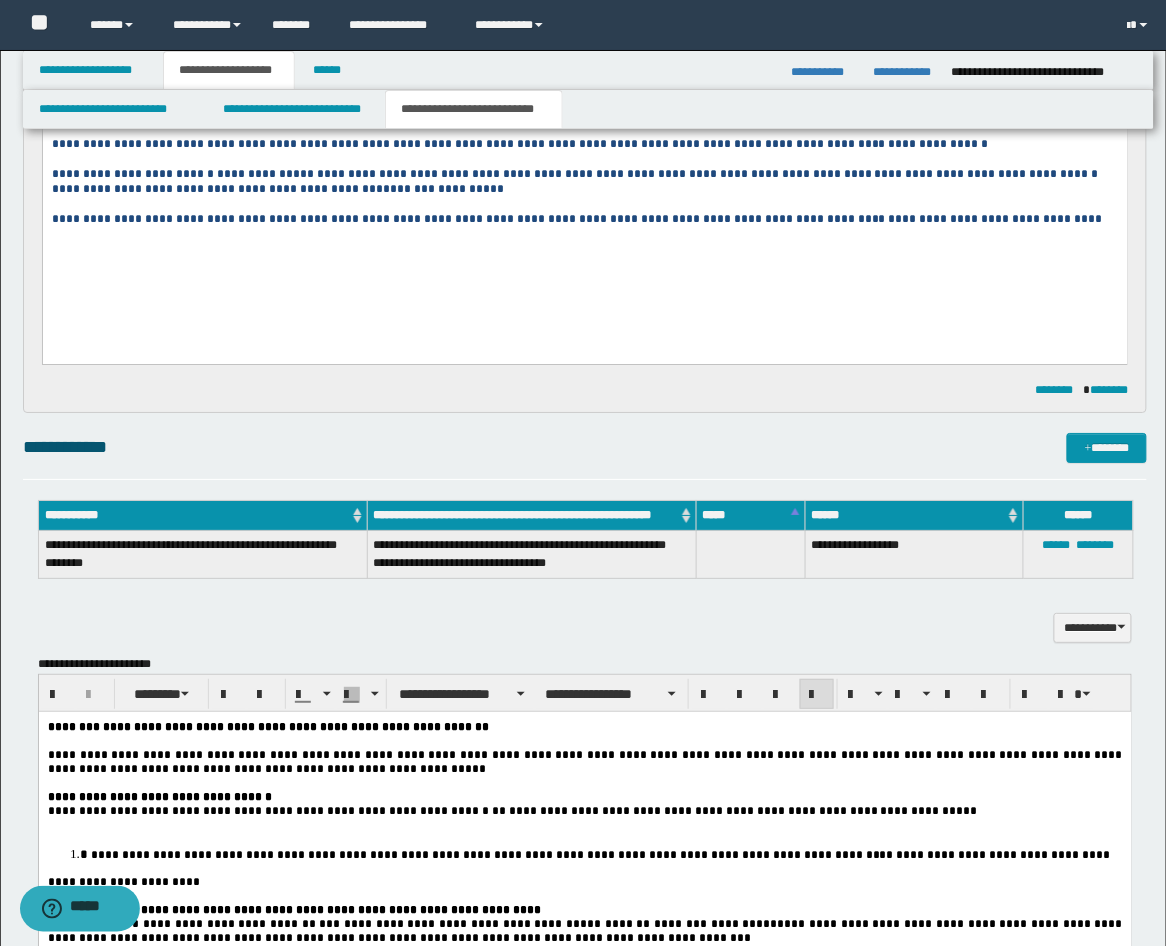 scroll, scrollTop: 1481, scrollLeft: 0, axis: vertical 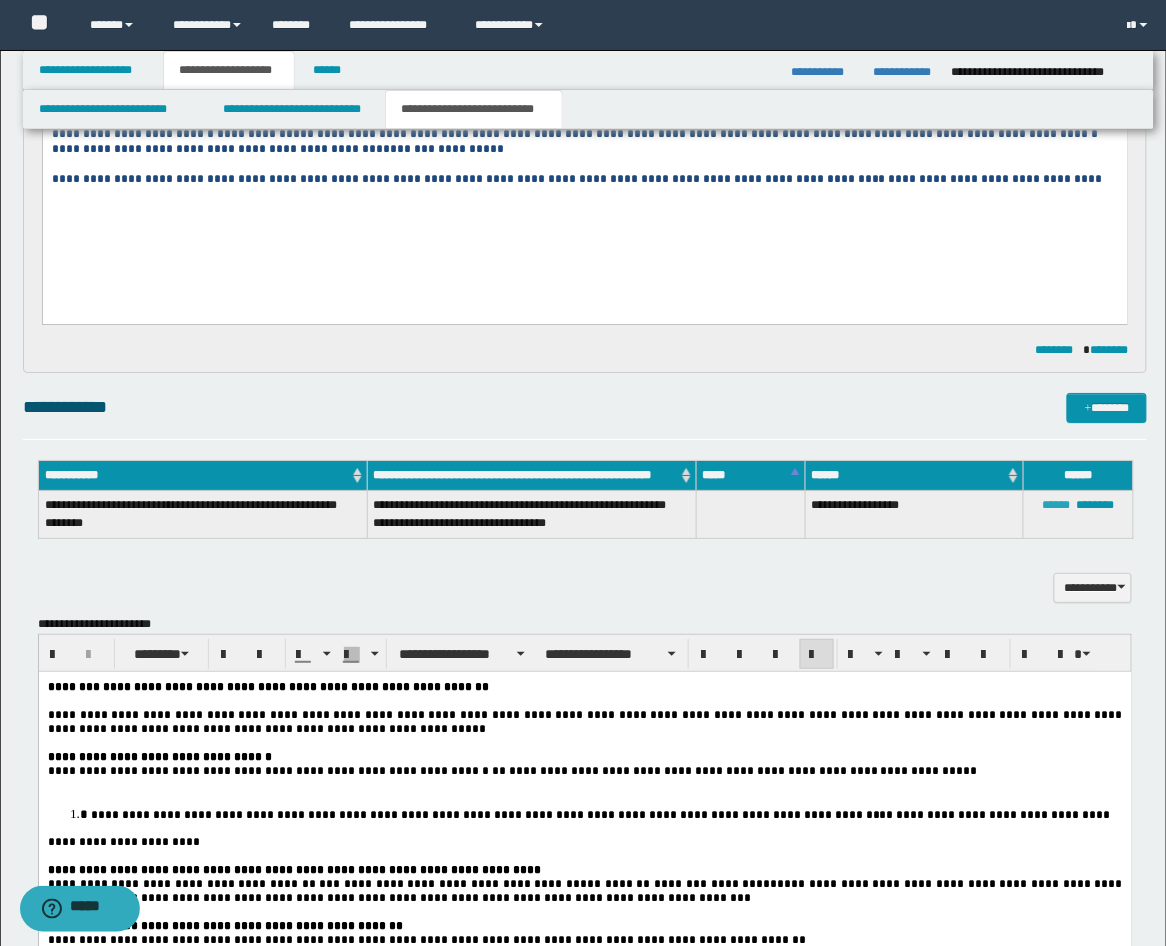 click on "******" at bounding box center (1056, 505) 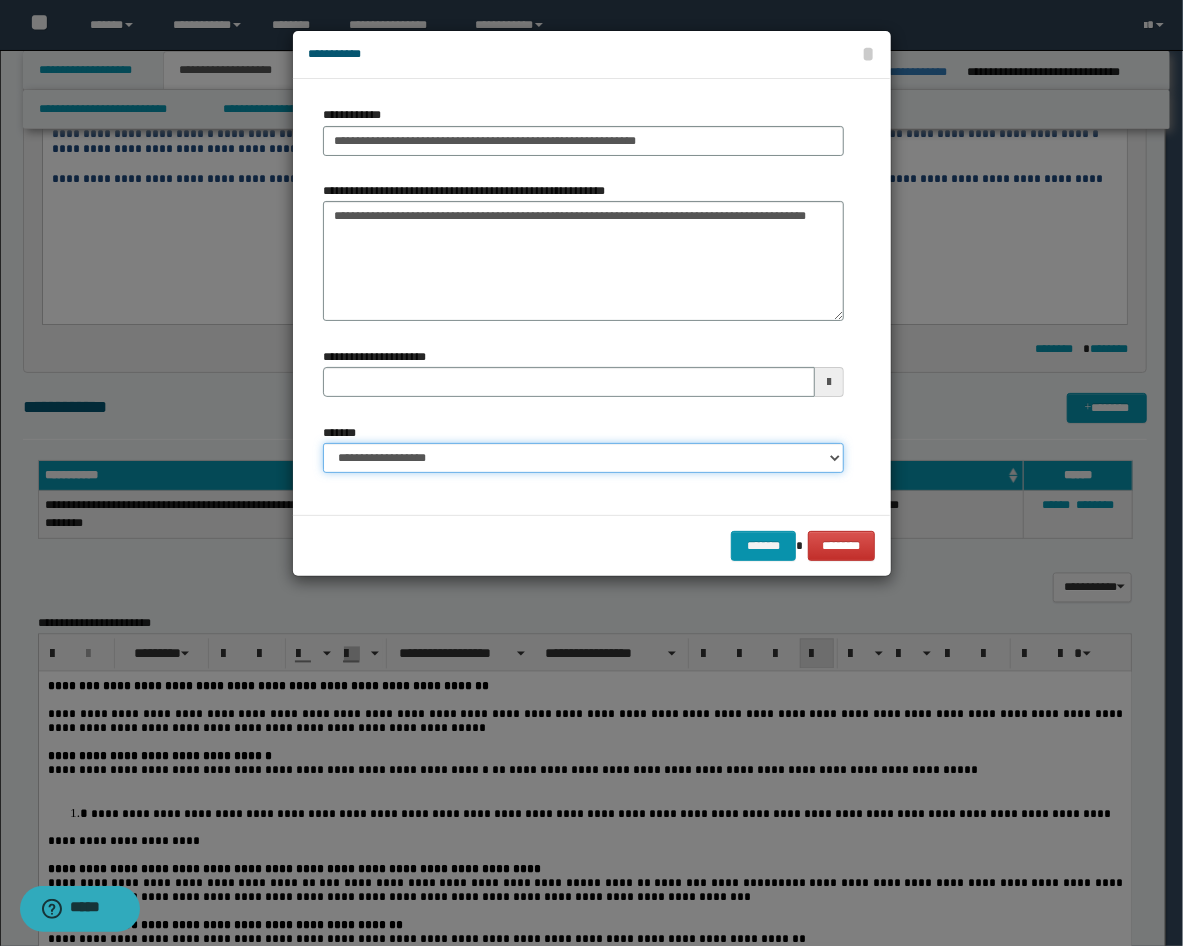click on "**********" at bounding box center (583, 458) 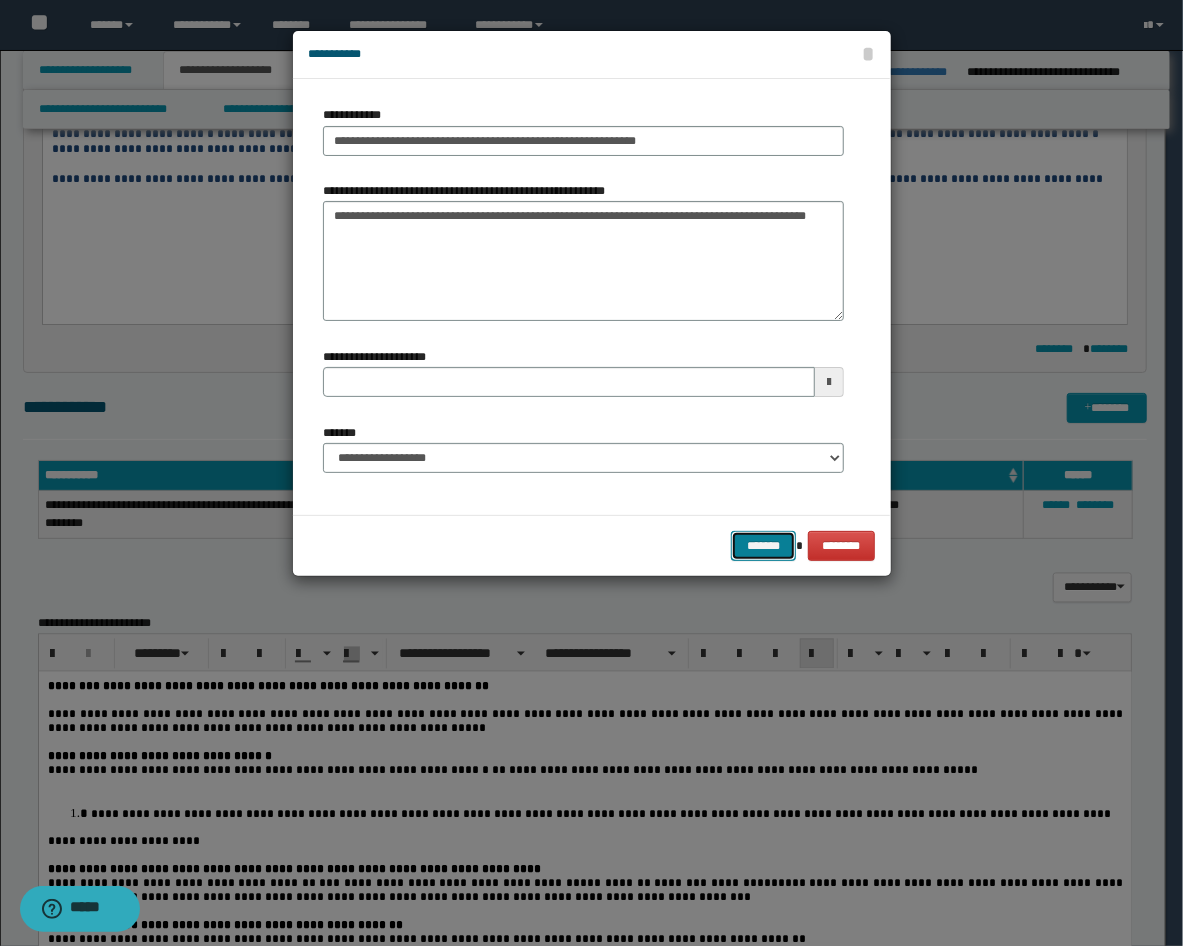 click on "*******" at bounding box center (763, 546) 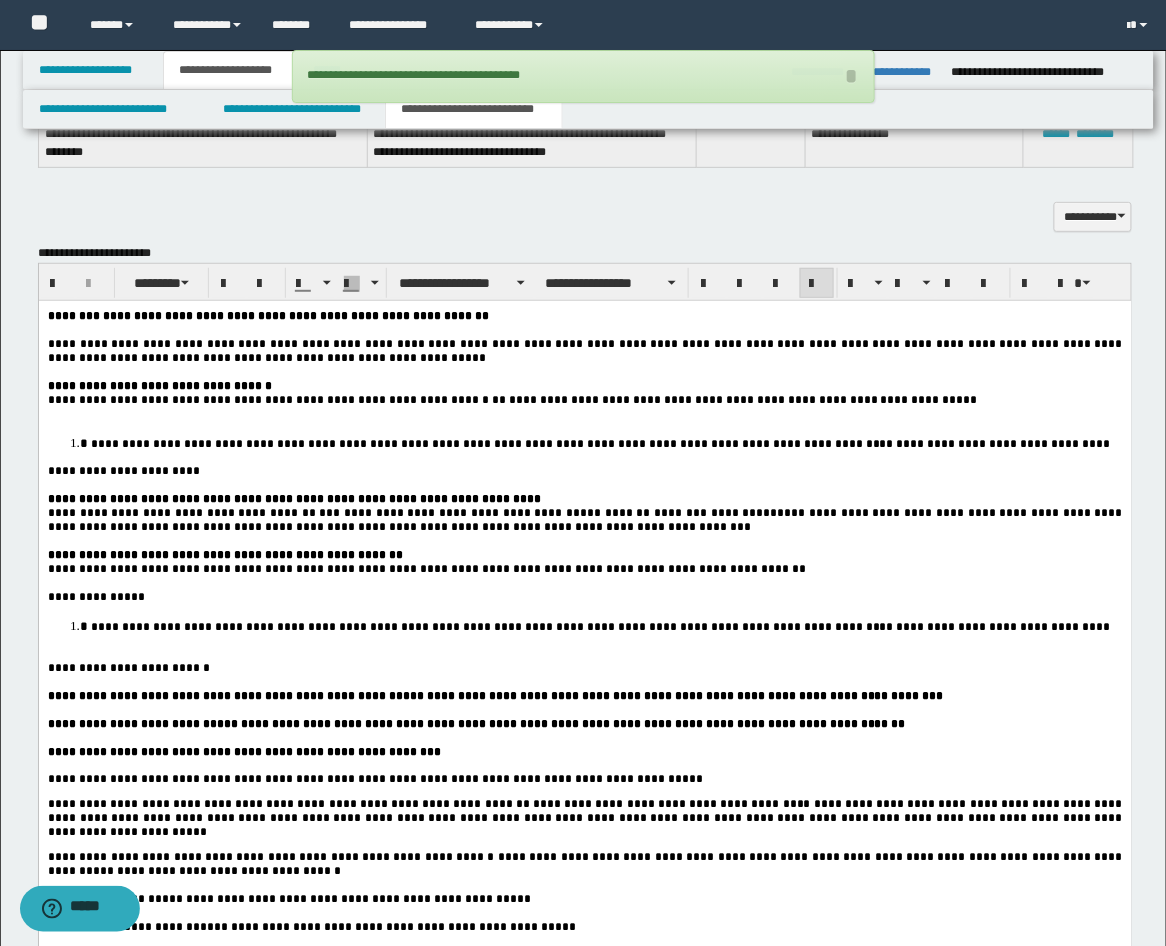 scroll, scrollTop: 2222, scrollLeft: 0, axis: vertical 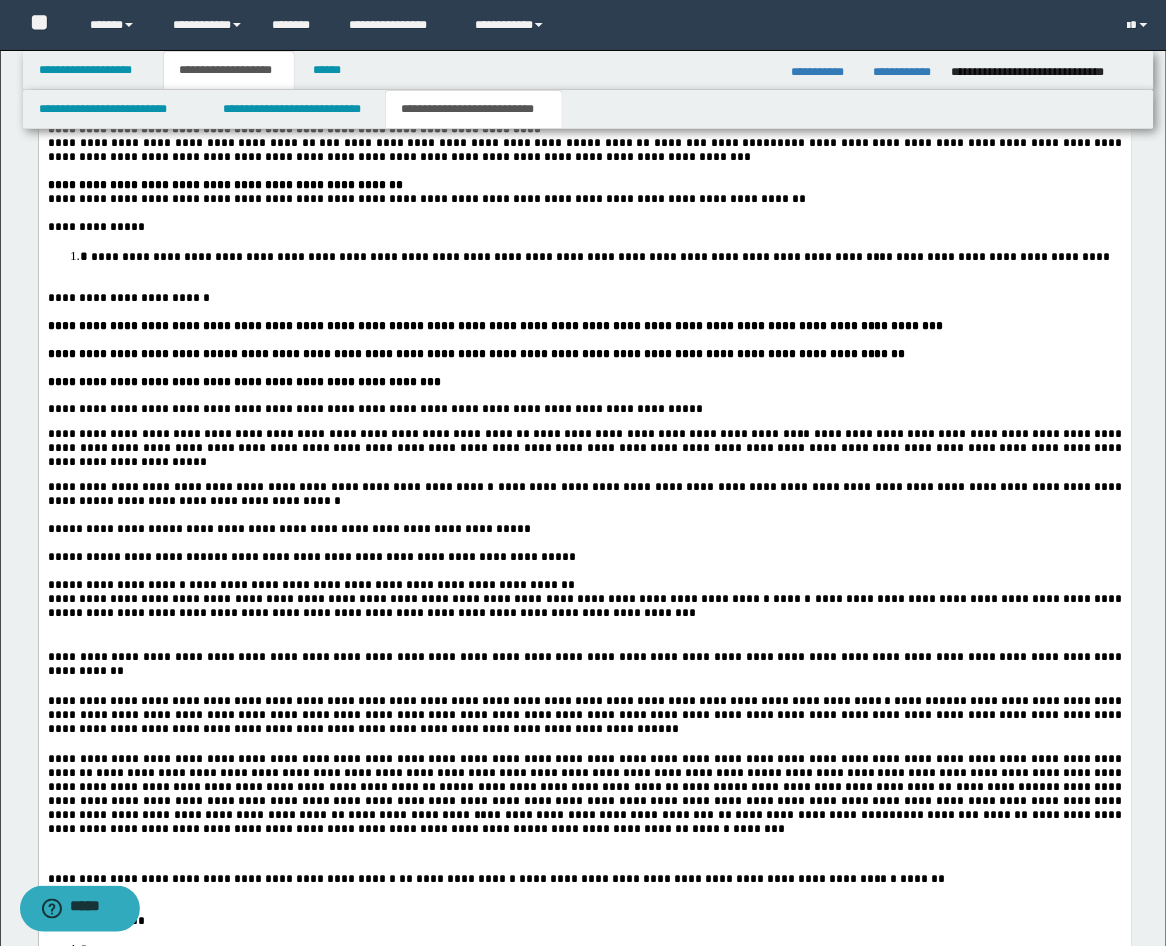 click at bounding box center (584, 284) 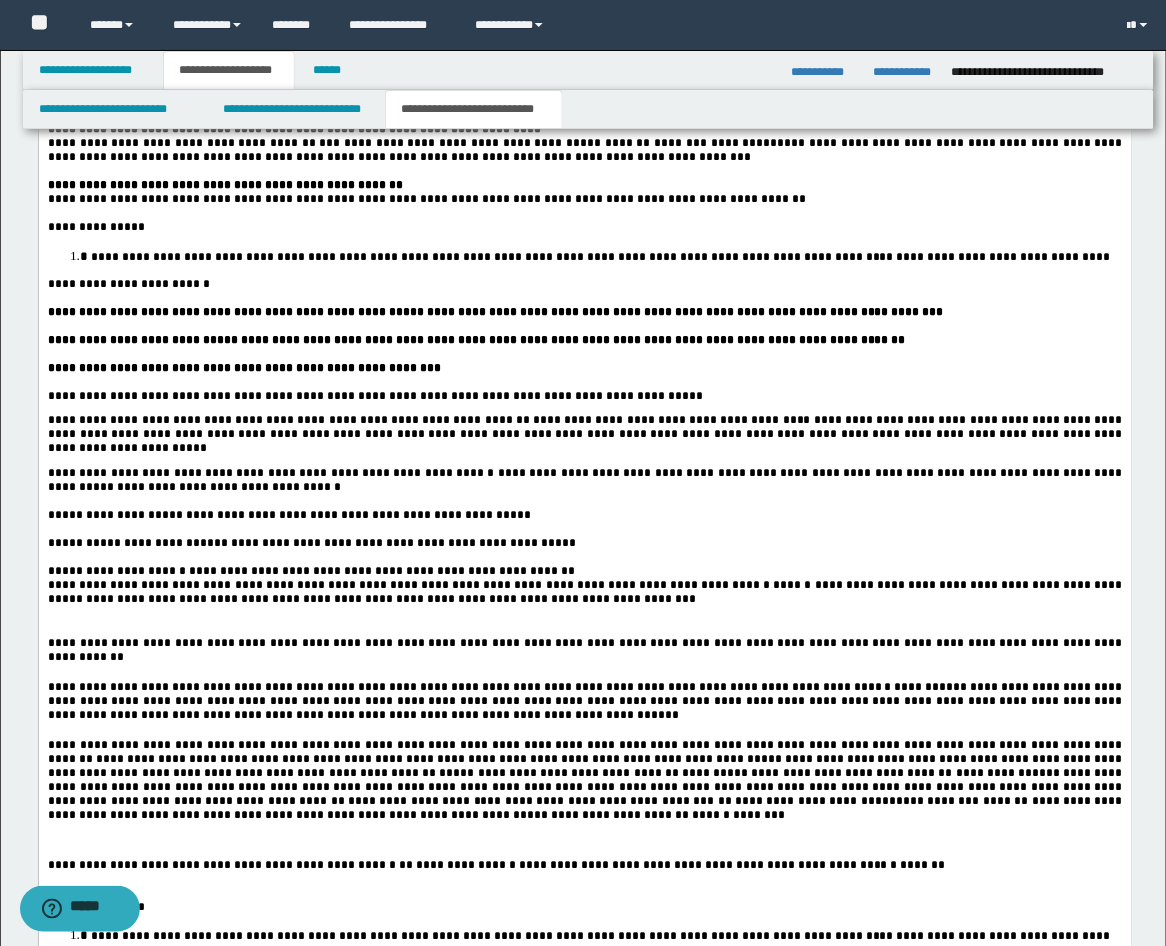 click on "**********" at bounding box center (584, 487) 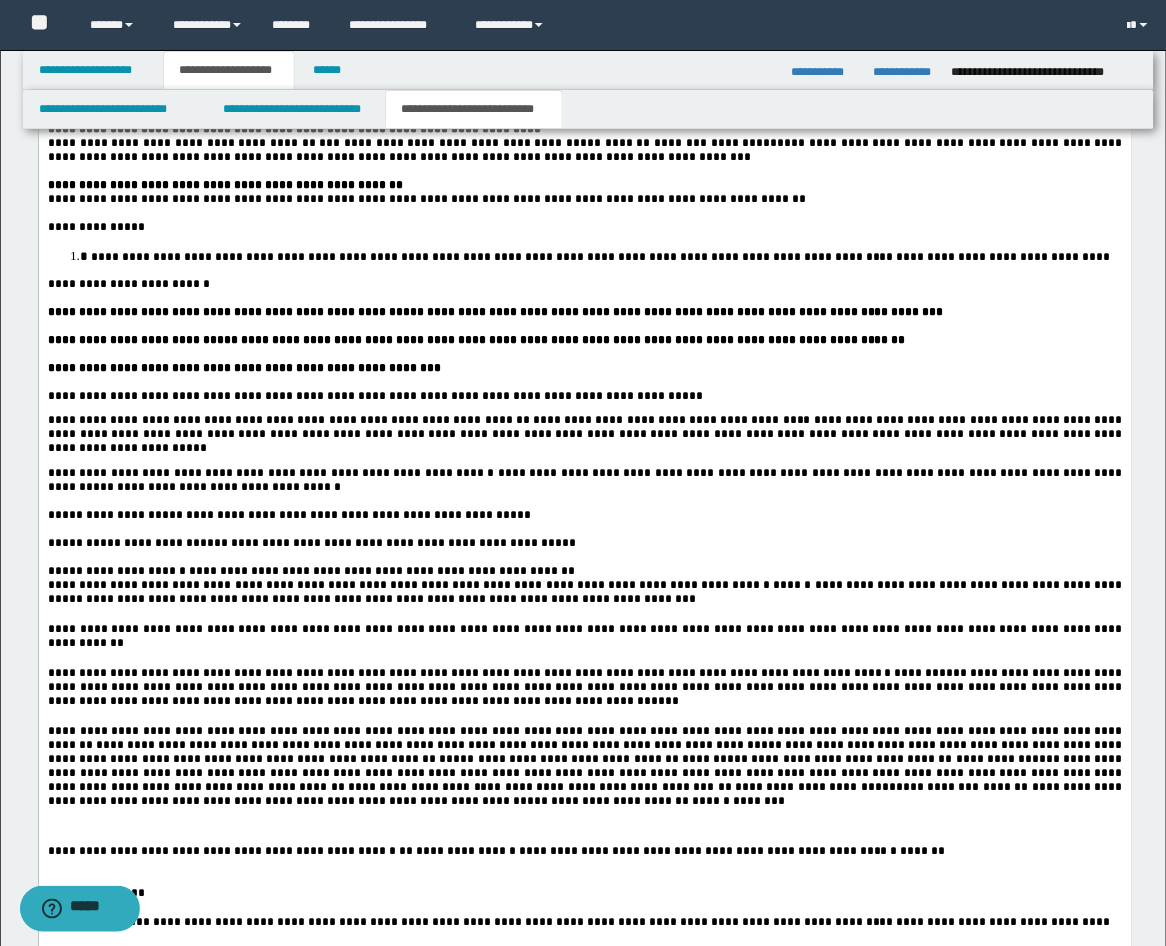 scroll, scrollTop: 2592, scrollLeft: 0, axis: vertical 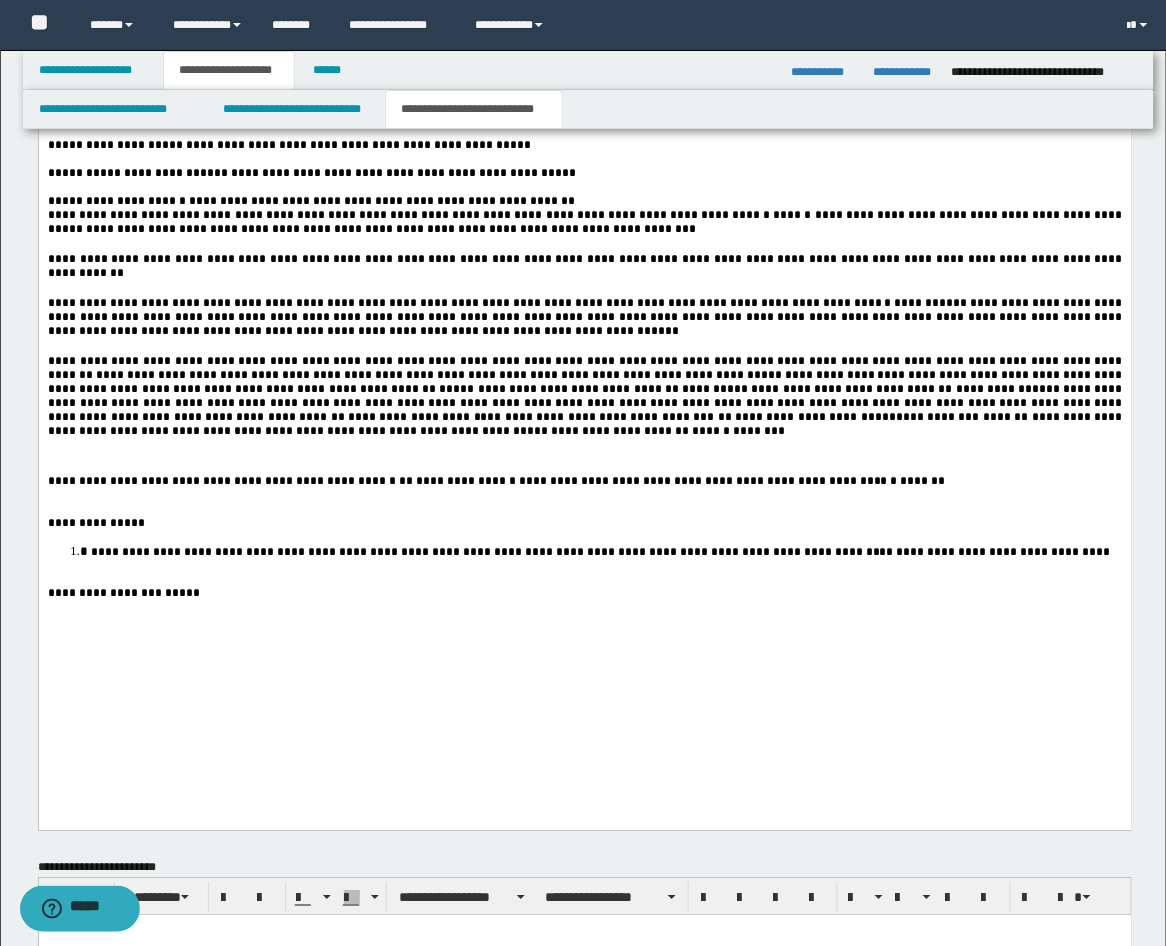 click at bounding box center [584, 457] 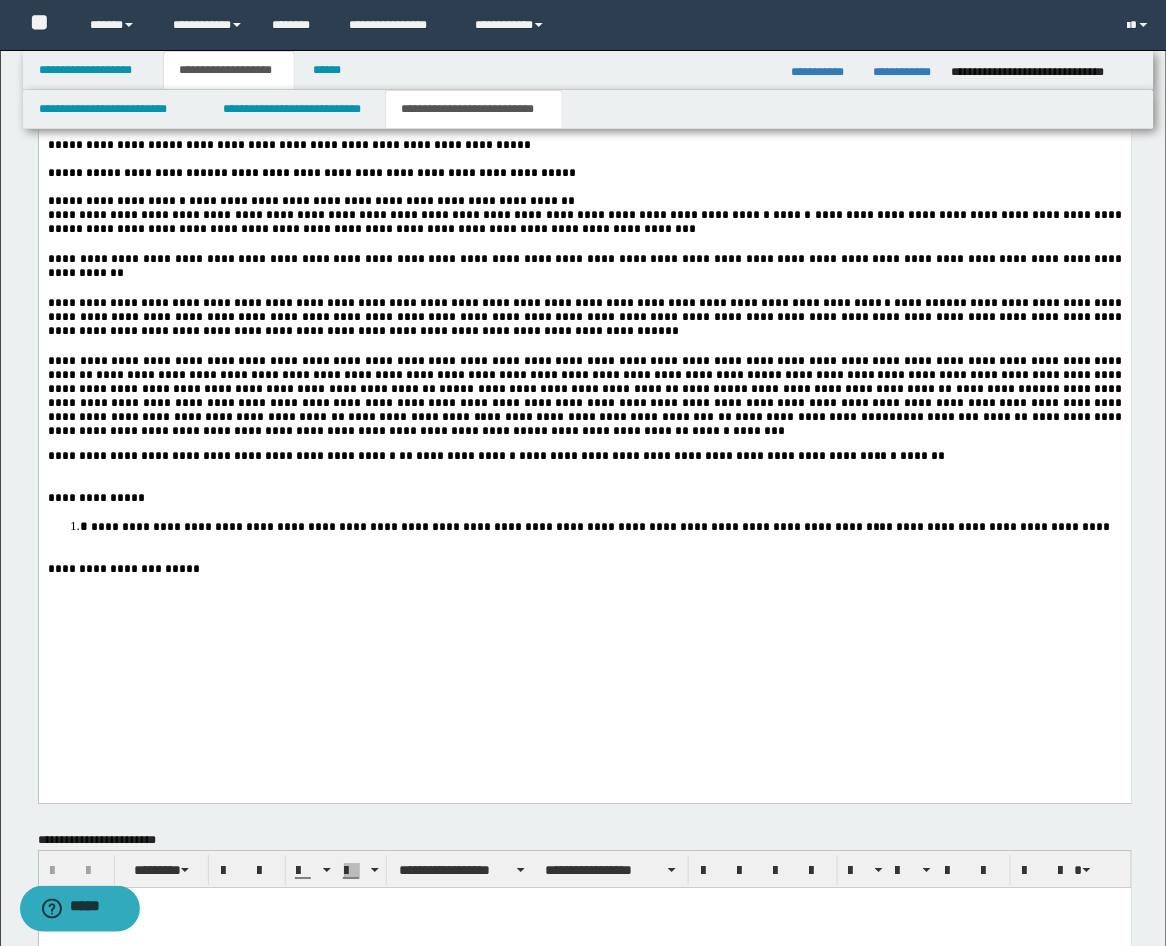 click on "**********" at bounding box center [584, 98] 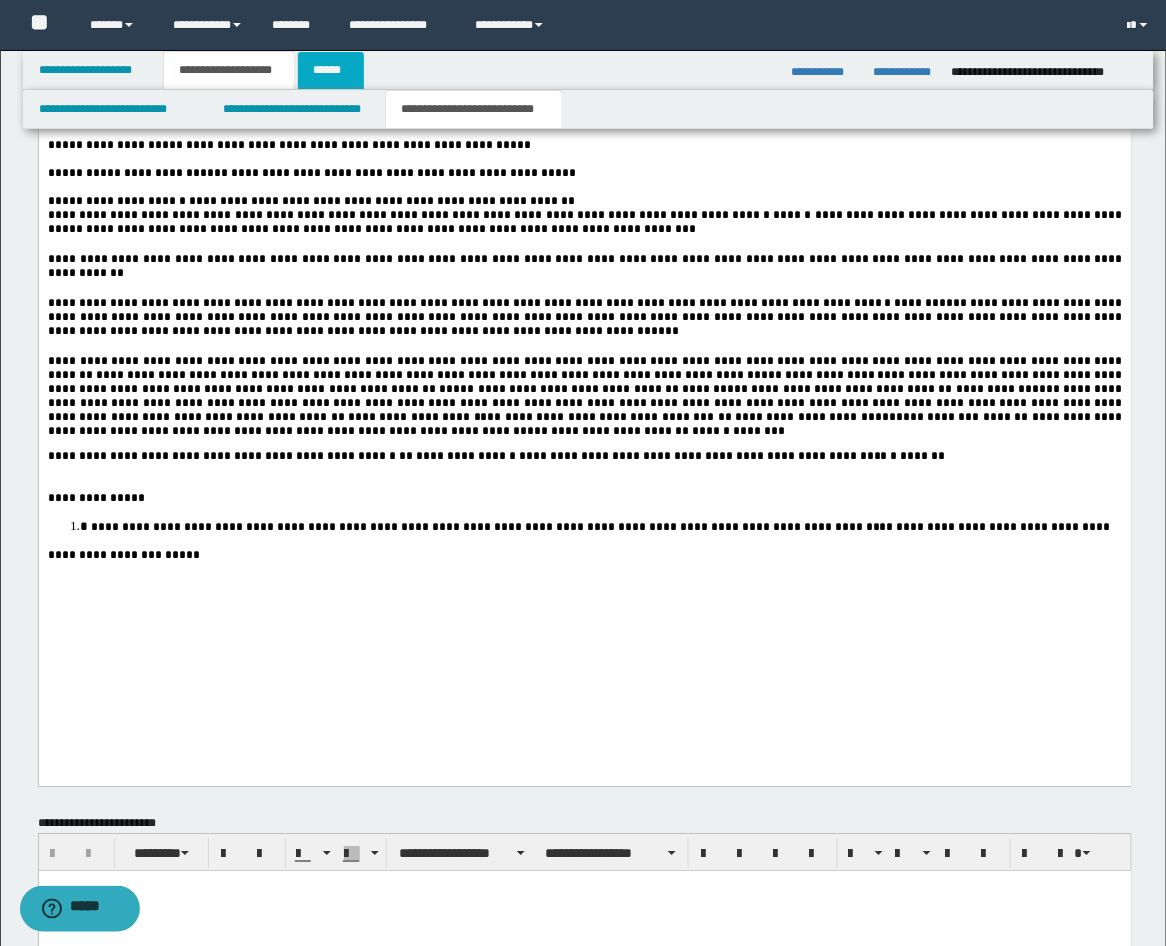 click on "******" at bounding box center [331, 70] 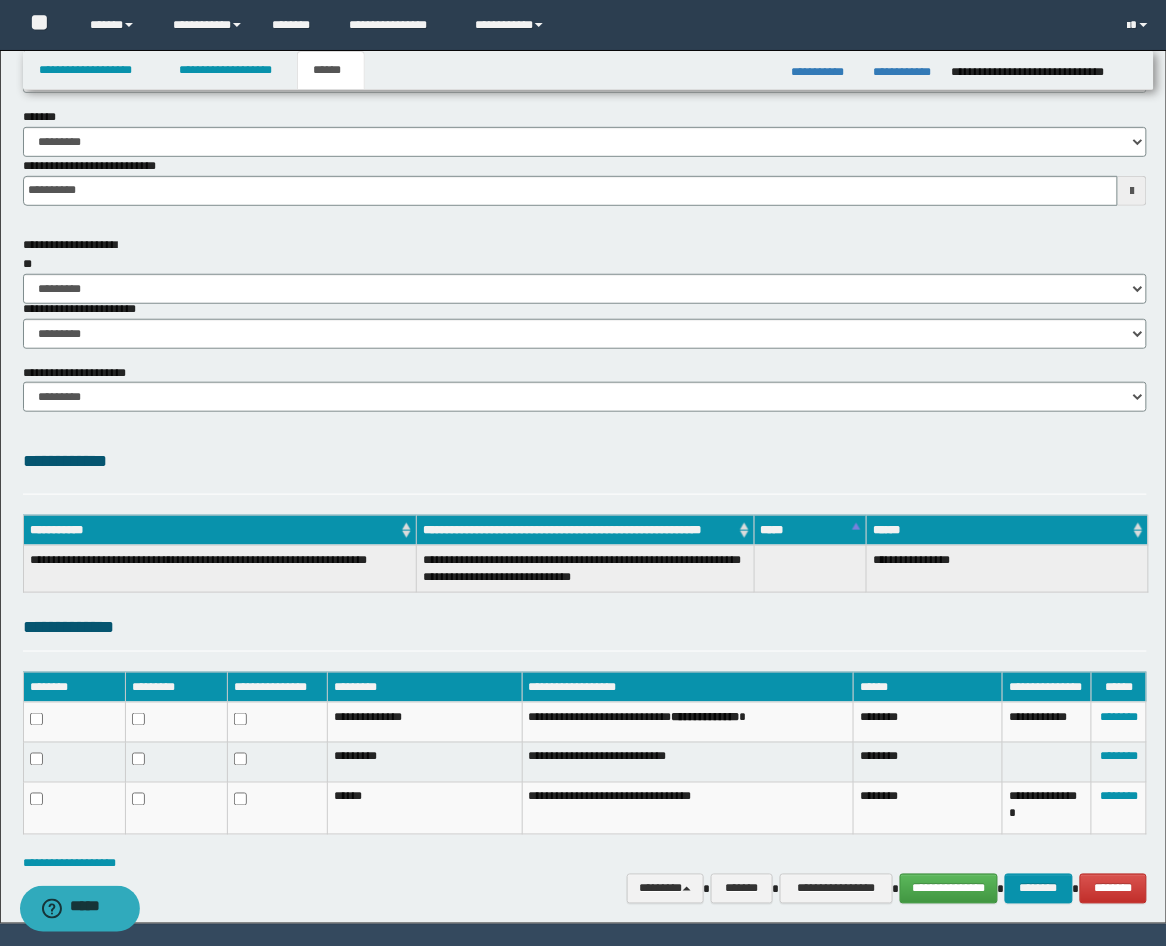 scroll, scrollTop: 205, scrollLeft: 0, axis: vertical 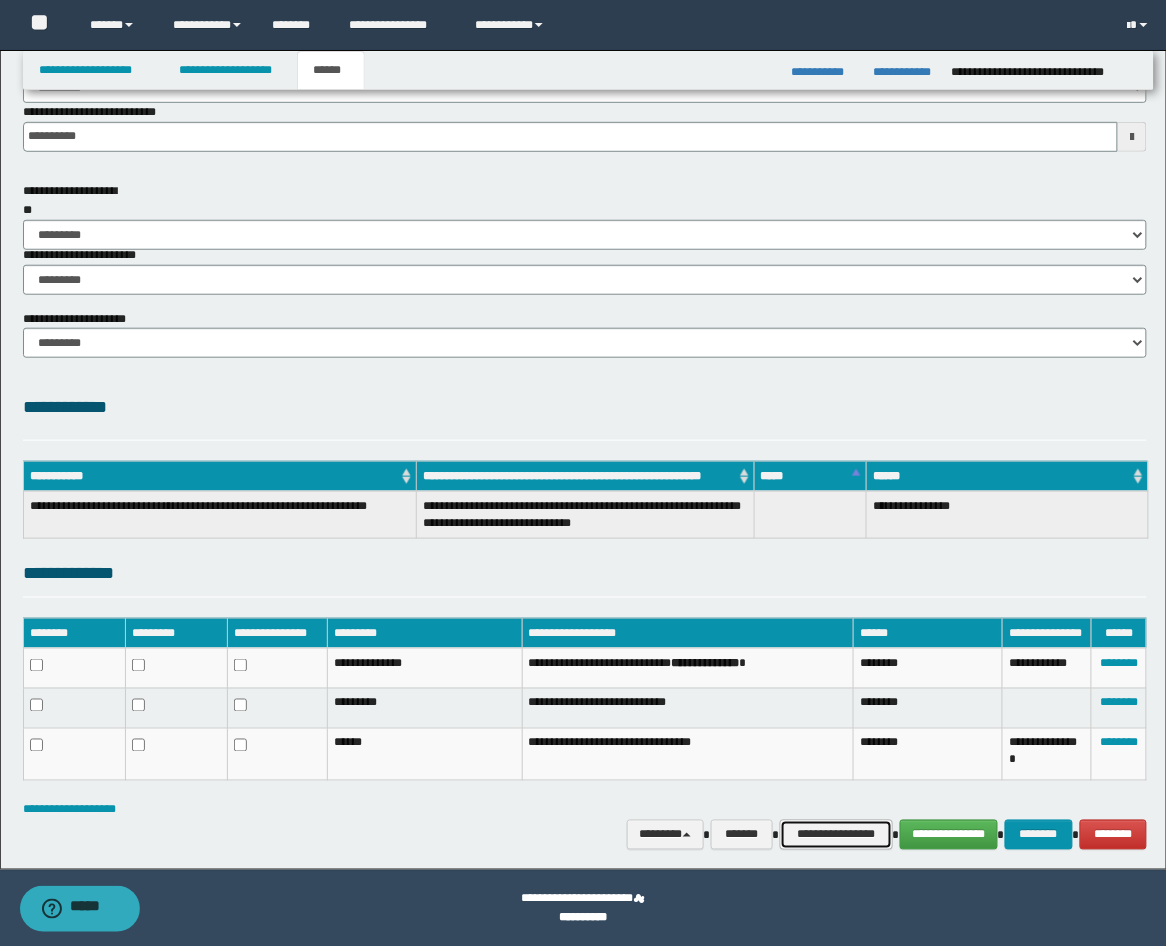 click on "**********" at bounding box center (836, 835) 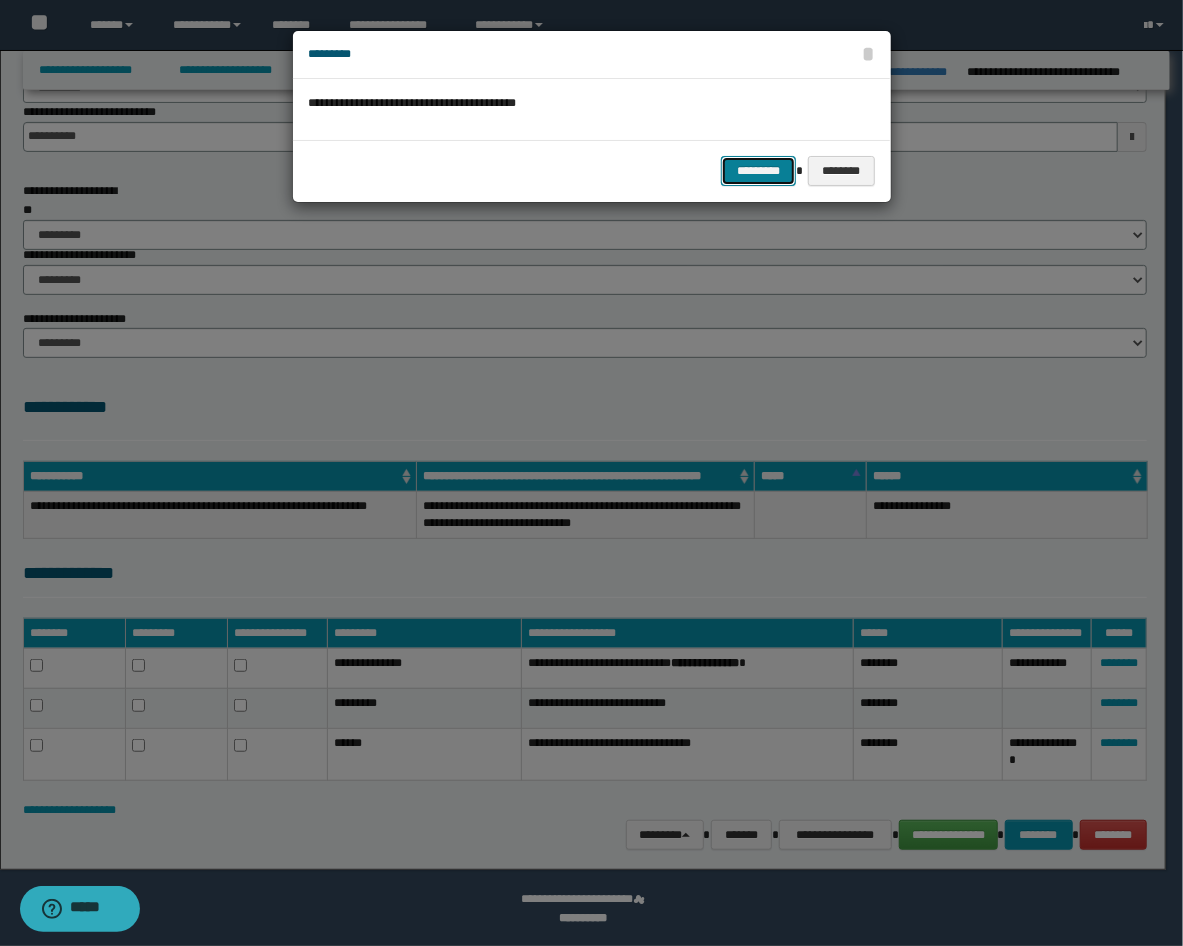 click on "*********" at bounding box center (758, 171) 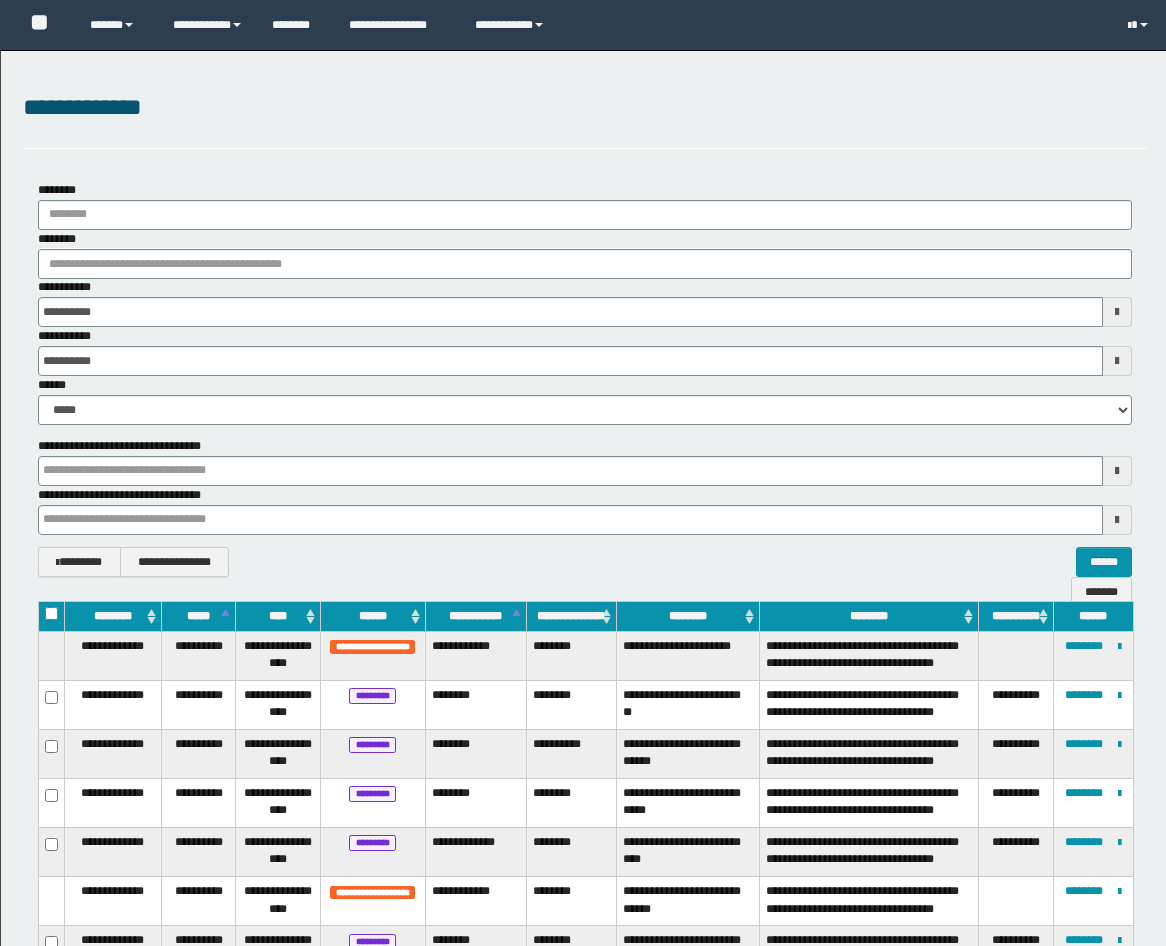 scroll, scrollTop: 445, scrollLeft: 0, axis: vertical 